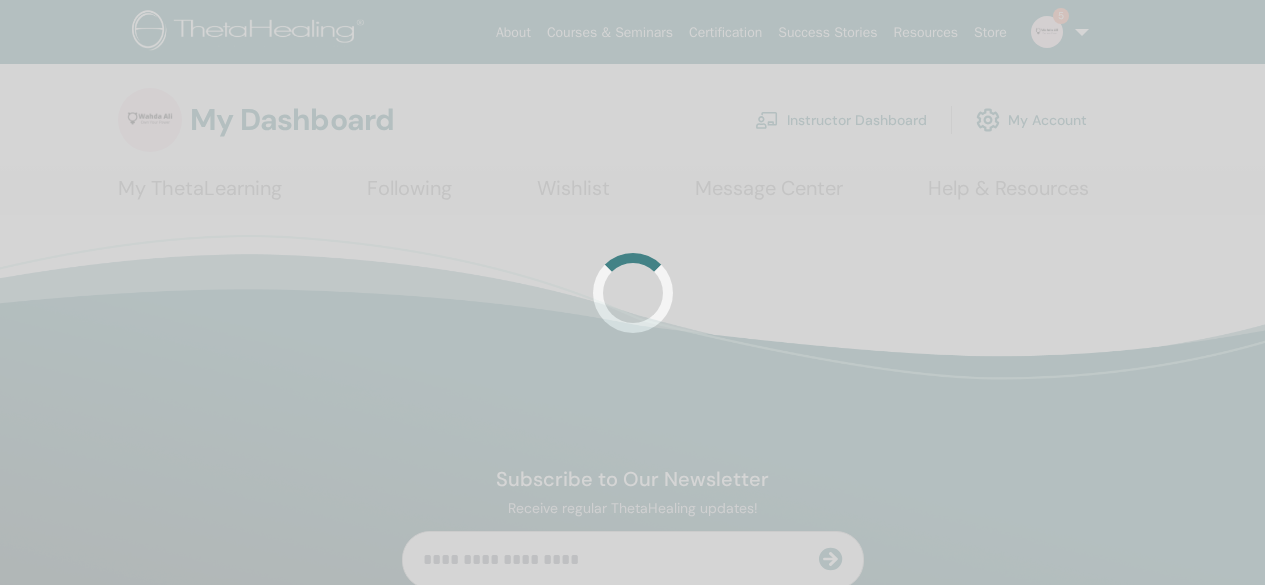 scroll, scrollTop: 0, scrollLeft: 0, axis: both 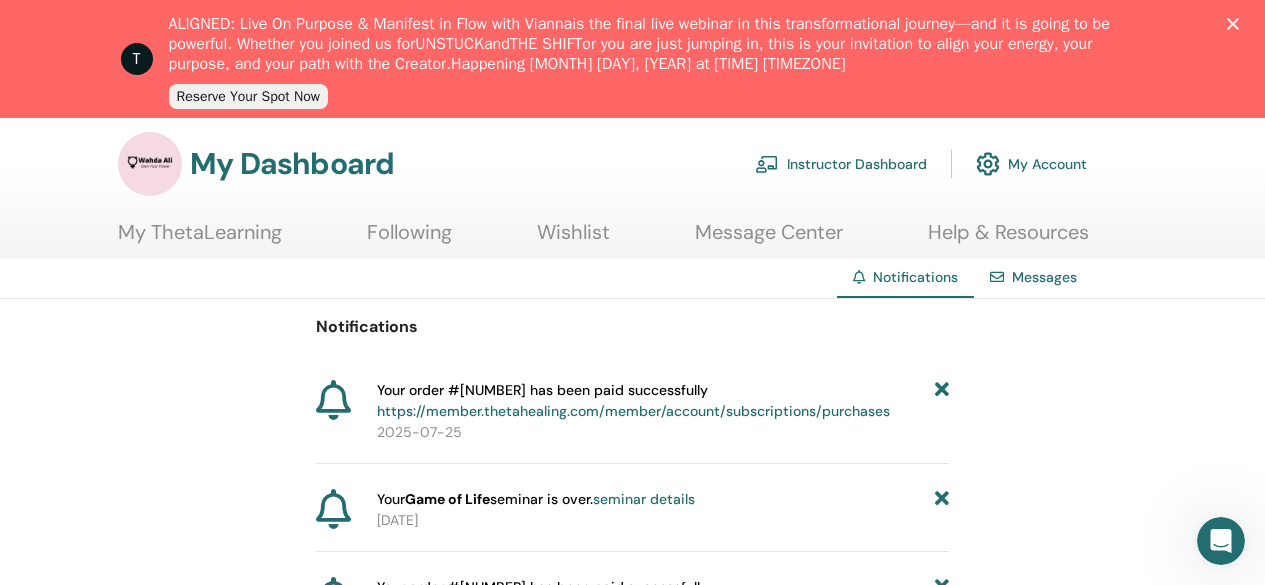 click on "Instructor Dashboard" at bounding box center (841, 164) 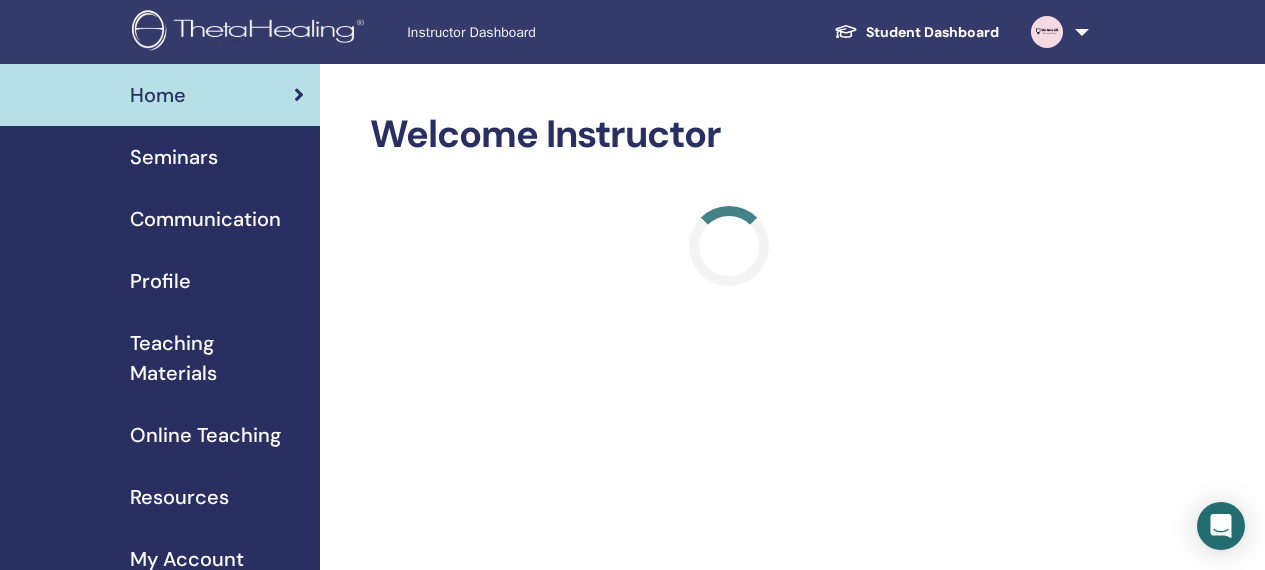 scroll, scrollTop: 0, scrollLeft: 0, axis: both 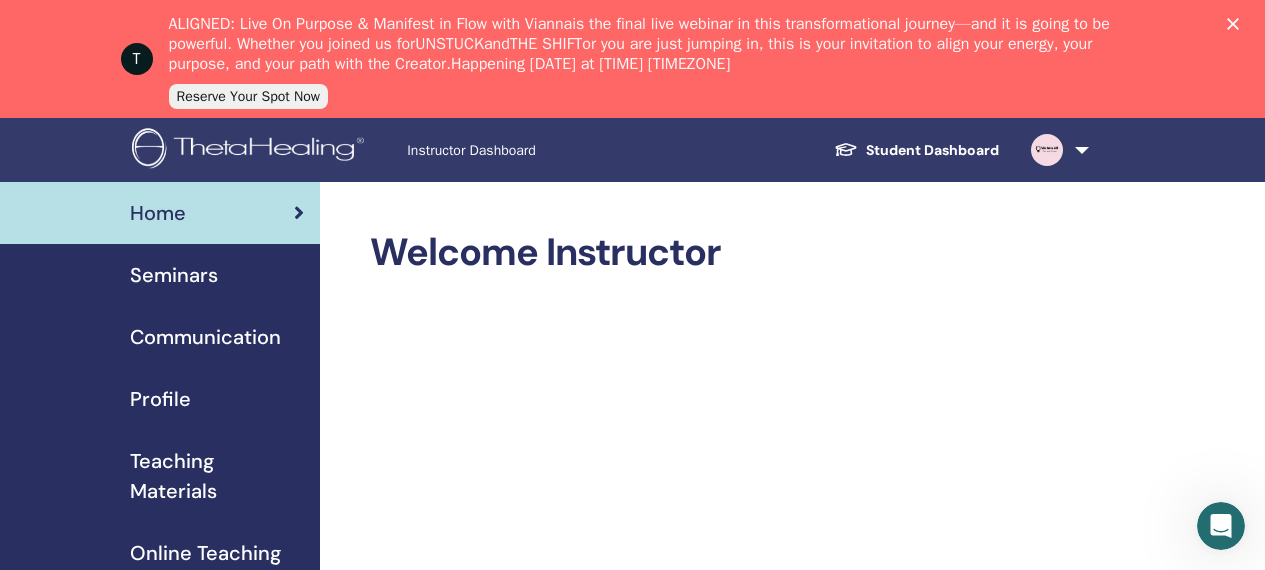 click on "Welcome Instructor" at bounding box center (729, 253) 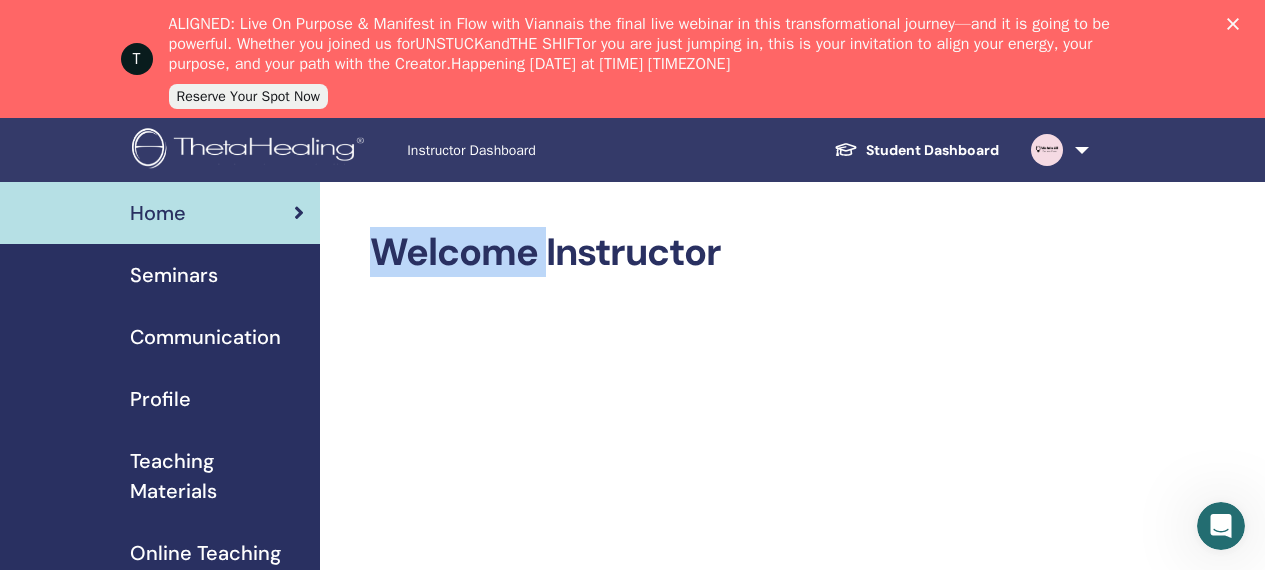click on "Welcome Instructor" at bounding box center (729, 253) 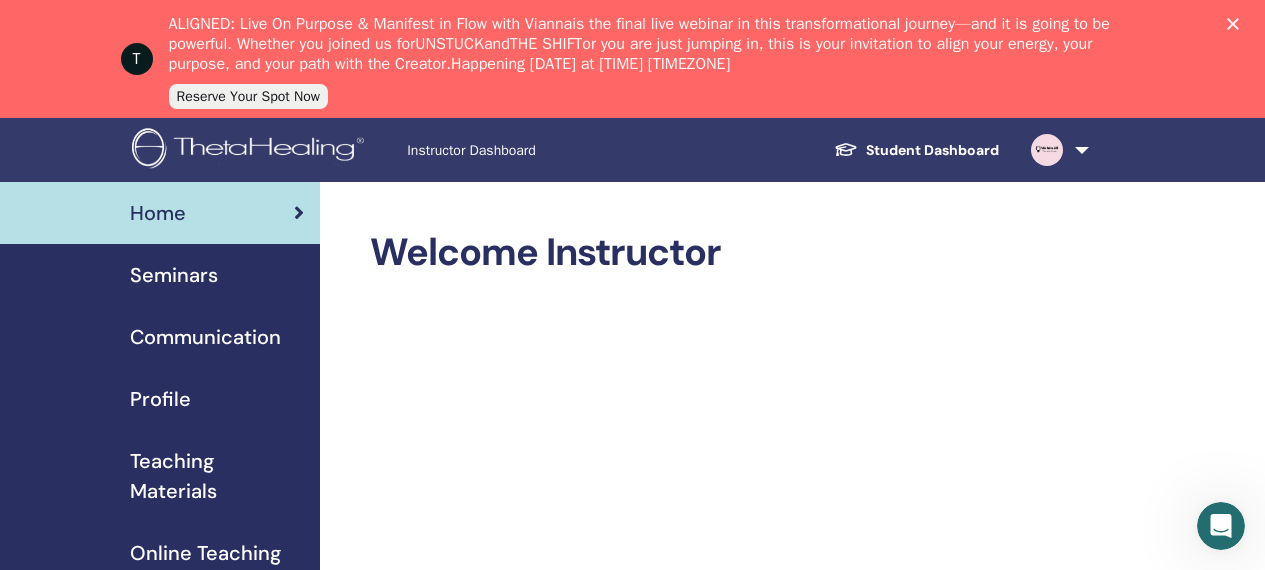 click on "Welcome Instructor" at bounding box center (729, 253) 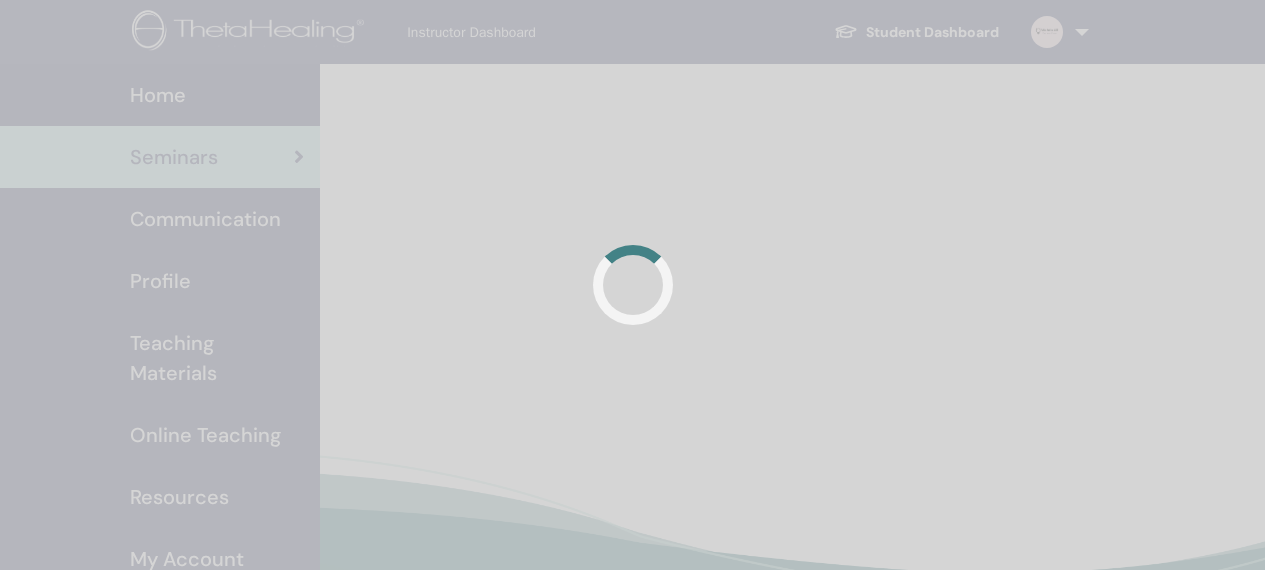 scroll, scrollTop: 0, scrollLeft: 0, axis: both 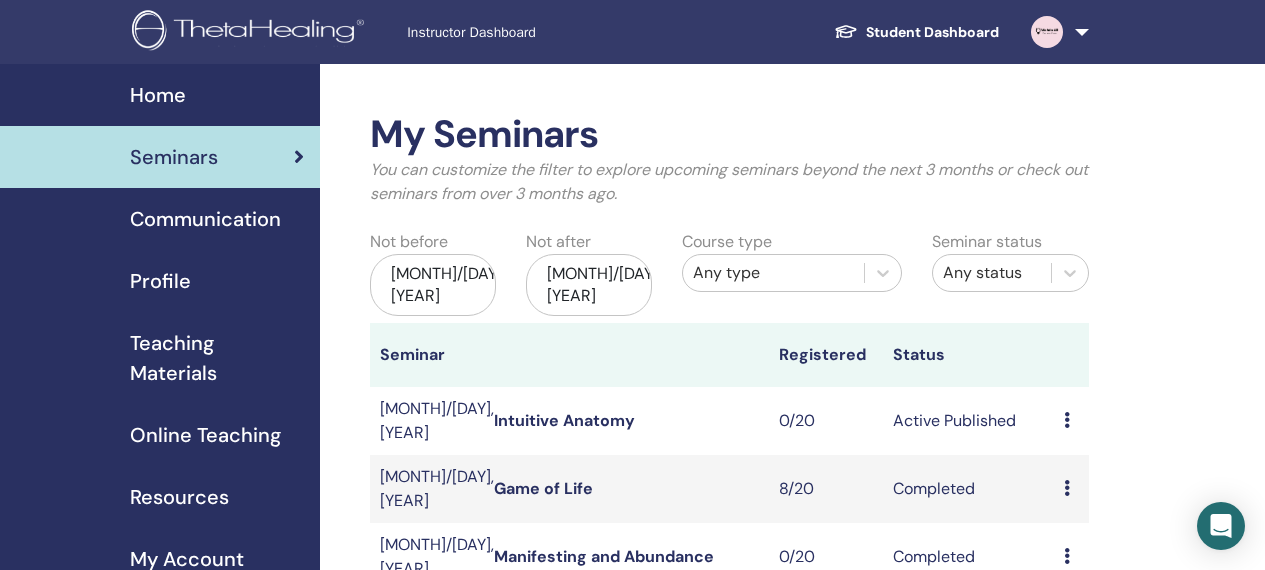click on "Profile" at bounding box center (160, 281) 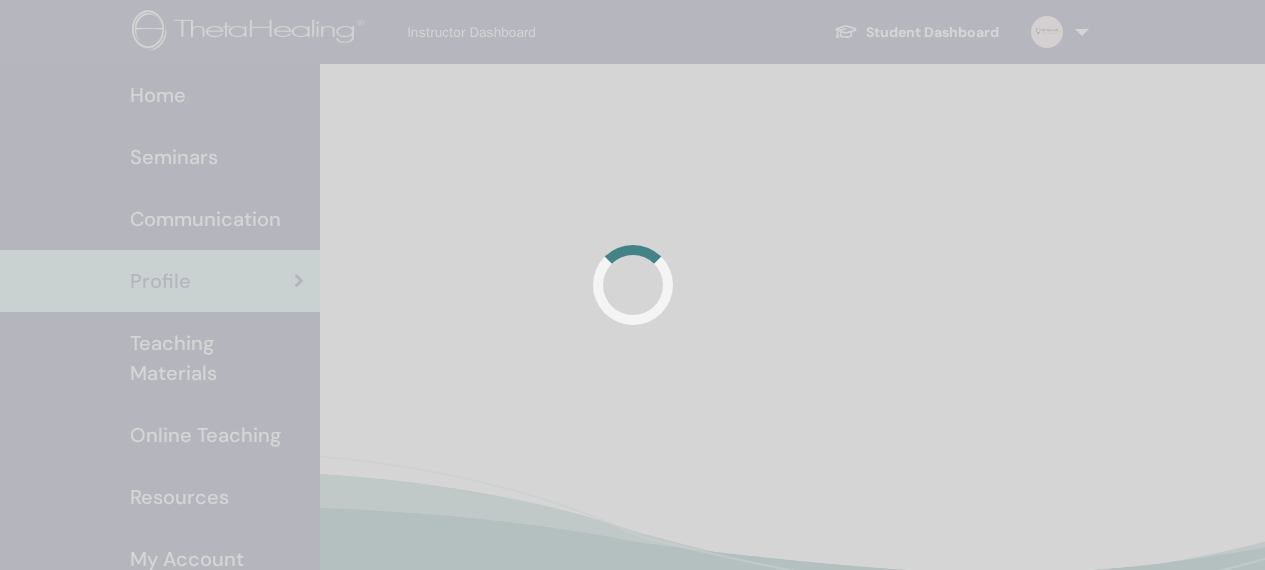 scroll, scrollTop: 0, scrollLeft: 0, axis: both 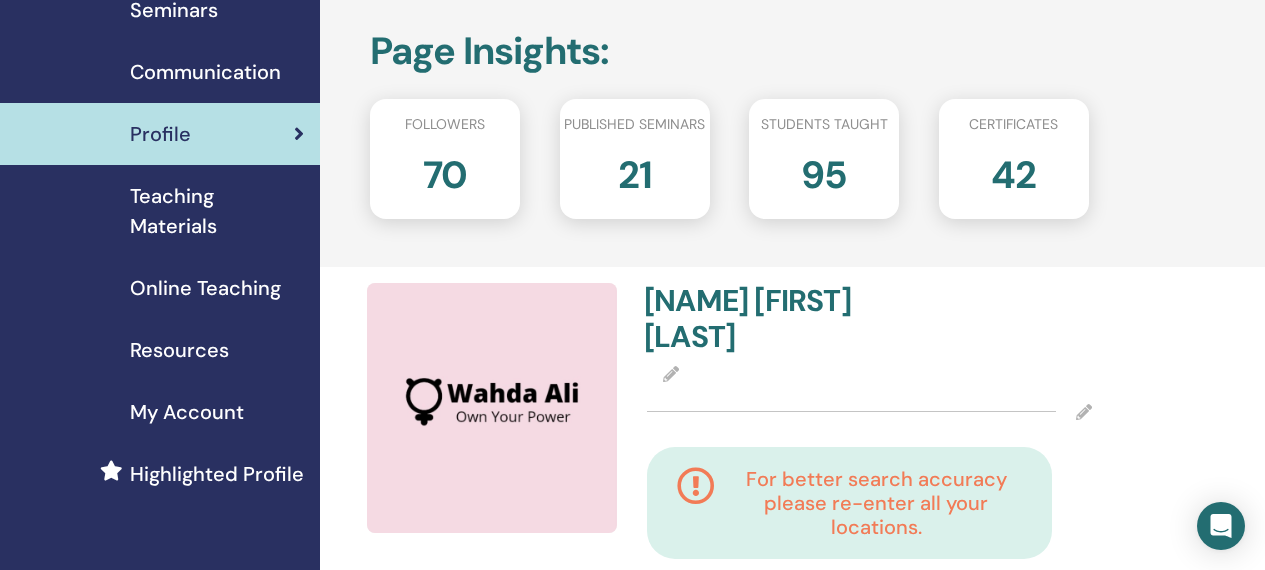 click on "My Account" at bounding box center [160, 412] 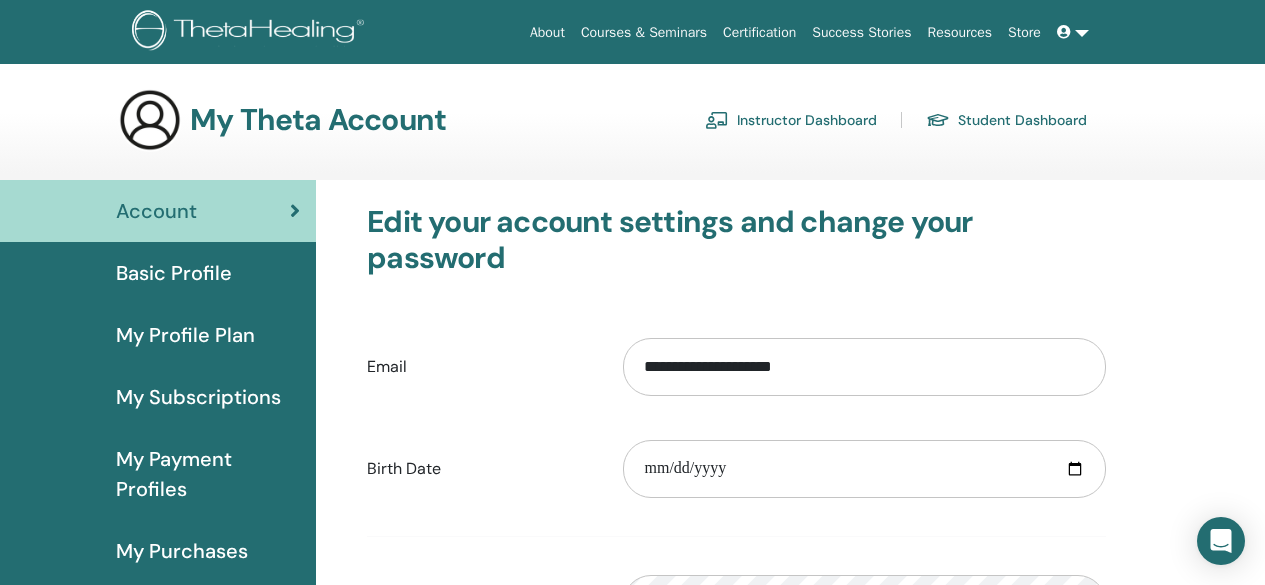 scroll, scrollTop: 0, scrollLeft: 0, axis: both 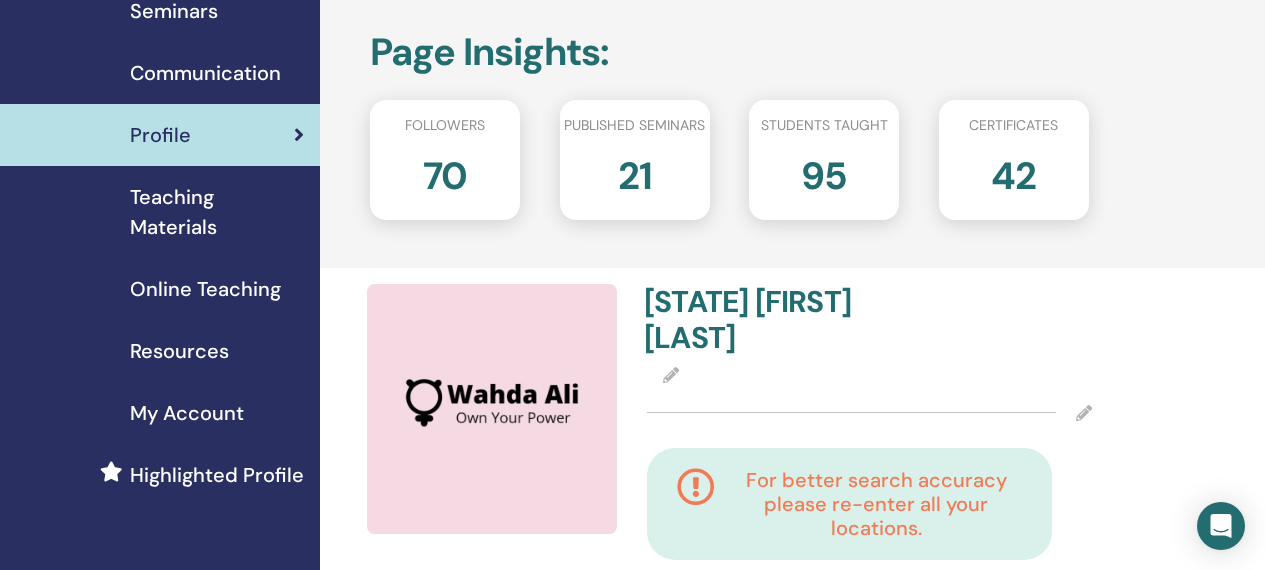 click on "Communication" at bounding box center (205, 73) 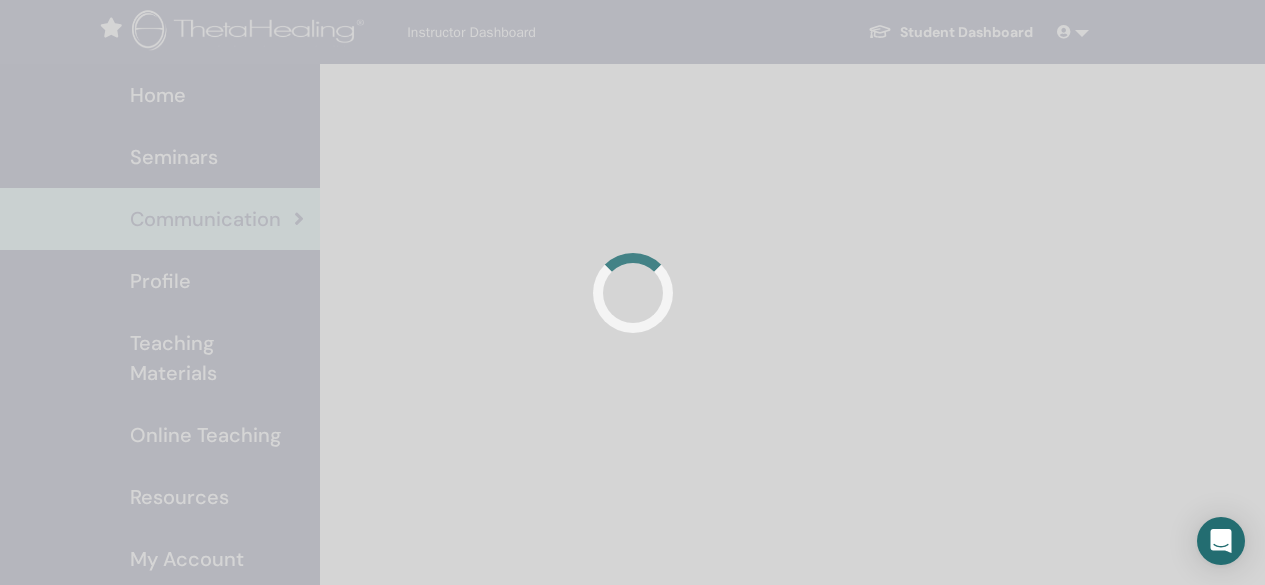 scroll, scrollTop: 0, scrollLeft: 0, axis: both 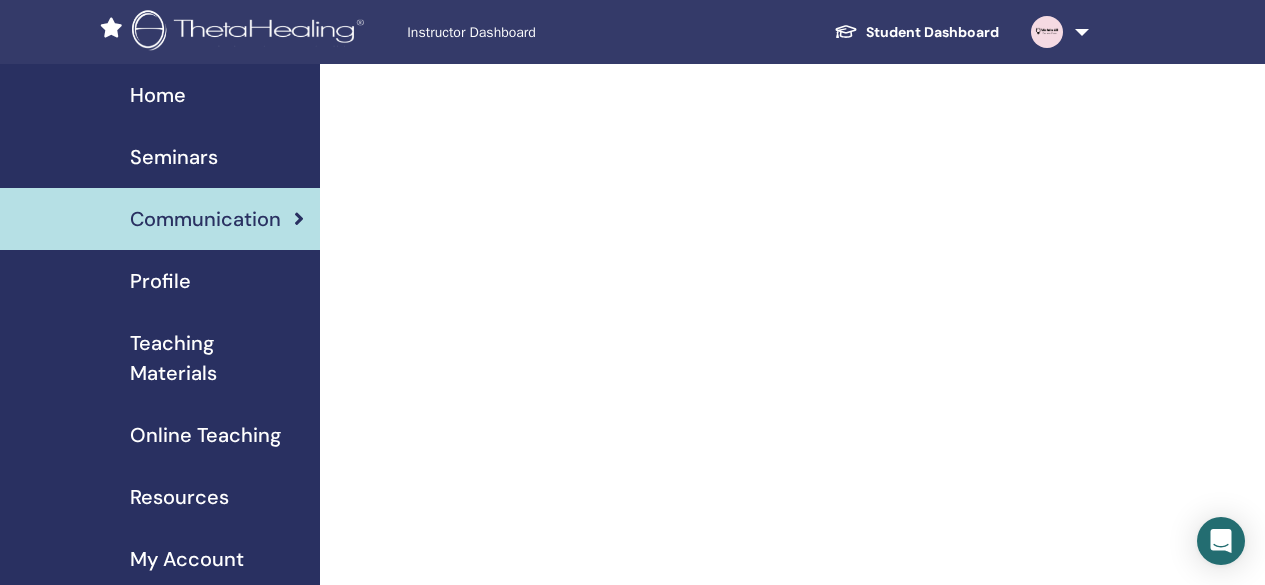 click on "Seminars" at bounding box center [174, 157] 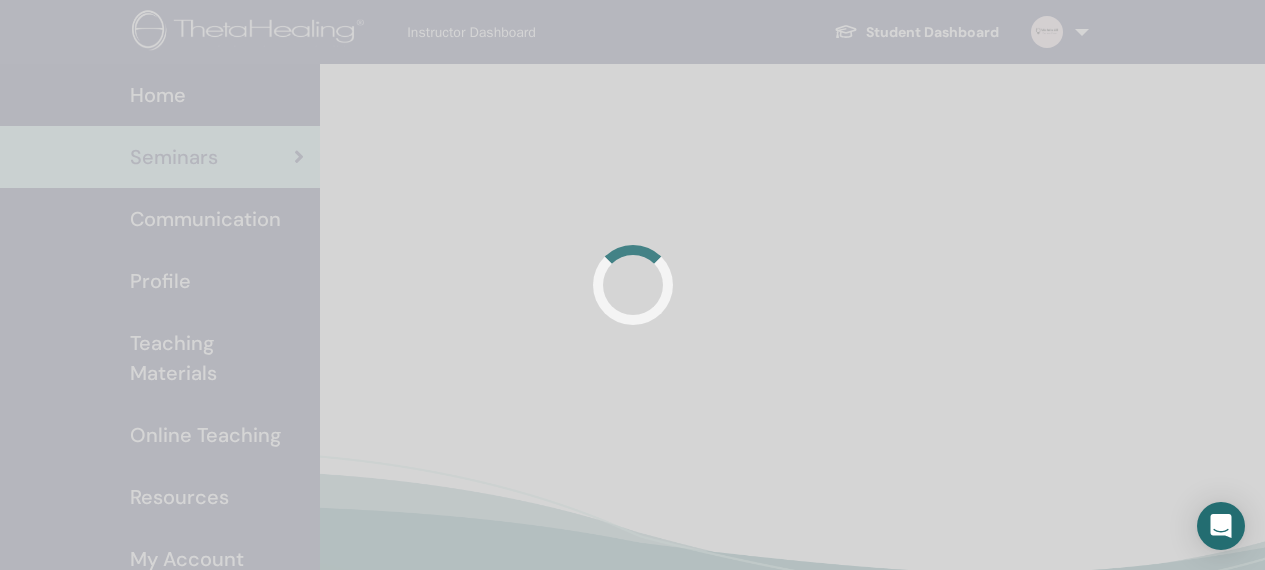 scroll, scrollTop: 0, scrollLeft: 0, axis: both 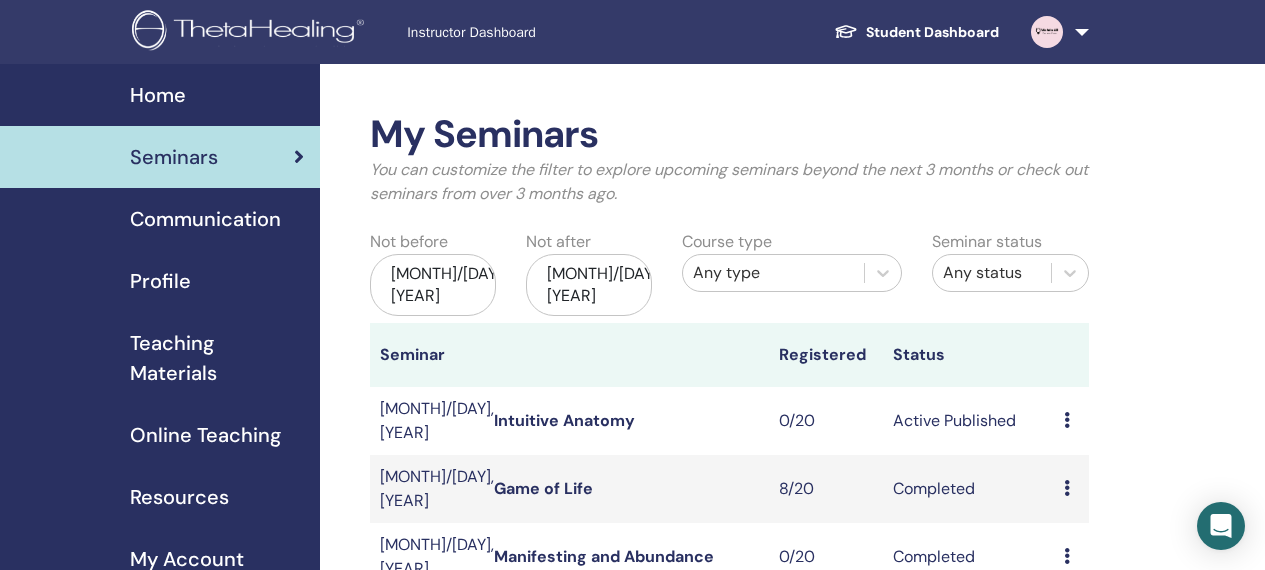 click on "Home" at bounding box center [158, 95] 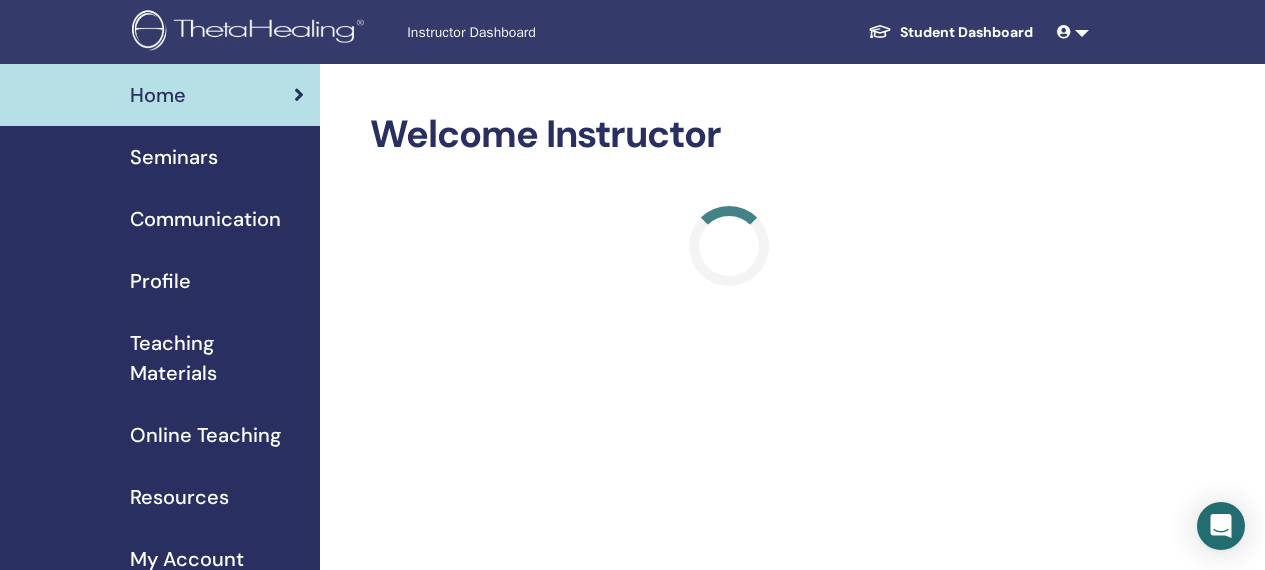 scroll, scrollTop: 0, scrollLeft: 0, axis: both 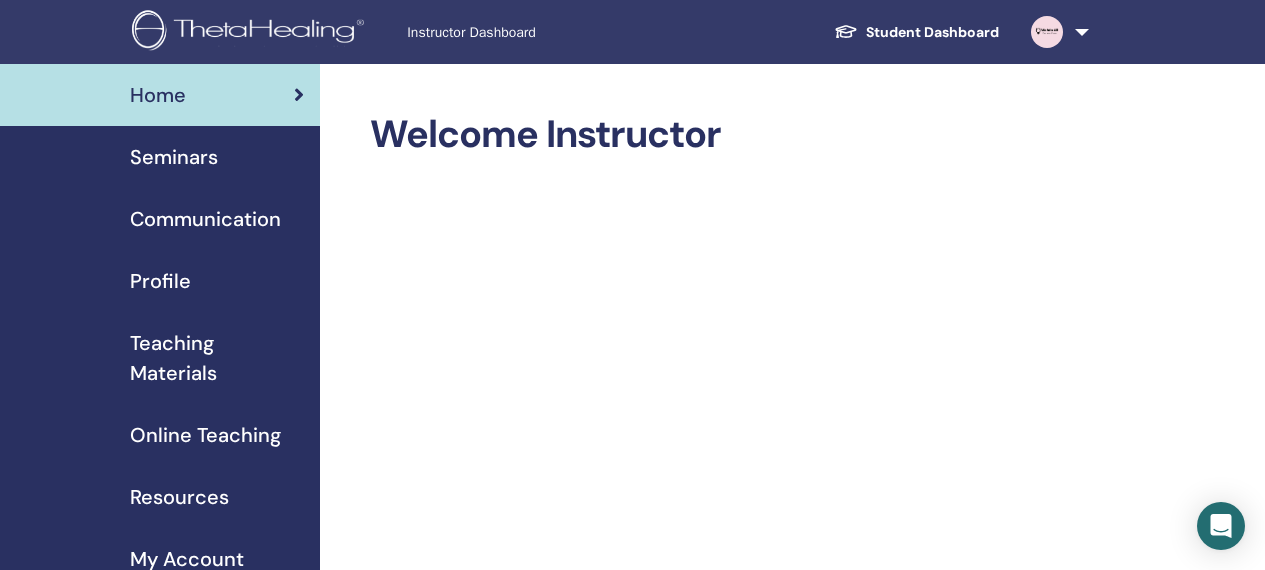 click on "Student Dashboard" at bounding box center (916, 32) 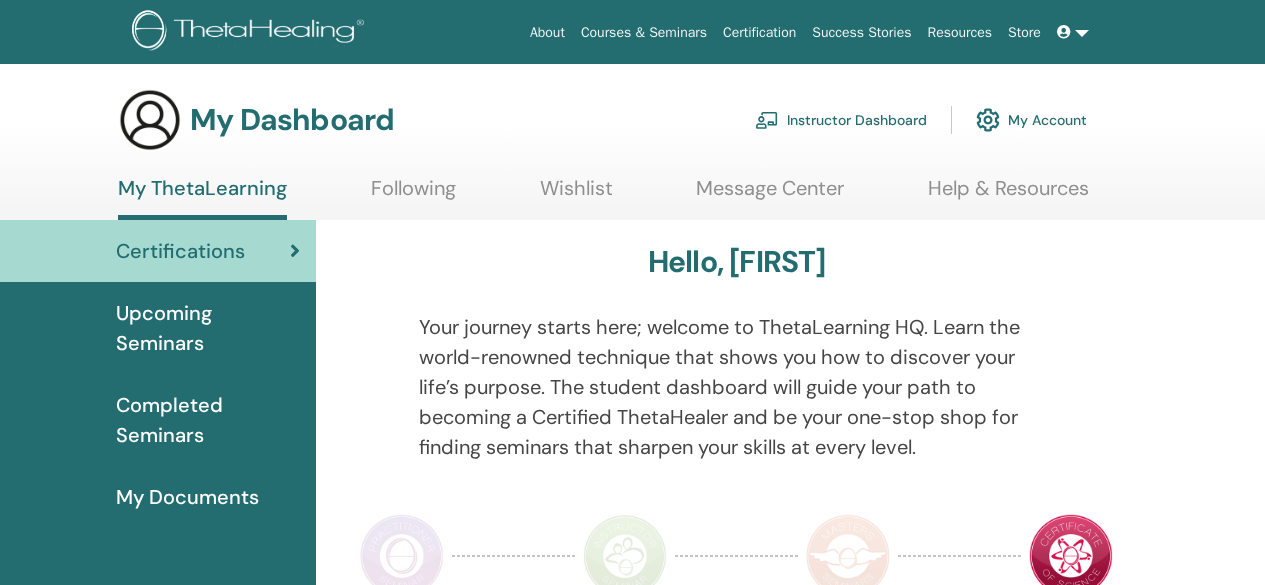 scroll, scrollTop: 0, scrollLeft: 0, axis: both 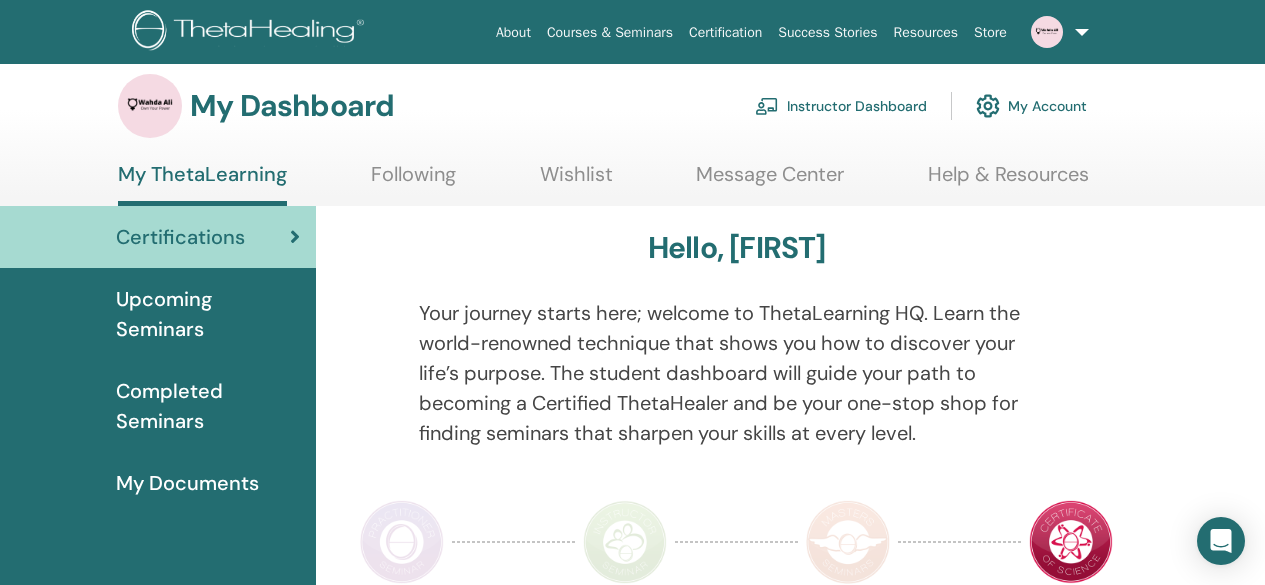 click on "Instructor Dashboard" at bounding box center [841, 106] 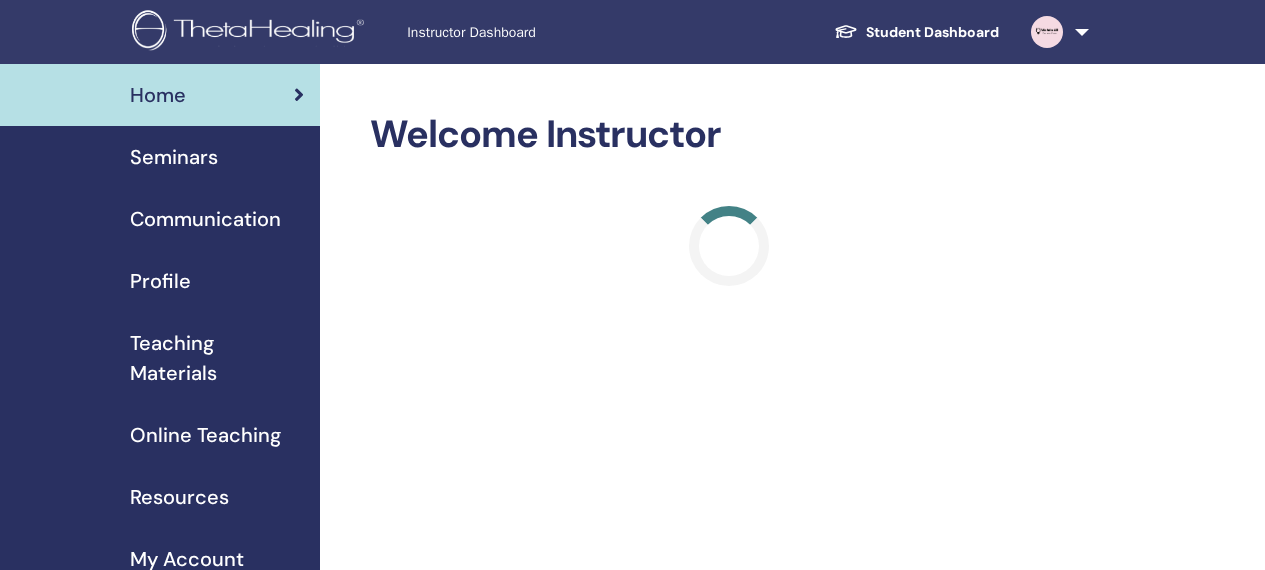 scroll, scrollTop: 0, scrollLeft: 0, axis: both 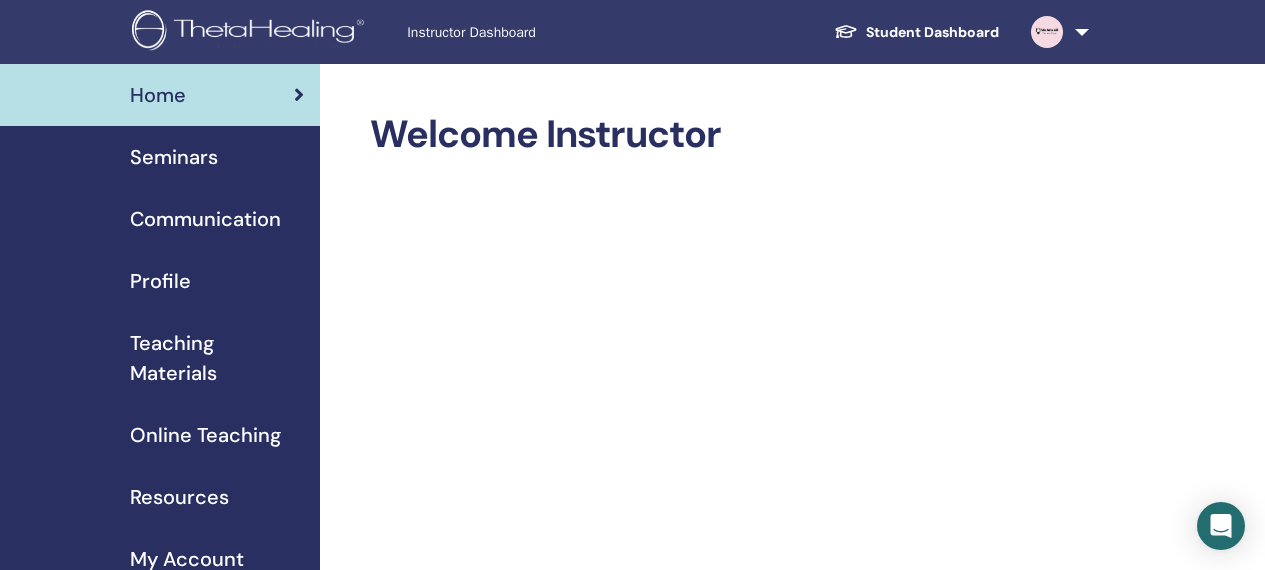 click on "Welcome Instructor" at bounding box center [729, 135] 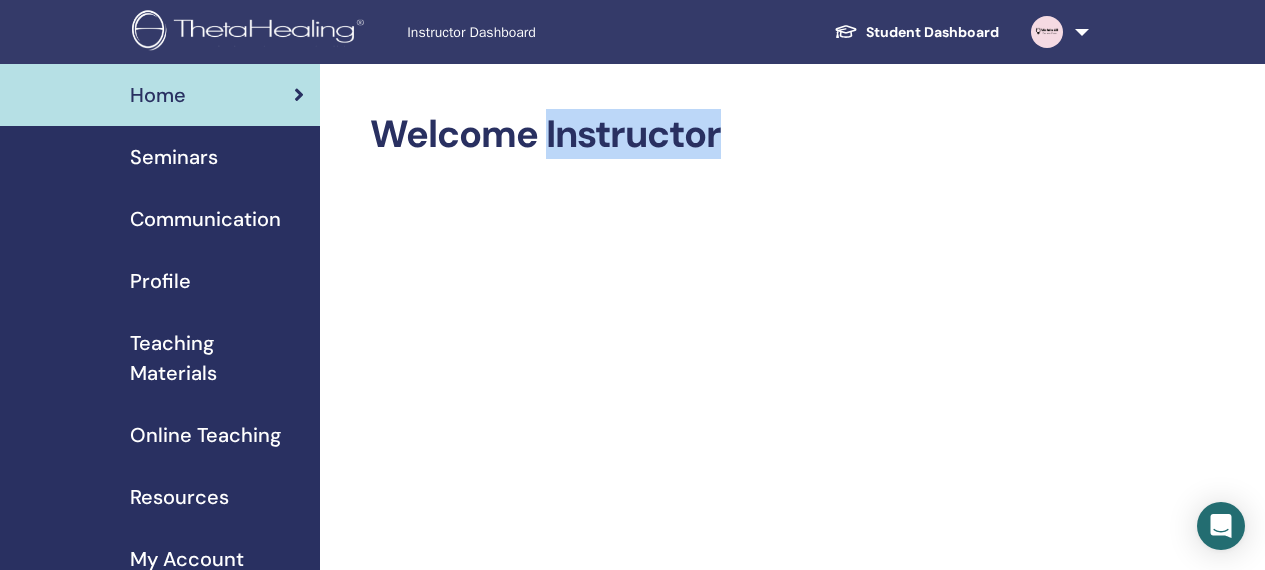click on "Welcome Instructor" at bounding box center [729, 135] 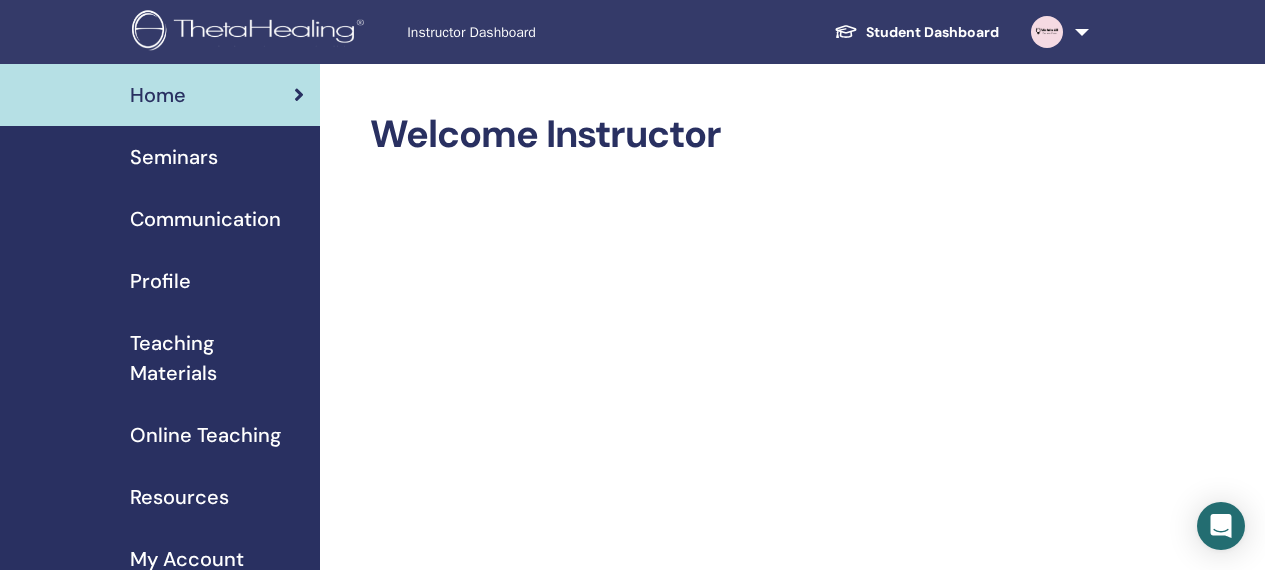 click on "Welcome Instructor" at bounding box center [729, 135] 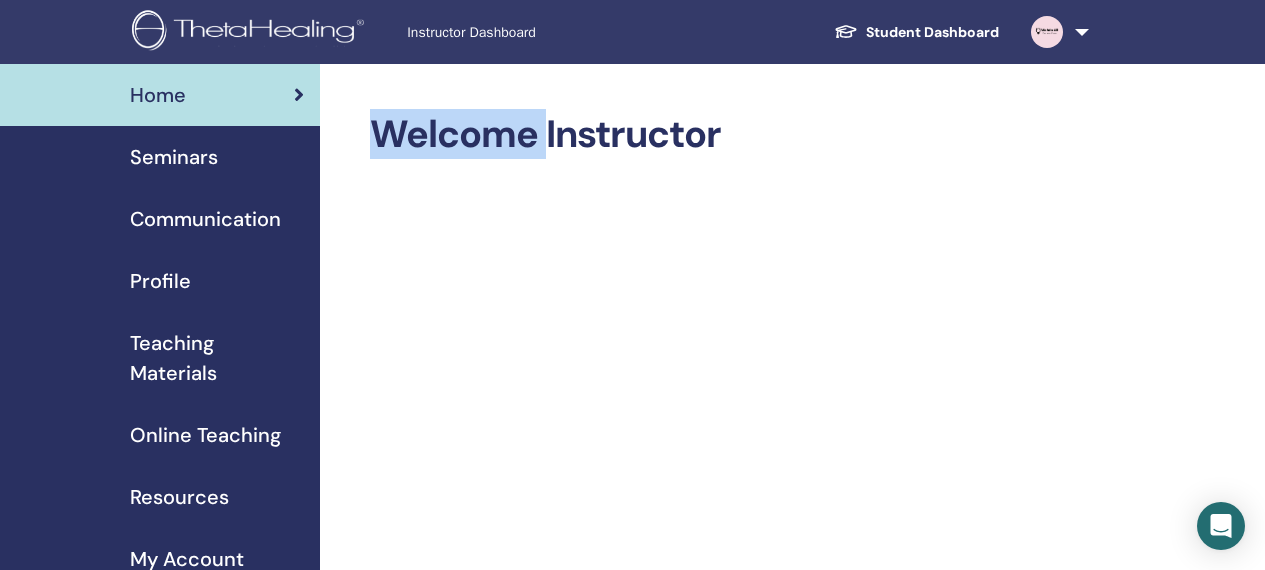 click on "Welcome Instructor" at bounding box center [729, 135] 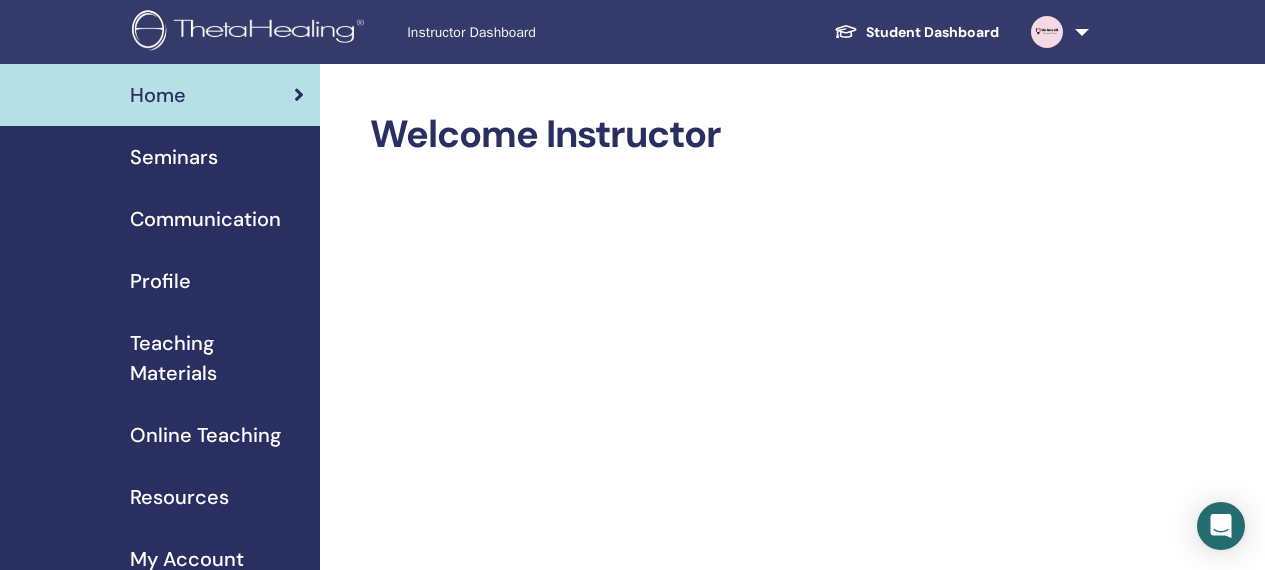 drag, startPoint x: 482, startPoint y: 145, endPoint x: 434, endPoint y: 121, distance: 53.66563 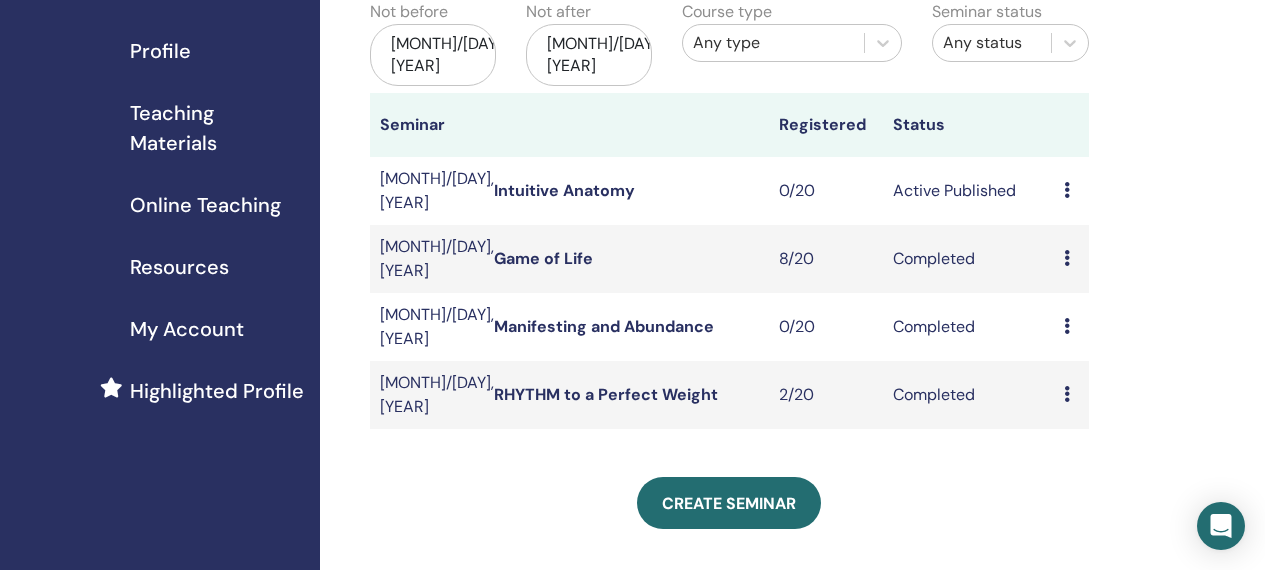 scroll, scrollTop: 440, scrollLeft: 0, axis: vertical 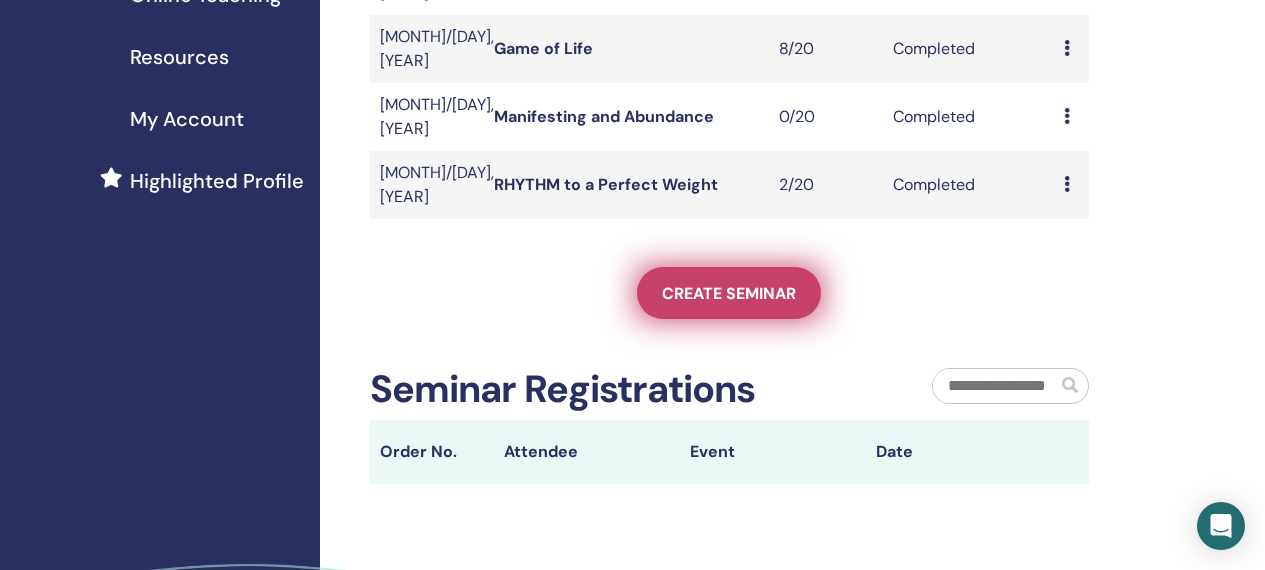 click on "Create seminar" at bounding box center [729, 293] 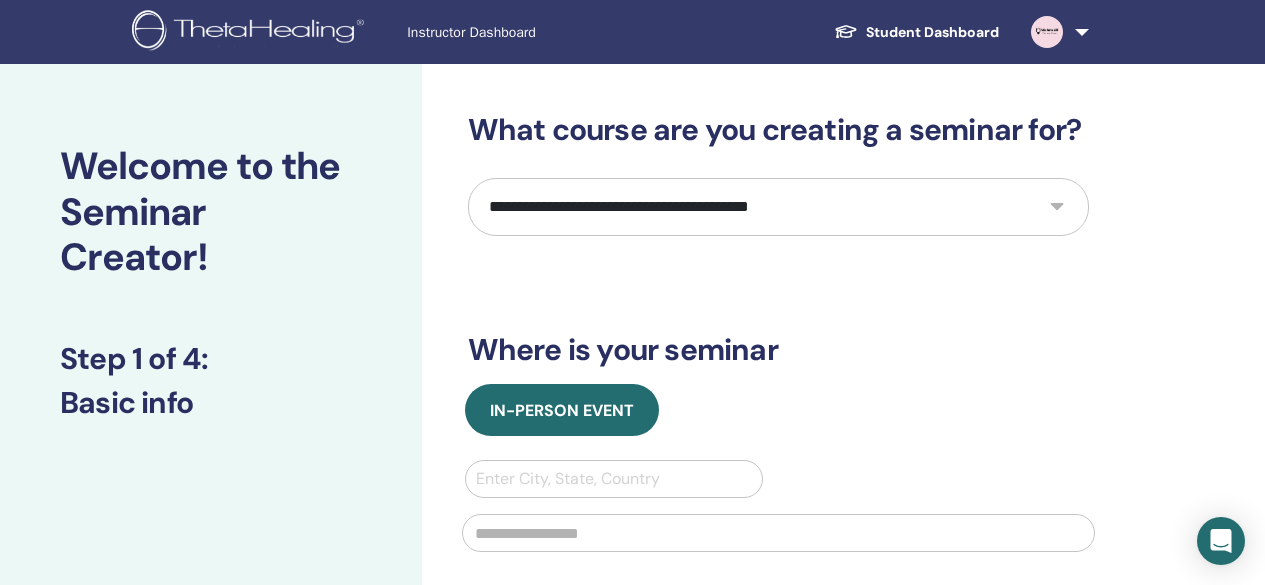 scroll, scrollTop: 40, scrollLeft: 0, axis: vertical 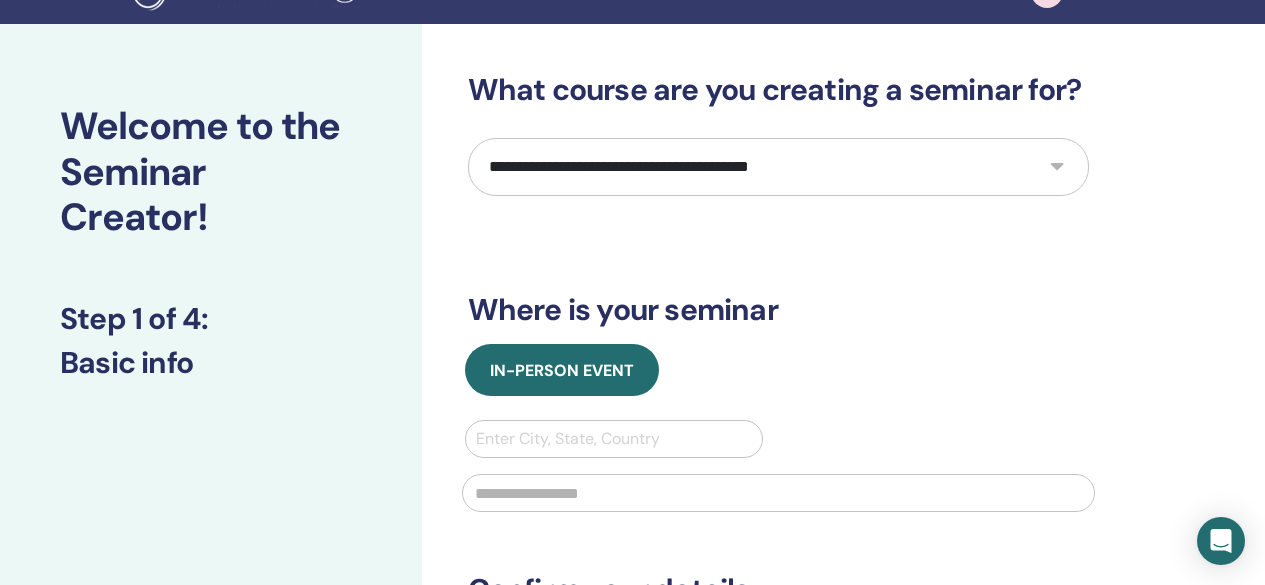 click on "**********" at bounding box center (778, 167) 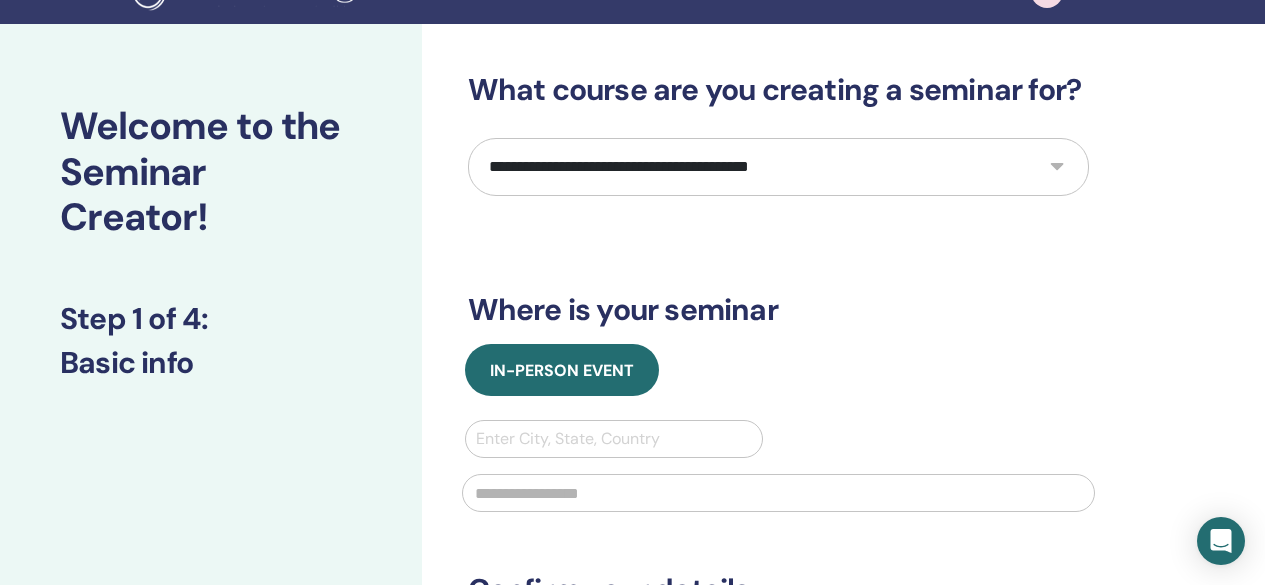 select on "****" 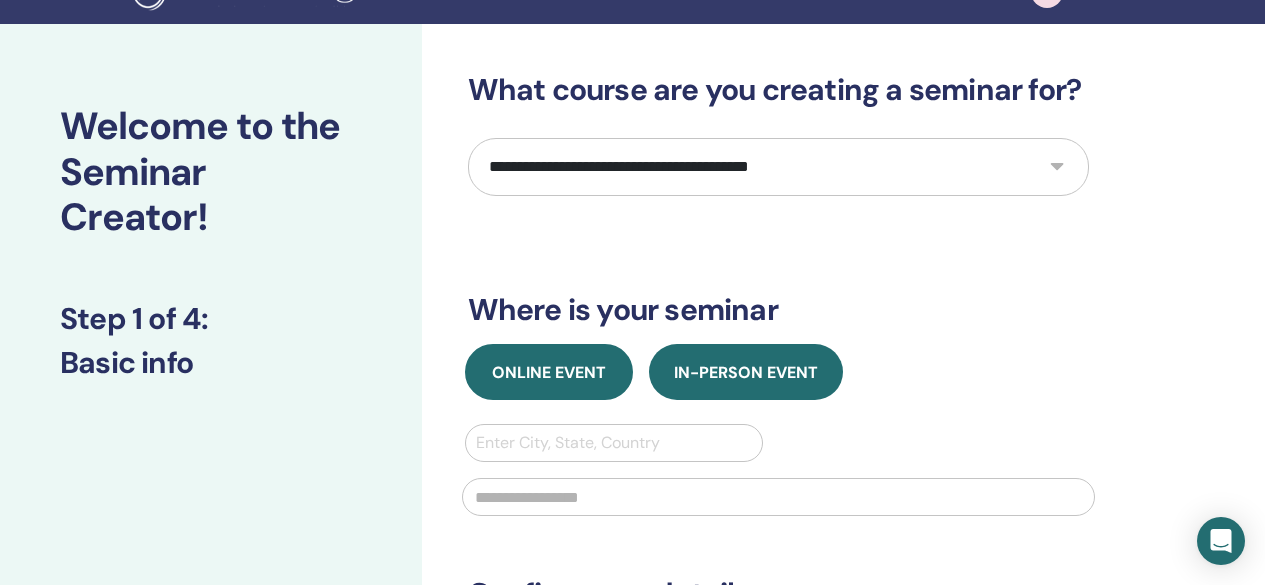 click on "Online Event" at bounding box center [549, 372] 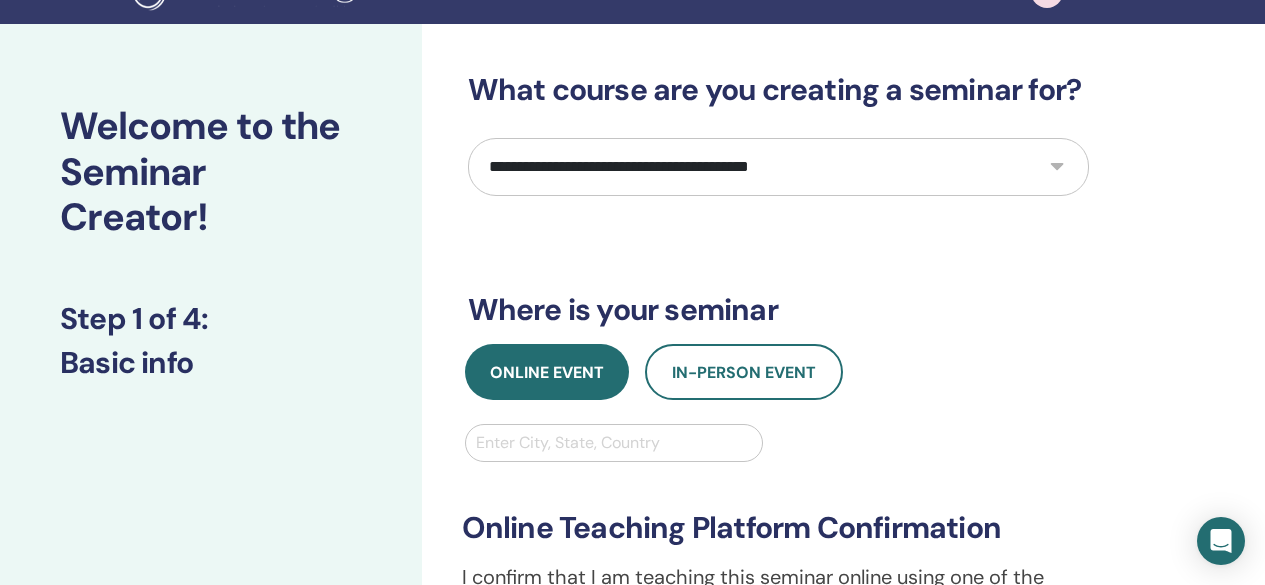 click at bounding box center (614, 443) 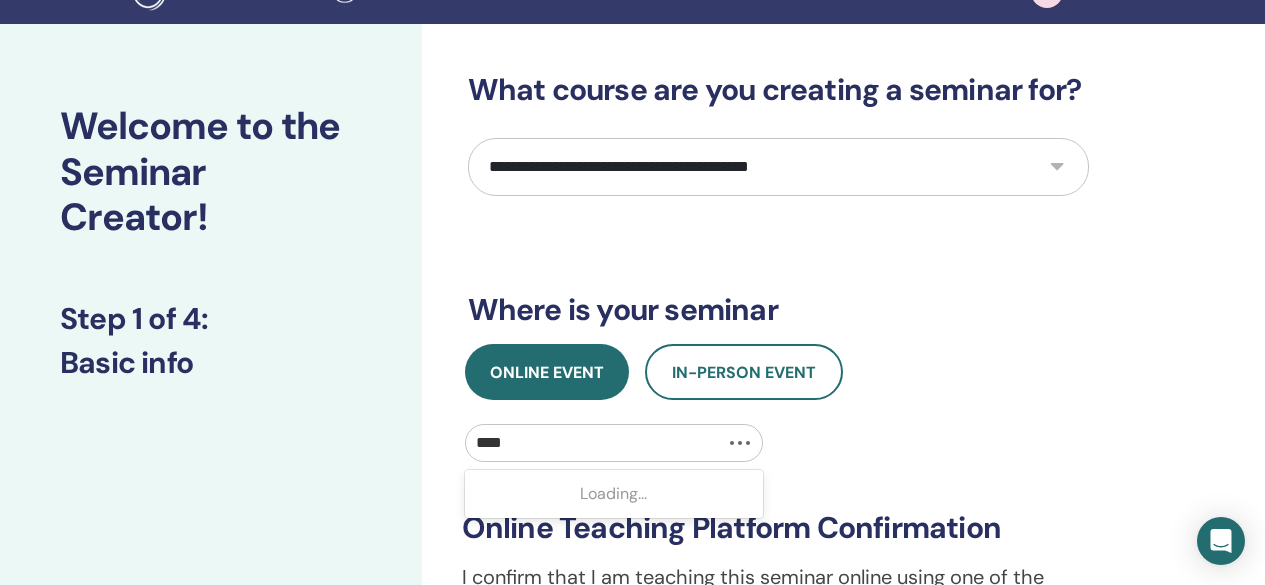 type on "*****" 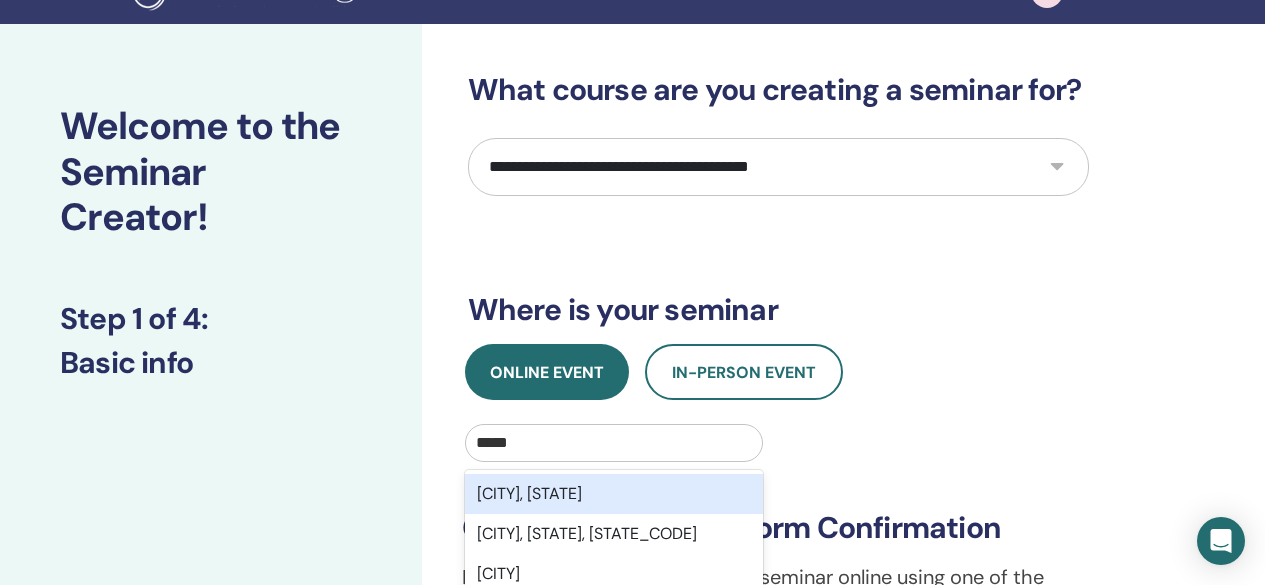 click on "Abu Dhabi, ARE" at bounding box center (614, 494) 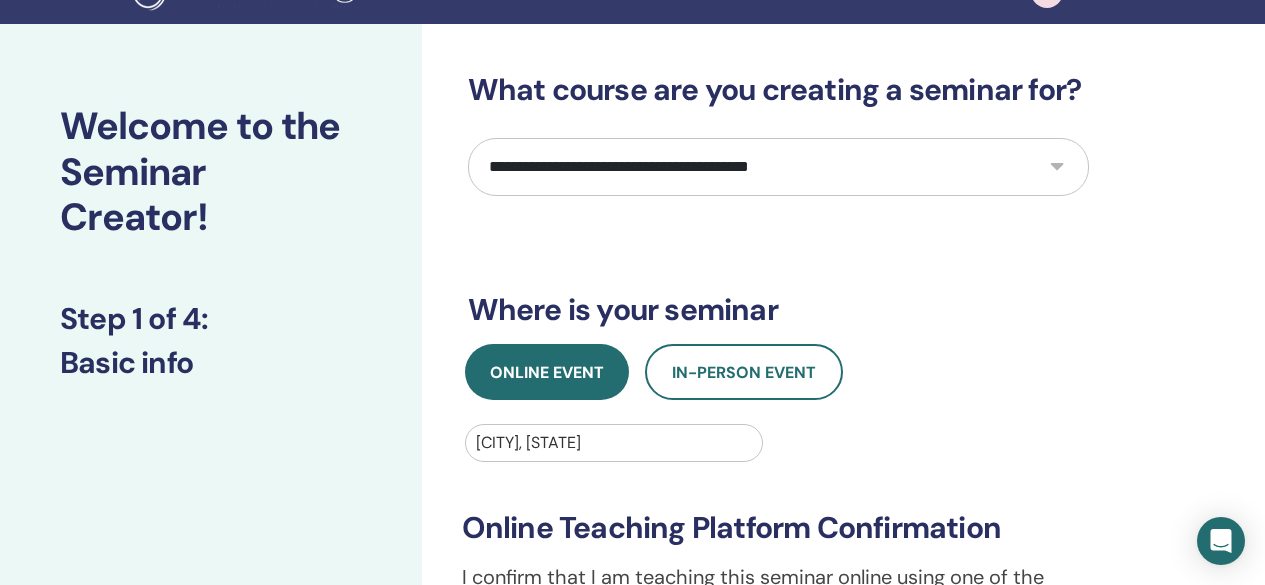 click on "**********" at bounding box center (843, 673) 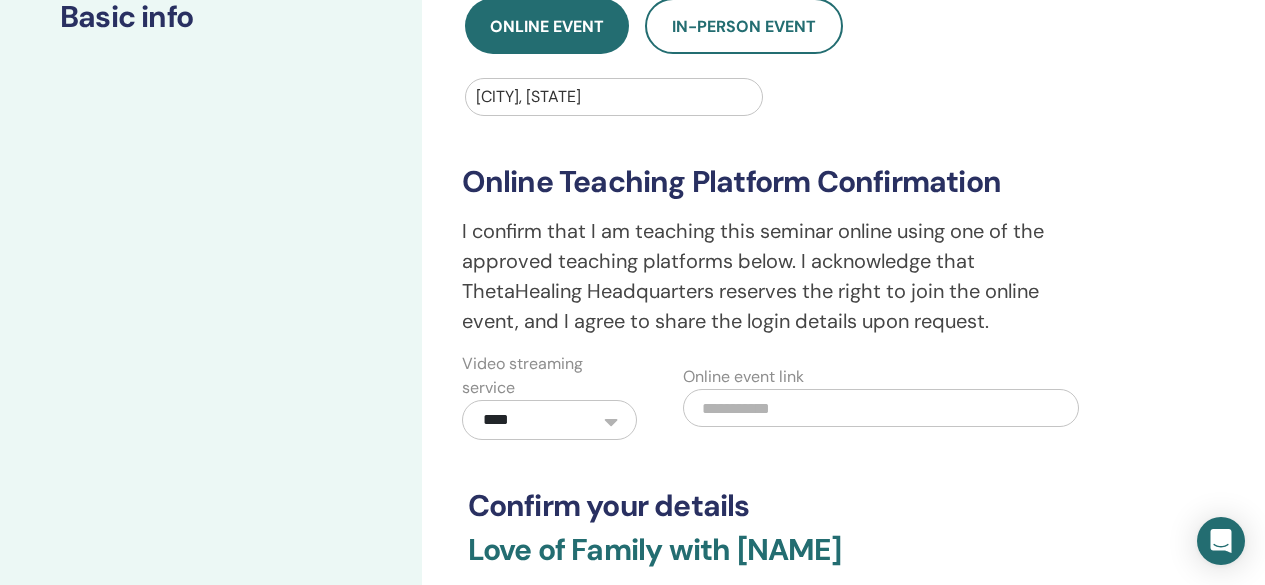 scroll, scrollTop: 400, scrollLeft: 0, axis: vertical 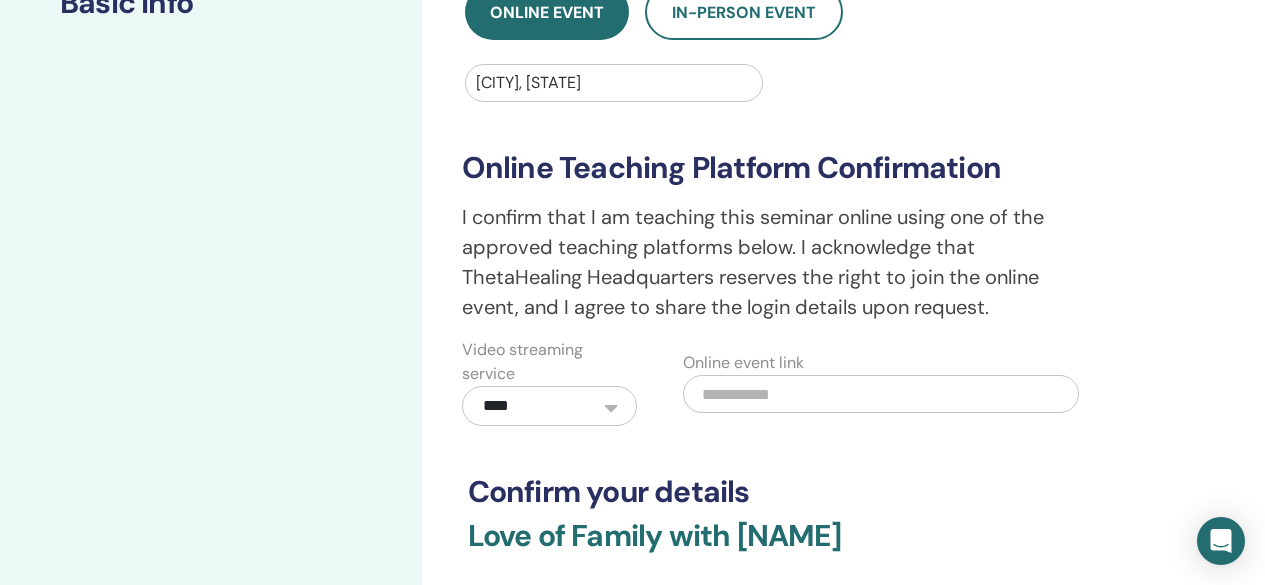 click at bounding box center [881, 394] 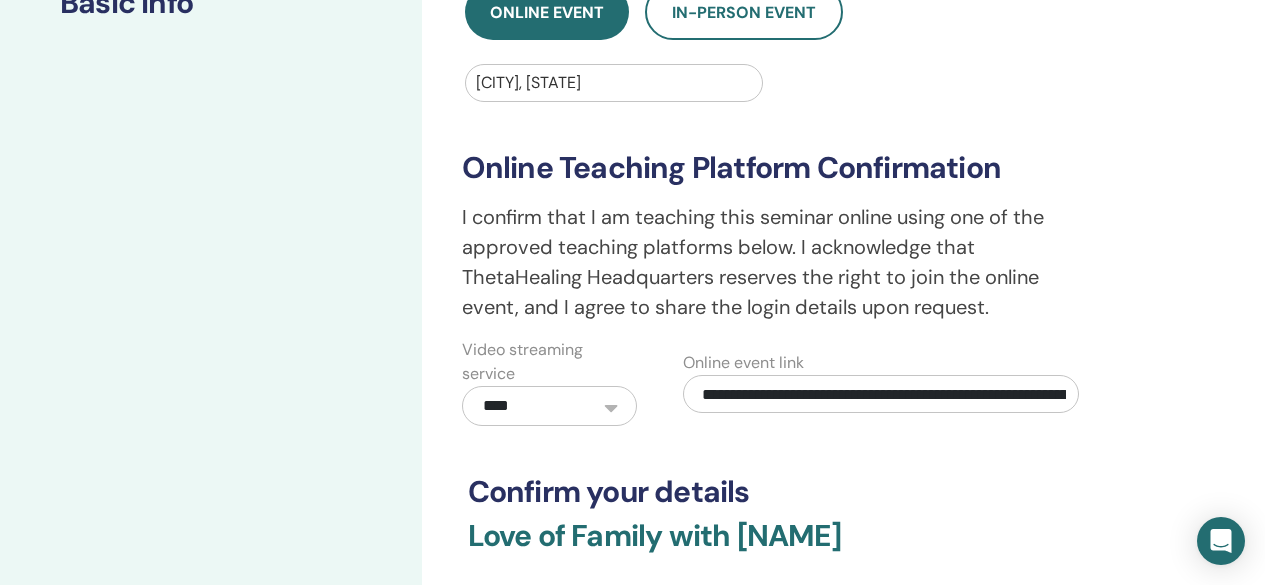 scroll, scrollTop: 0, scrollLeft: 289, axis: horizontal 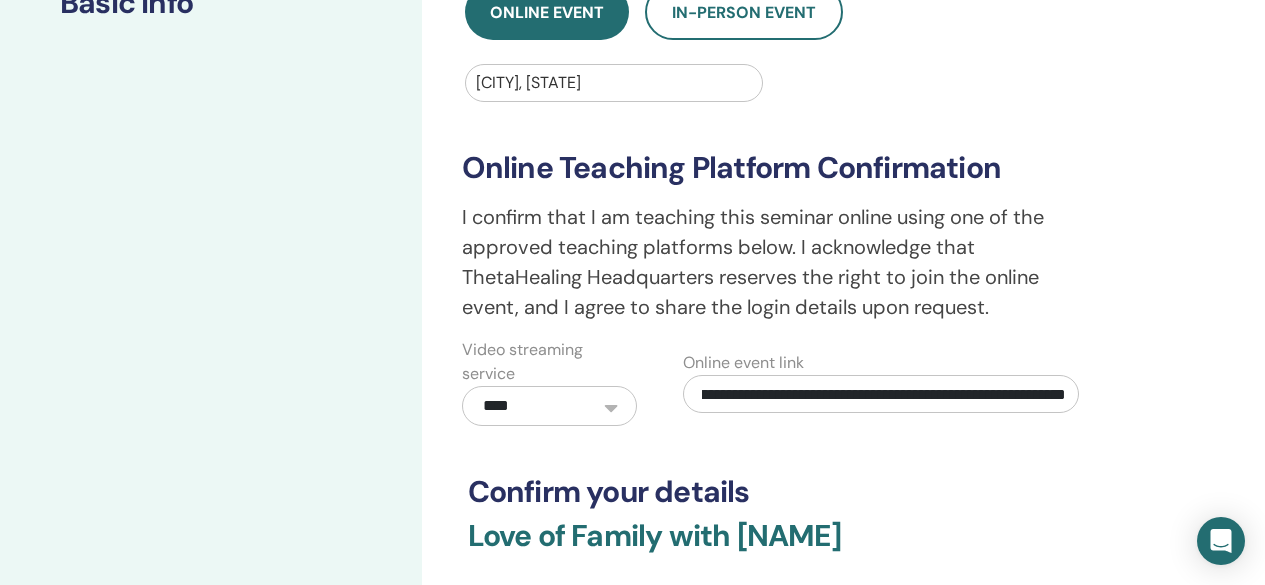 type on "**********" 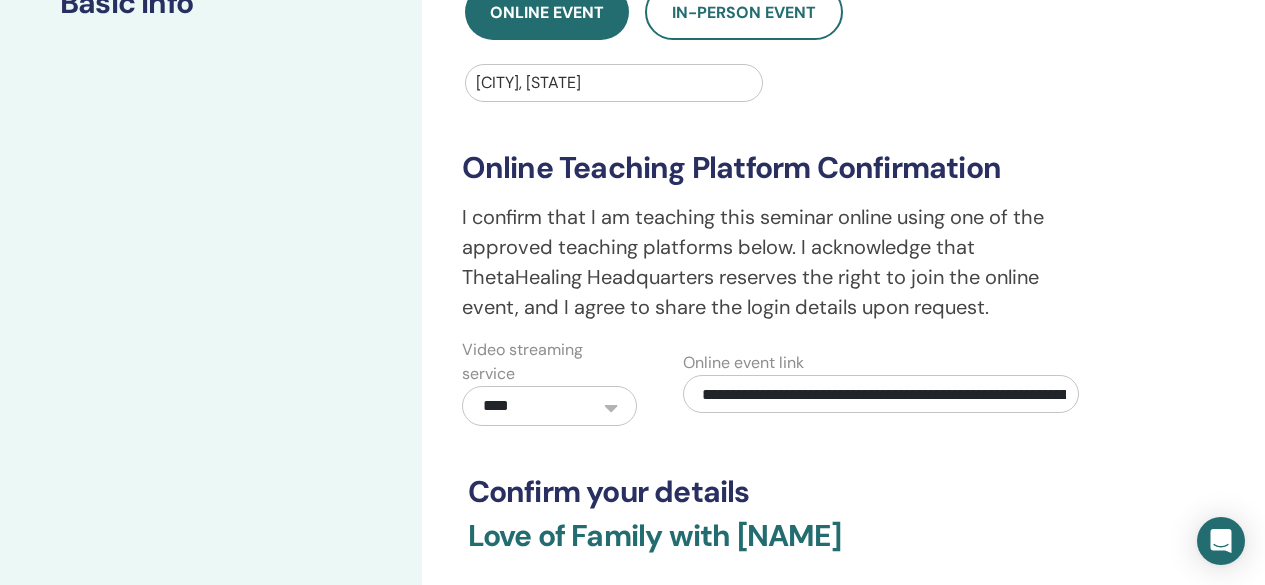 click on "**********" at bounding box center [778, 197] 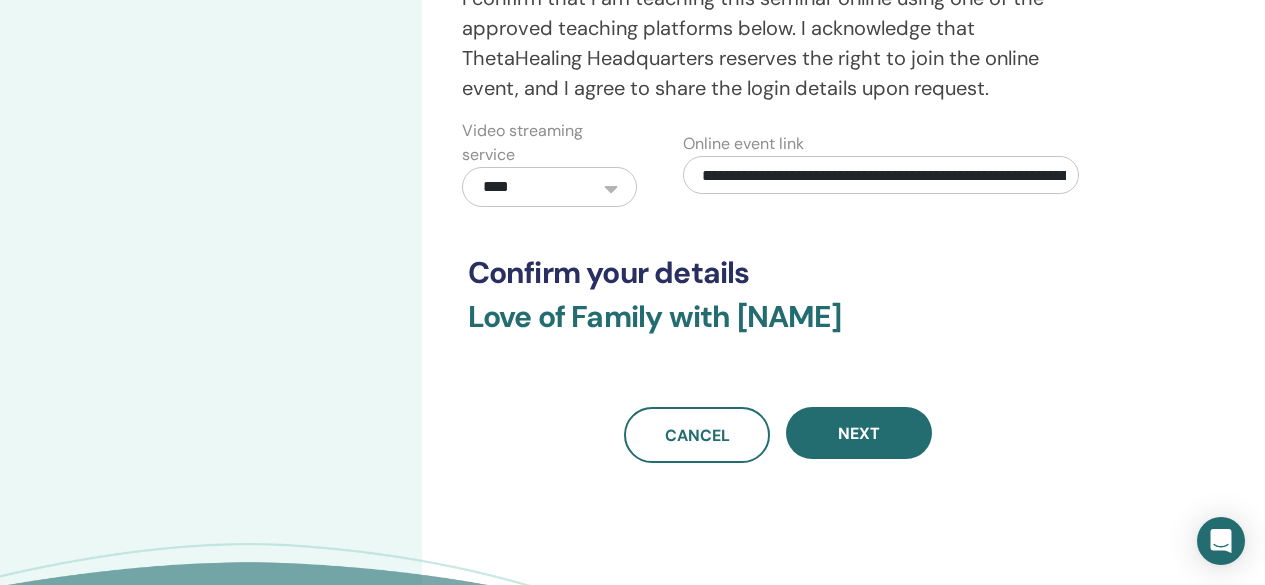 scroll, scrollTop: 640, scrollLeft: 0, axis: vertical 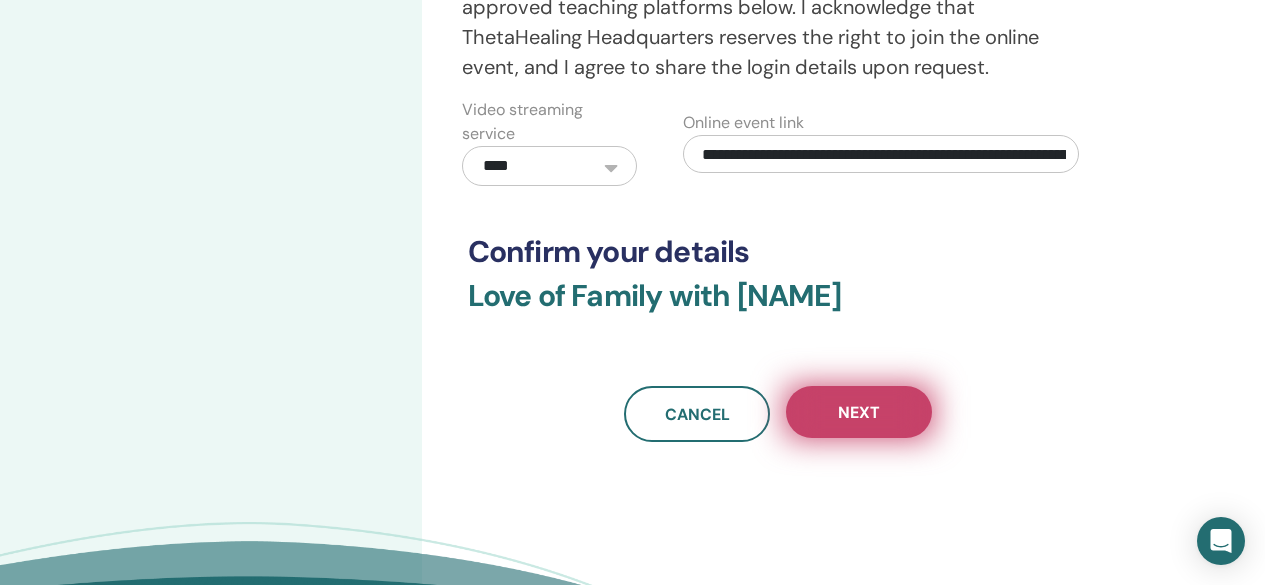 click on "Next" at bounding box center [859, 412] 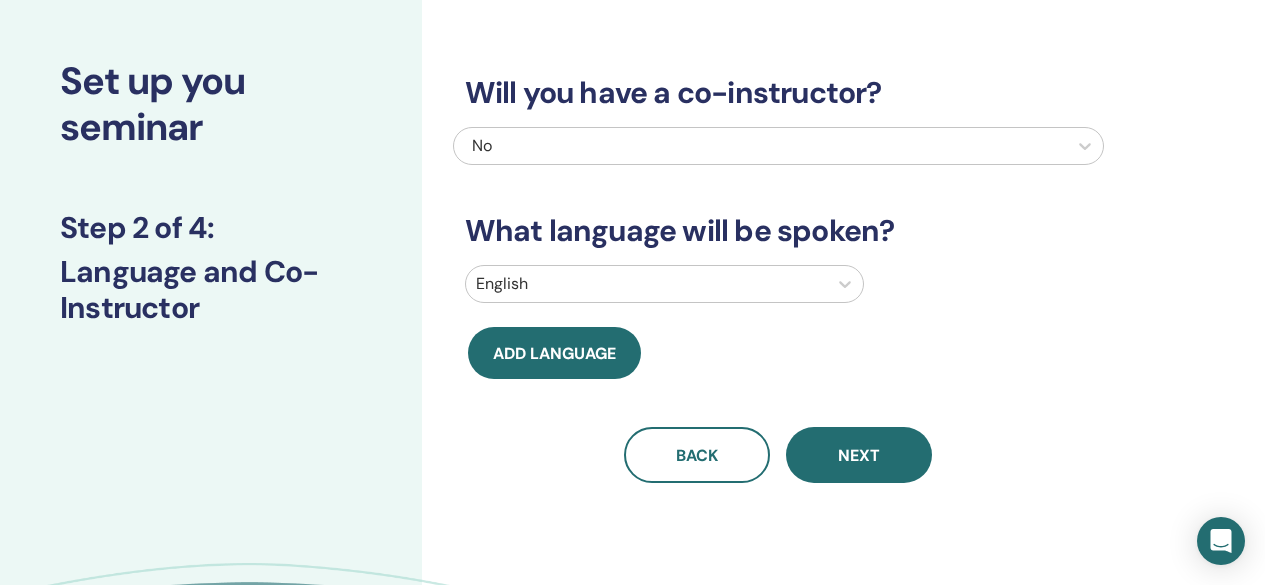 scroll, scrollTop: 0, scrollLeft: 0, axis: both 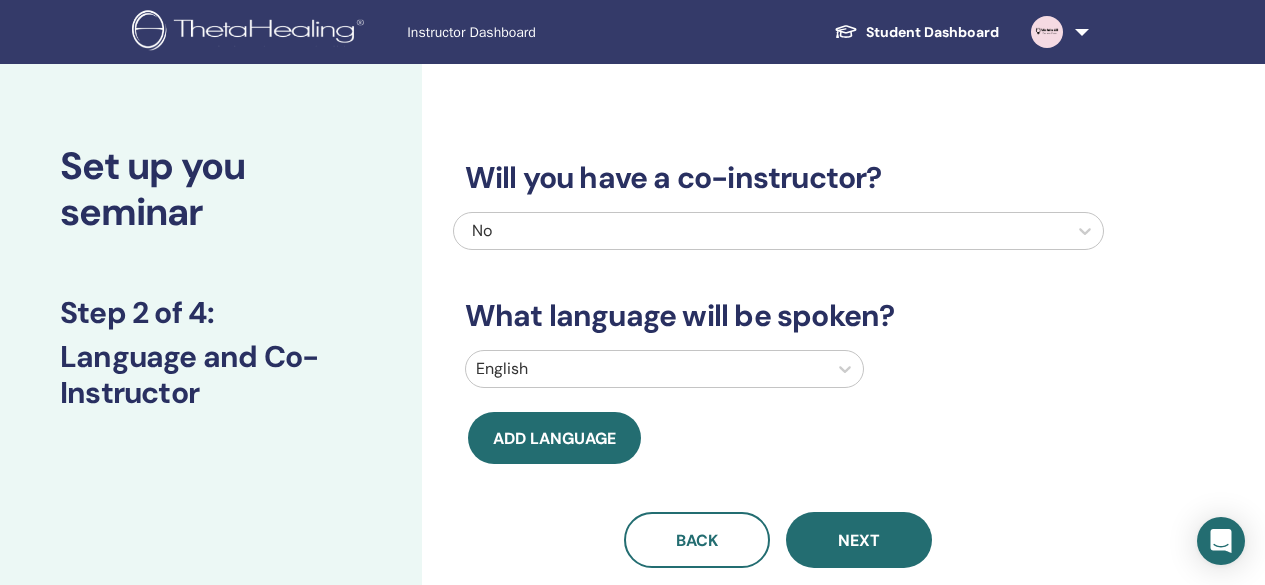 click at bounding box center (646, 369) 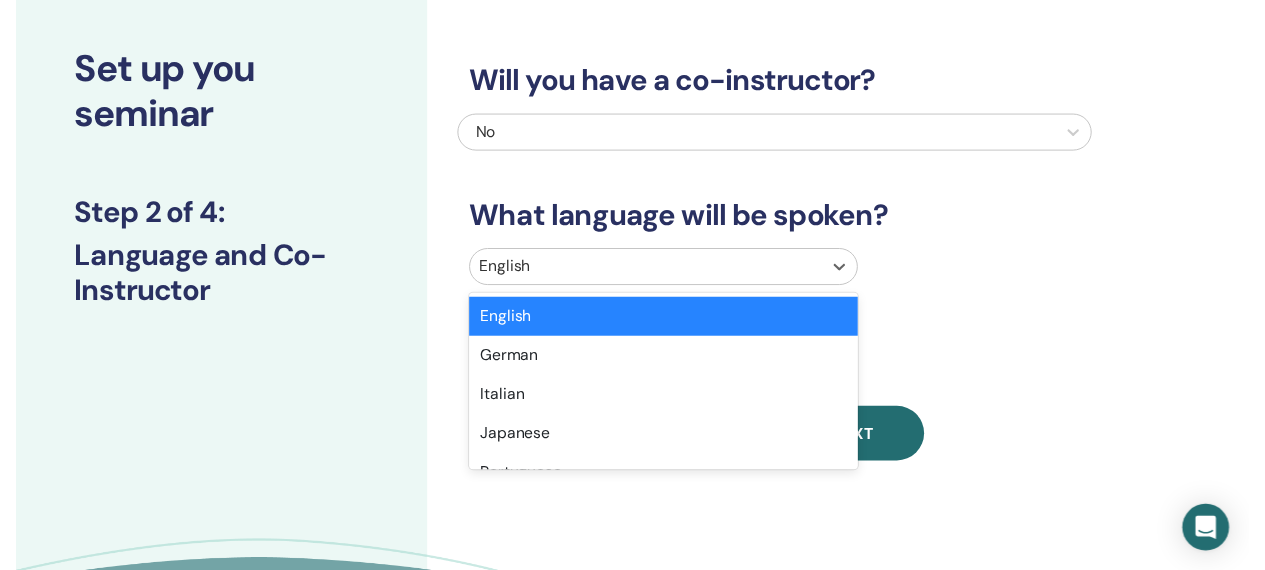 scroll, scrollTop: 119, scrollLeft: 0, axis: vertical 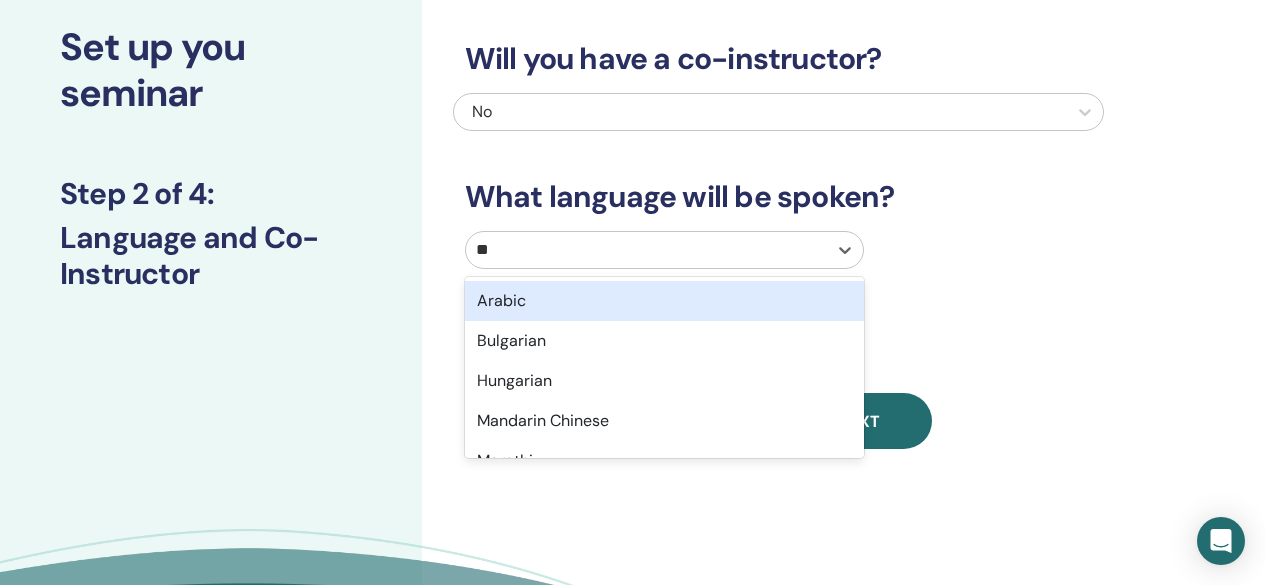 type on "***" 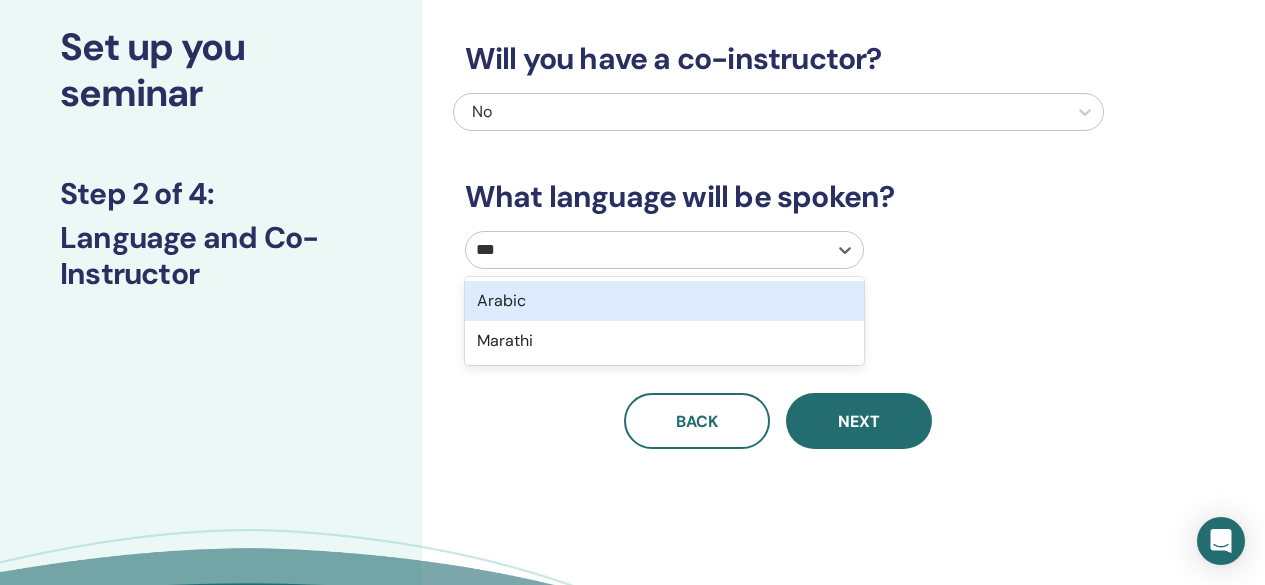 click on "Arabic" at bounding box center (664, 301) 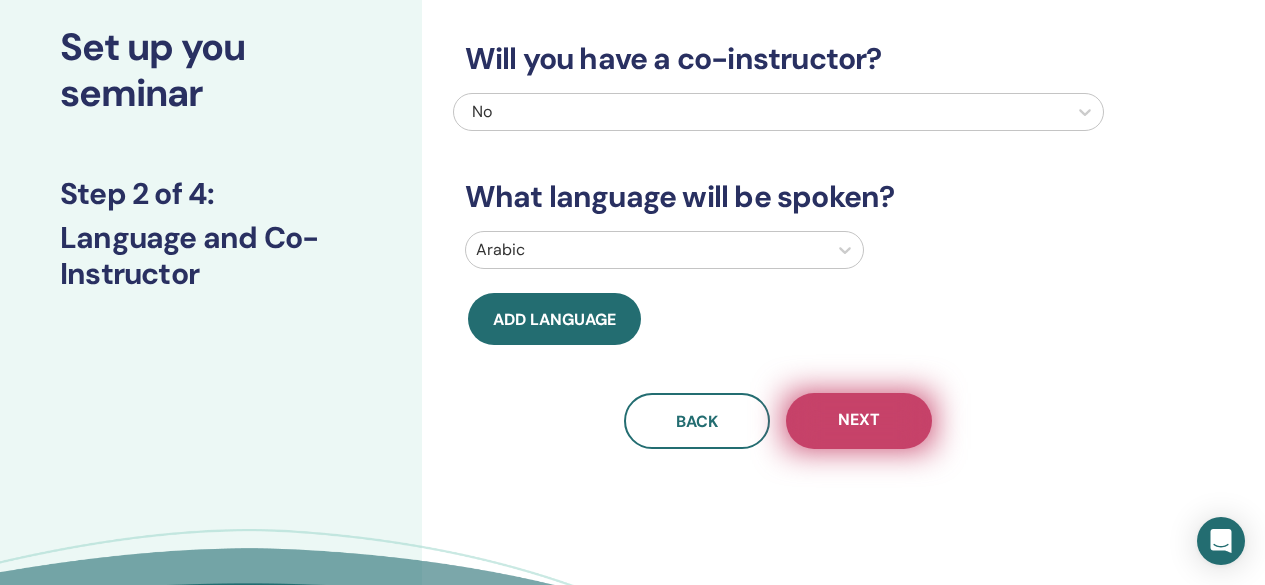 click on "Next" at bounding box center [859, 421] 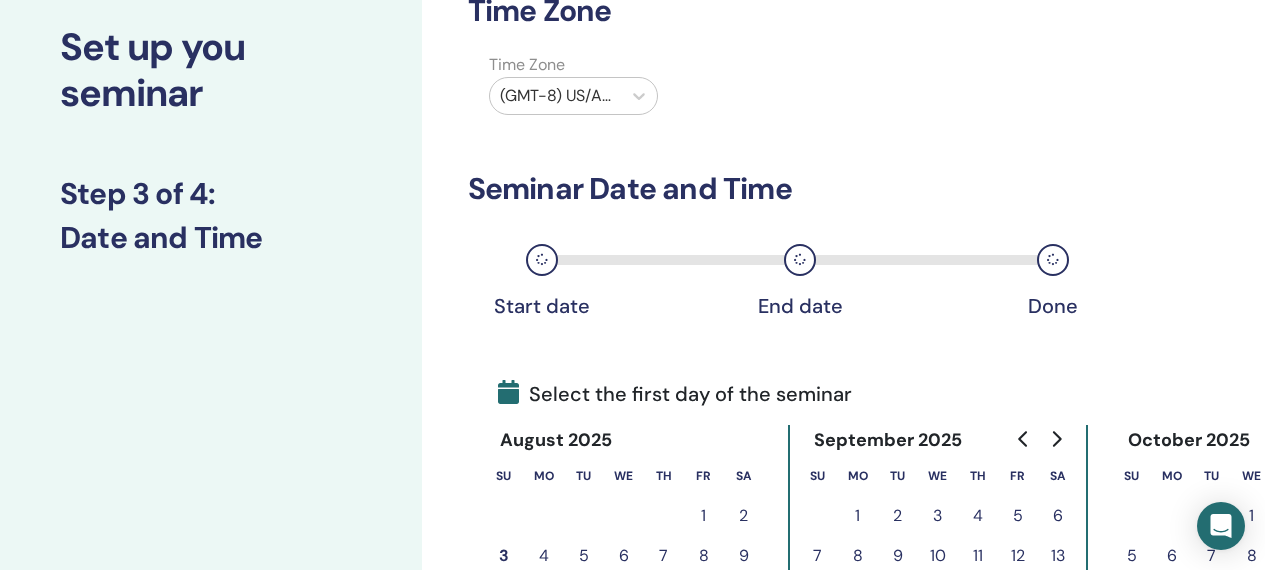 click at bounding box center [555, 96] 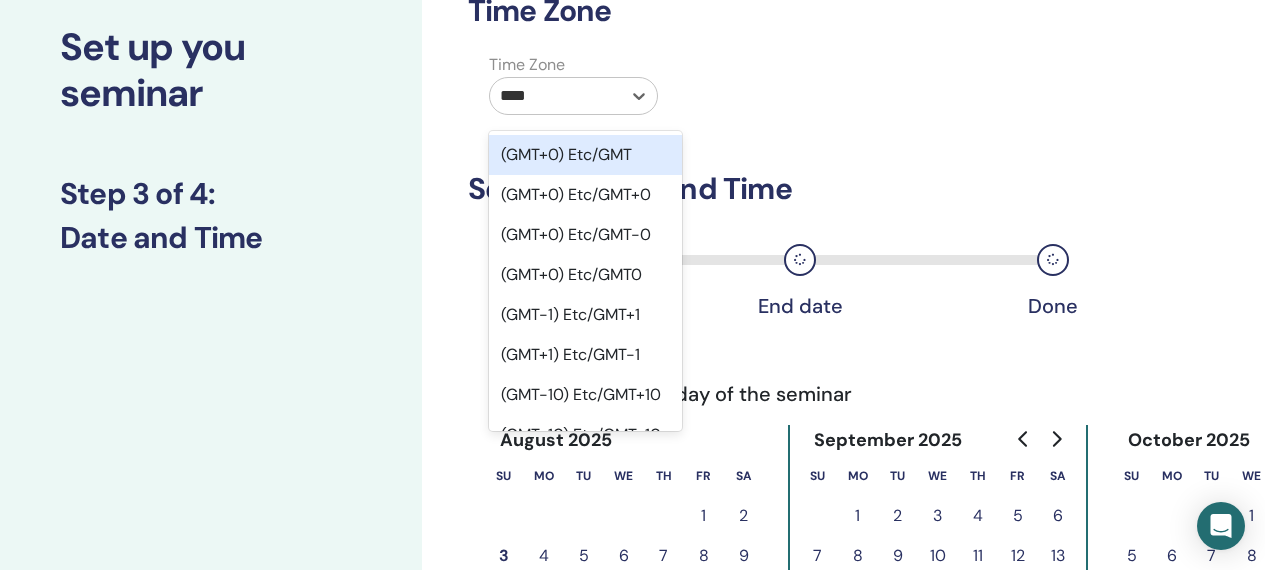 type on "*****" 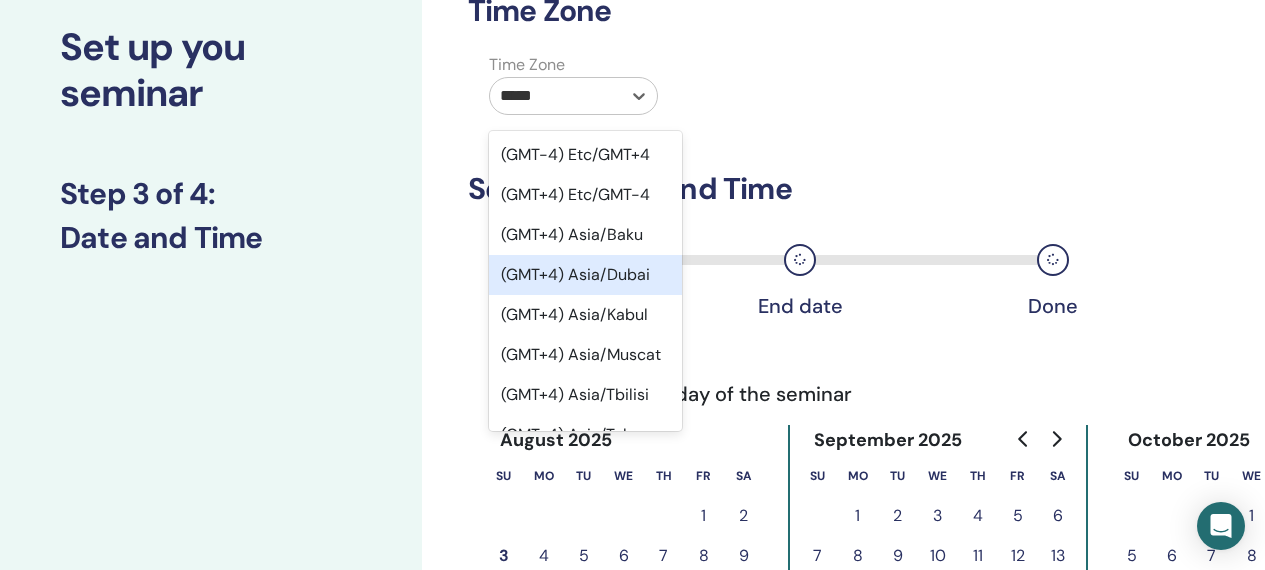 click on "(GMT+4) Asia/Dubai" at bounding box center (585, 275) 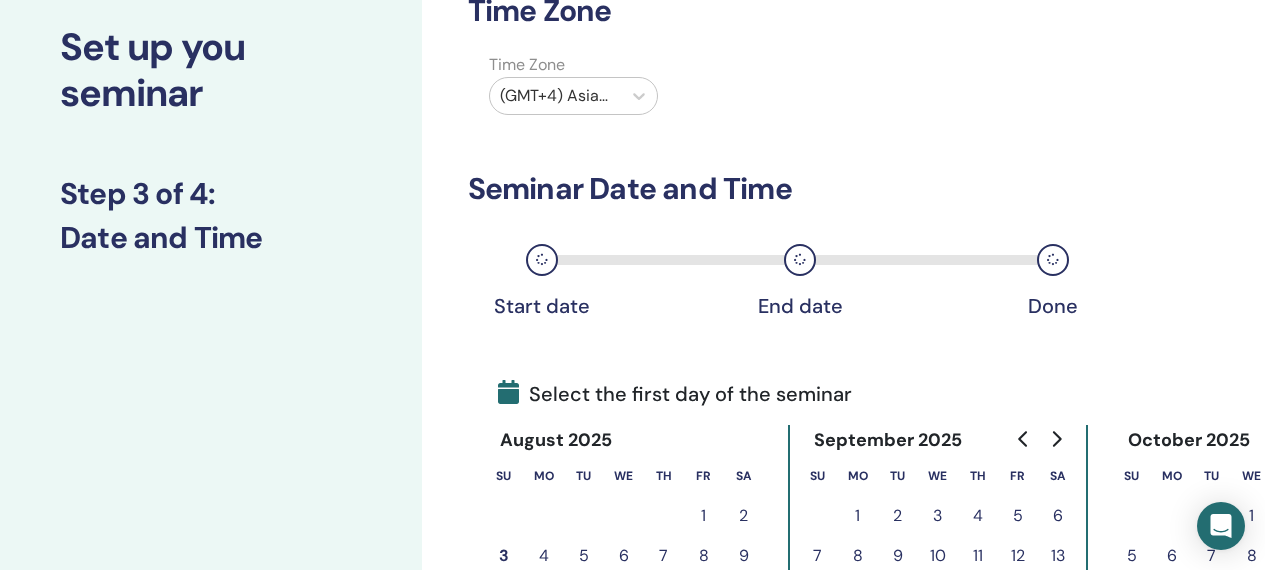click on "Time Zone Time Zone (GMT+4) Asia/Dubai Seminar Date and Time Start date End date Done Select the first day of the seminar August 2025 Su Mo Tu We Th Fr Sa 1 2 3 4 5 6 7 8 9 10 11 12 13 14 15 16 17 18 19 20 21 22 23 24 25 26 27 28 29 30 31 September 2025 Su Mo Tu We Th Fr Sa 1 2 3 4 5 6 7 8 9 10 11 12 13 14 15 16 17 18 19 20 21 22 23 24 25 26 27 28 29 30 October 2025 Su Mo Tu We Th Fr Sa 1 2 3 4 5 6 7 8 9 10 11 12 13 14 15 16 17 18 19 20 21 22 23 24 25 26 27 28 29 30 31 Back Next" at bounding box center [843, 540] 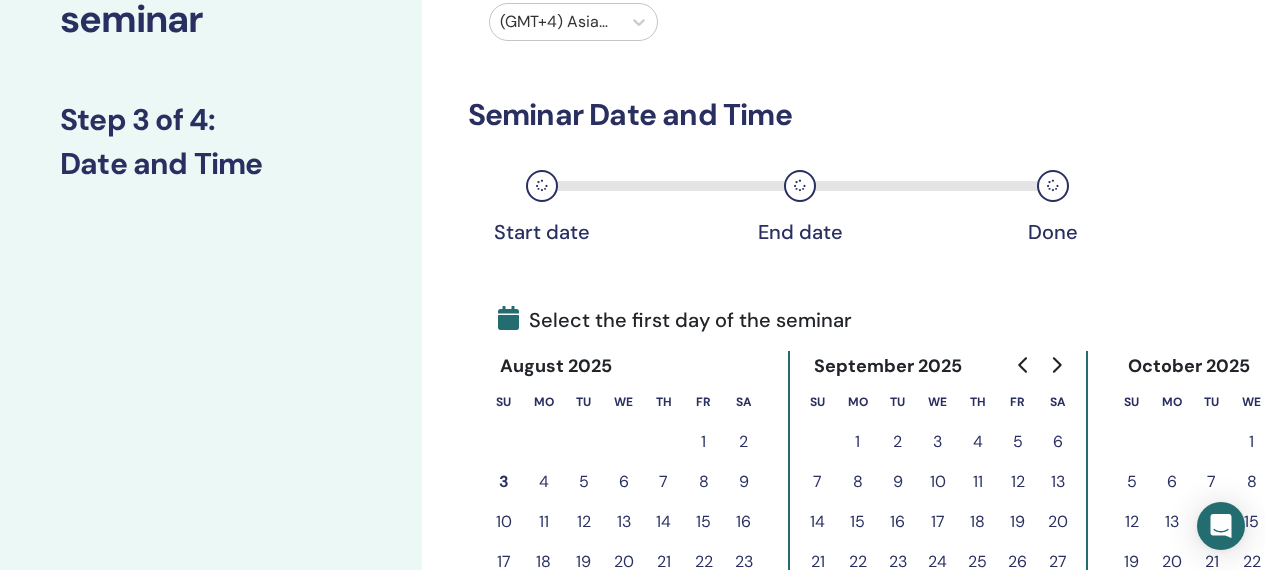 scroll, scrollTop: 199, scrollLeft: 0, axis: vertical 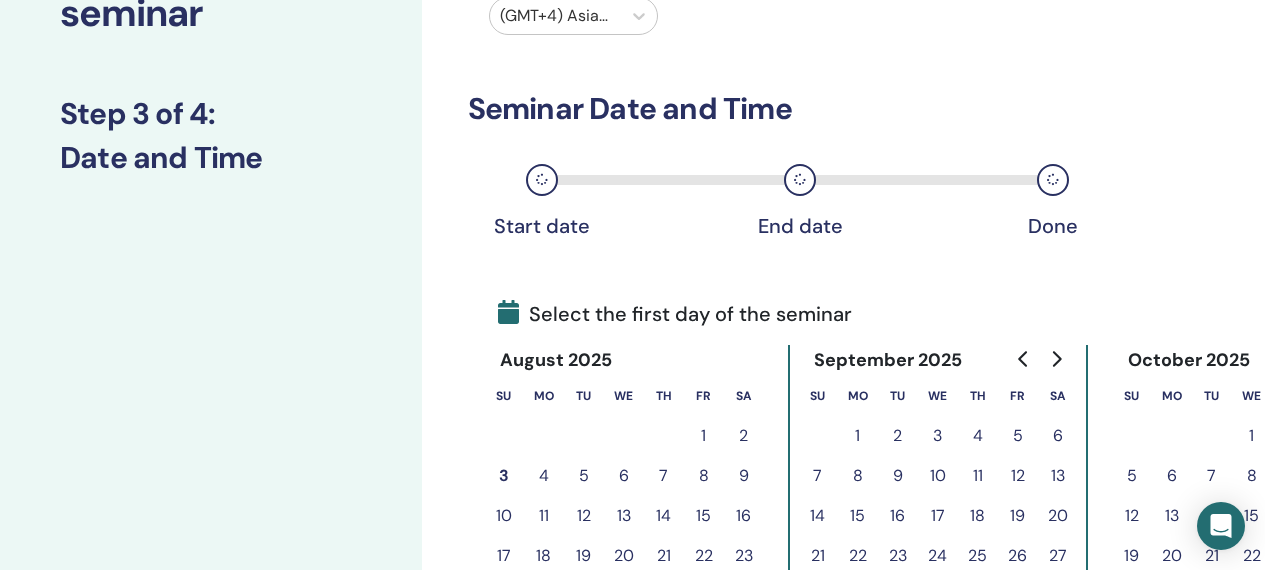 click on "19" at bounding box center [584, 556] 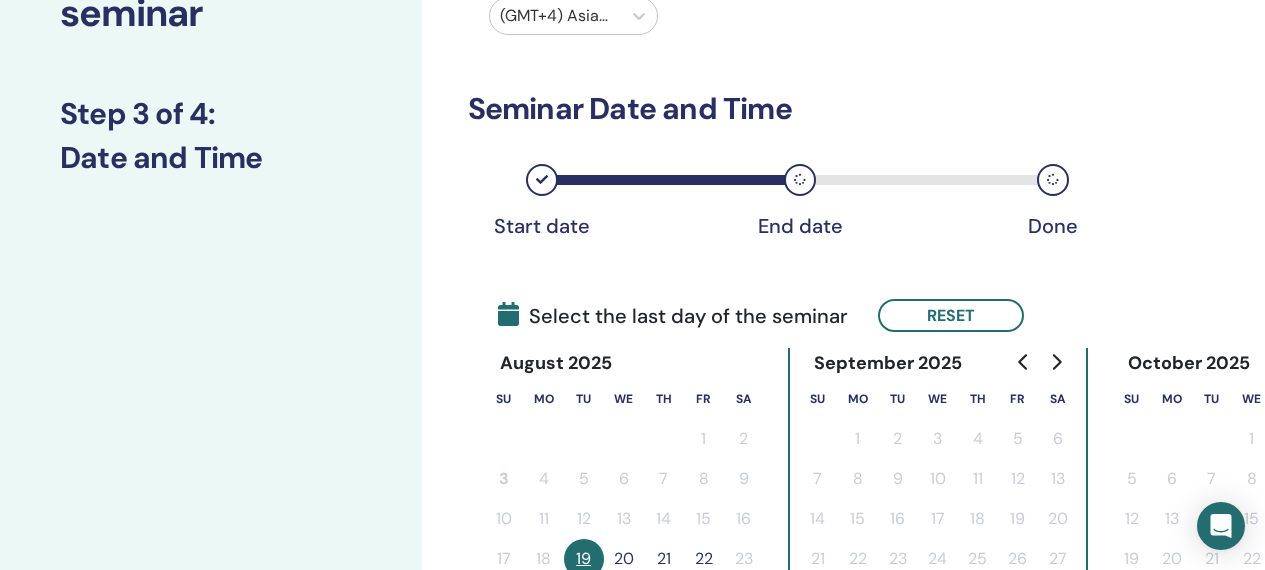 click on "21" at bounding box center [664, 559] 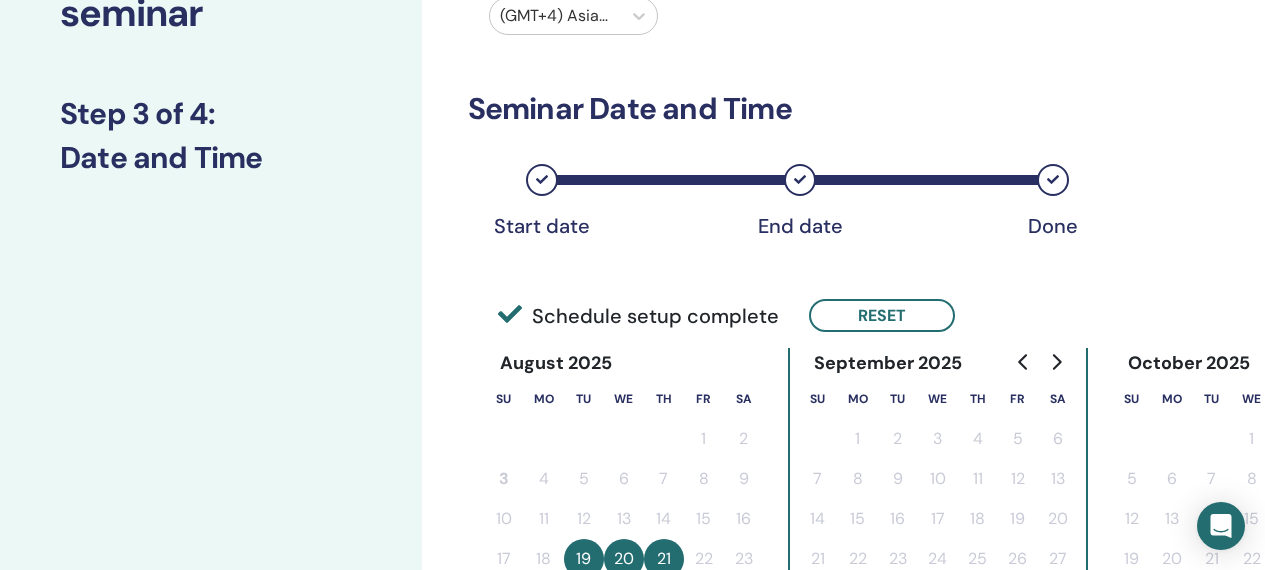 click on "Time Zone Time Zone (GMT+4) Asia/Dubai Seminar Date and Time Start date End date Done Schedule setup complete Reset August 2025 Su Mo Tu We Th Fr Sa 1 2 3 4 5 6 7 8 9 10 11 12 13 14 15 16 17 18 19 20 21 22 23 24 25 26 27 28 29 30 31 September 2025 Su Mo Tu We Th Fr Sa 1 2 3 4 5 6 7 8 9 10 11 12 13 14 15 16 17 18 19 20 21 22 23 24 25 26 27 28 29 30 October 2025 Su Mo Tu We Th Fr Sa 1 2 3 4 5 6 7 8 9 10 11 12 13 14 15 16 17 18 19 20 21 22 23 24 25 26 27 28 29 30 31 Day  # 1 2025/08/19 Start time ***** End time ***** Apply to all Day  # 2 2025/08/20 Start time ***** End time ***** Day  # 3 2025/08/21 Start time ***** End time ***** Back Next" at bounding box center [843, 572] 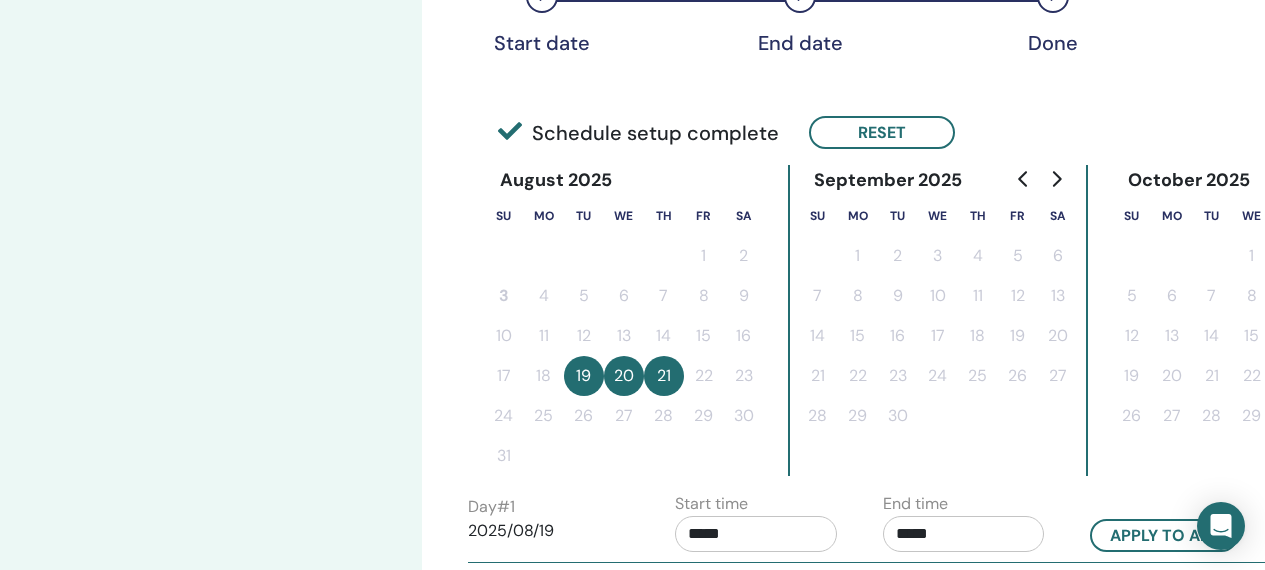 scroll, scrollTop: 399, scrollLeft: 0, axis: vertical 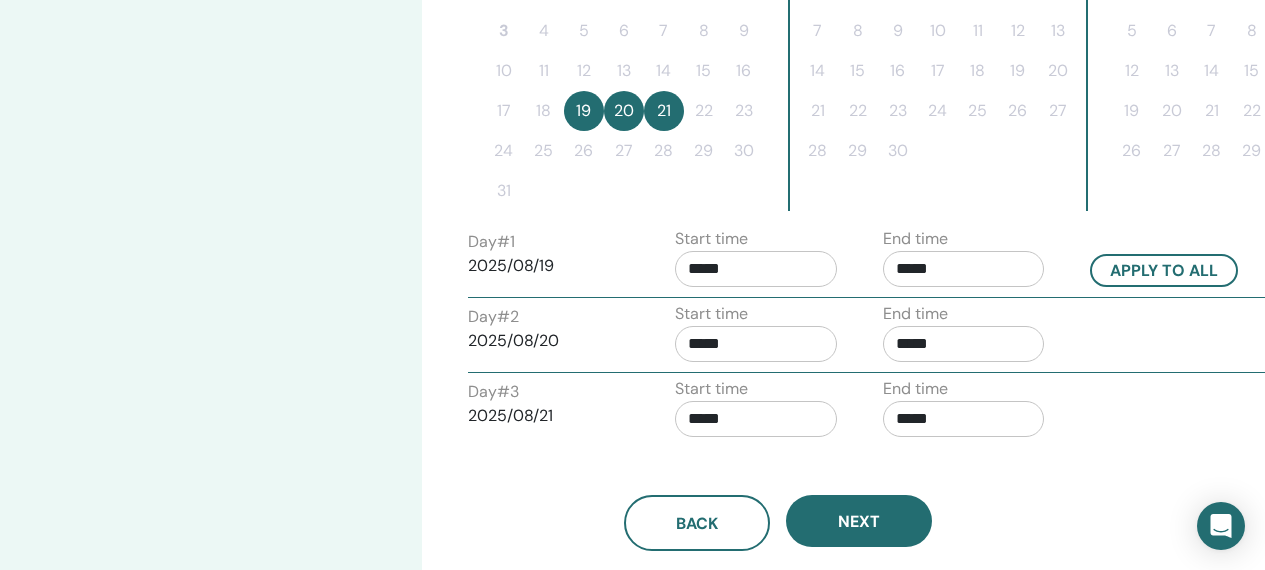 click on "*****" at bounding box center (964, 269) 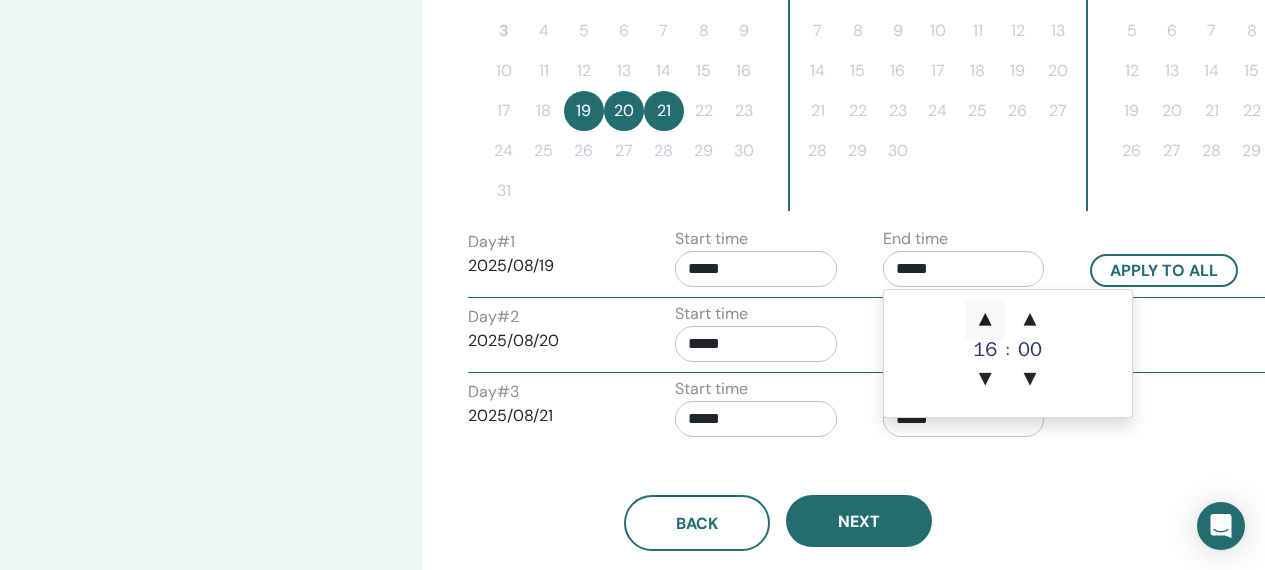 click on "▲" at bounding box center [985, 320] 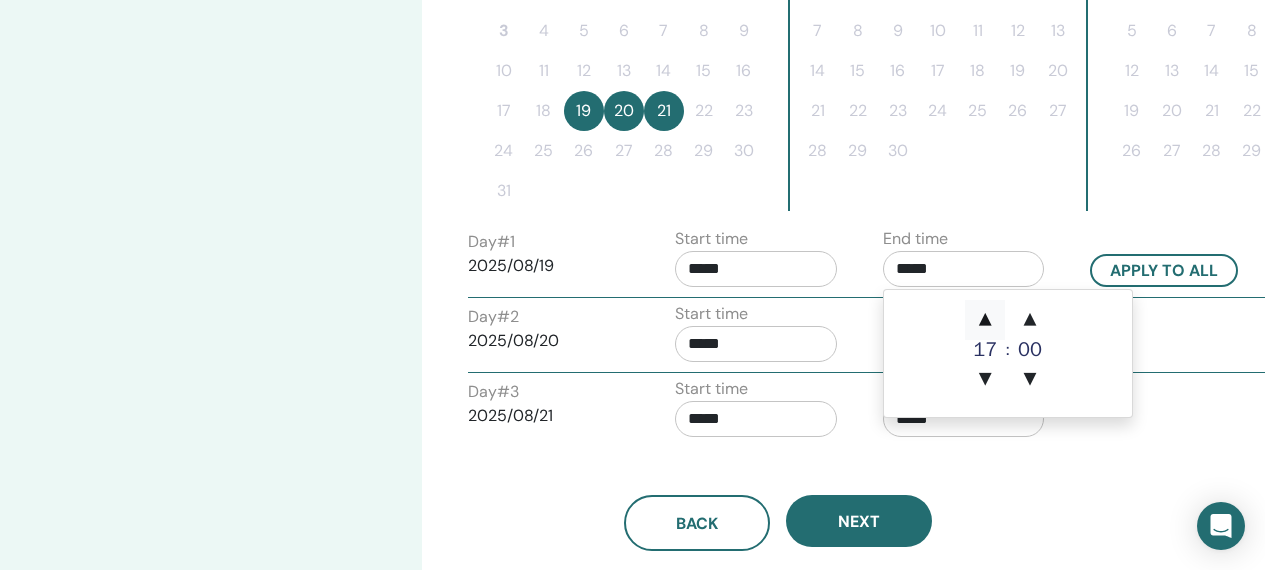 click on "▲" at bounding box center [985, 320] 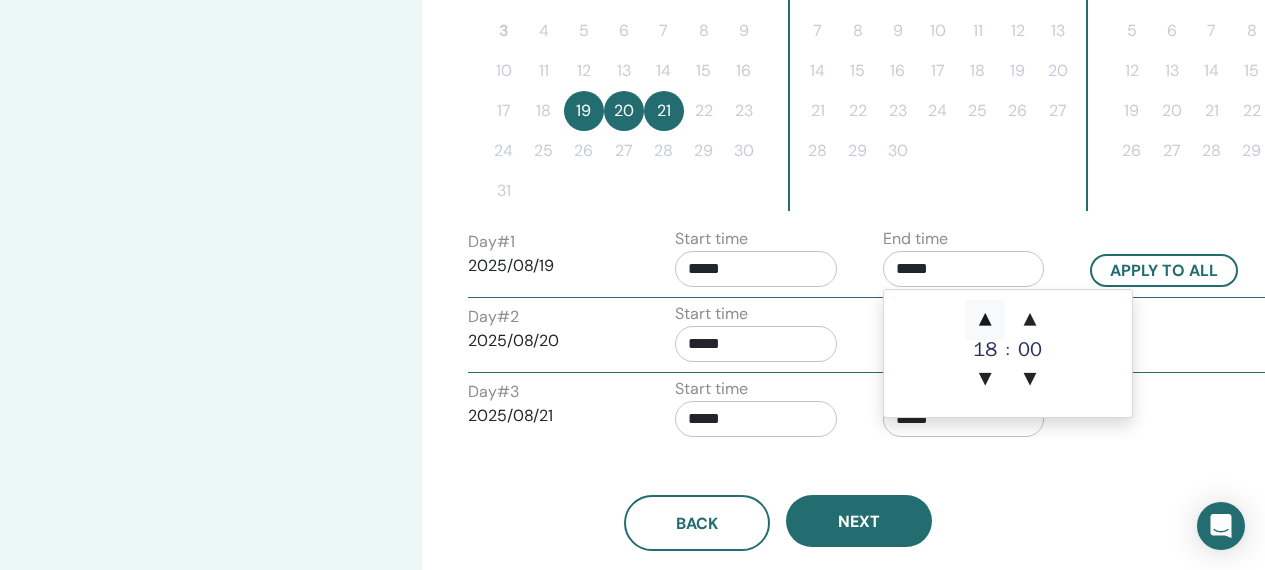 click on "▲" at bounding box center [985, 320] 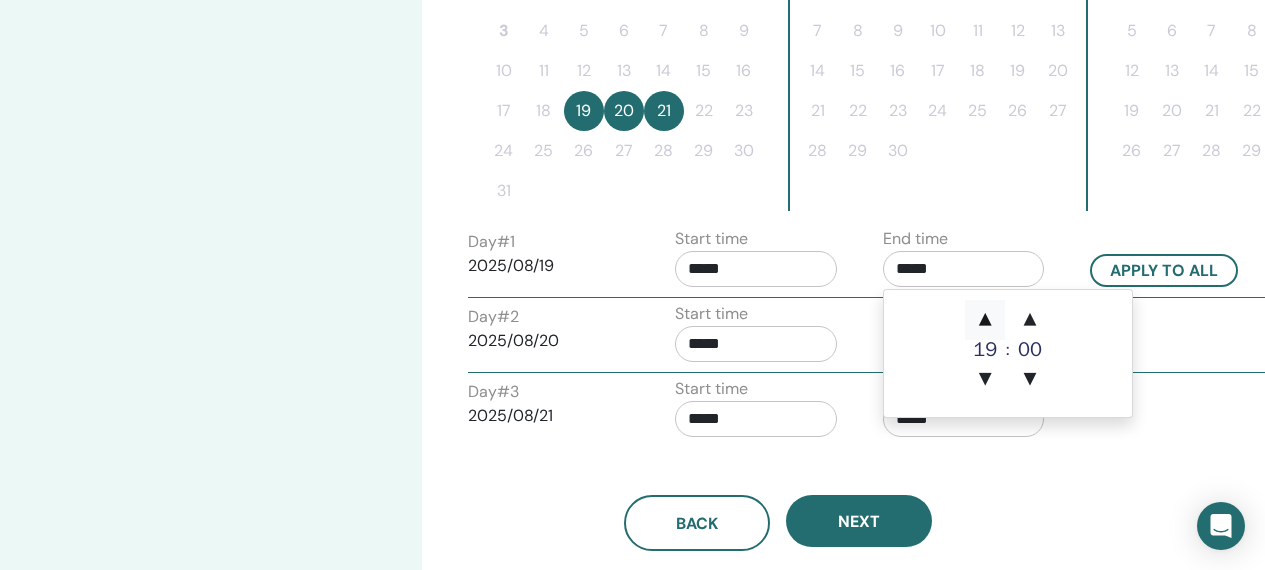 click on "▲" at bounding box center (985, 320) 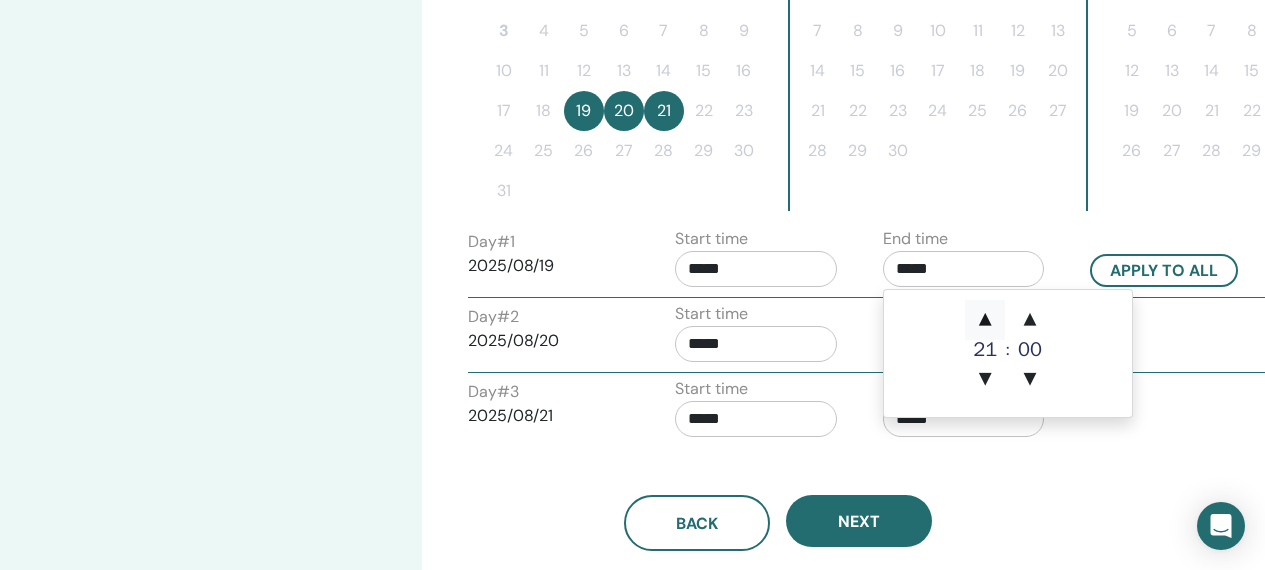 click on "▲" at bounding box center (985, 320) 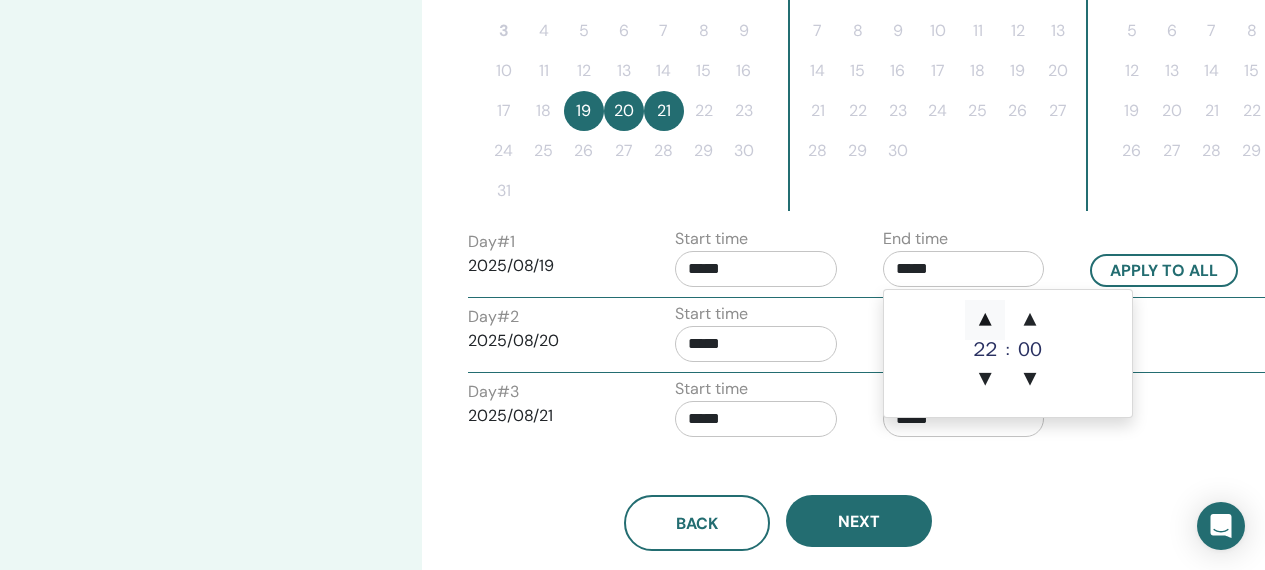 click on "▲" at bounding box center [985, 320] 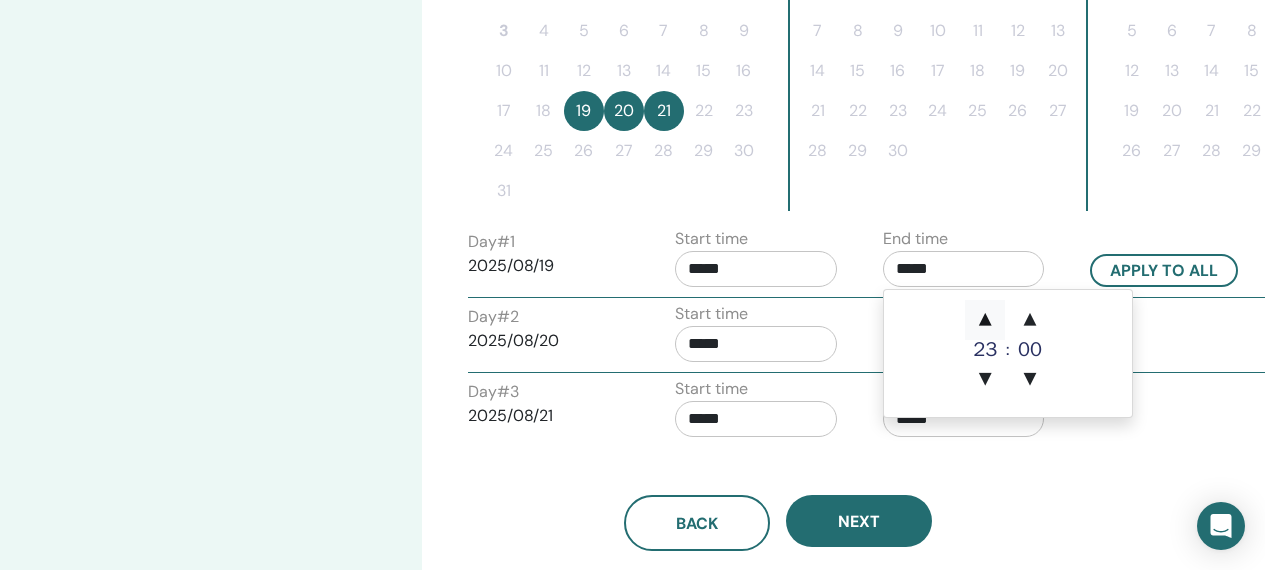 click on "▲" at bounding box center [985, 320] 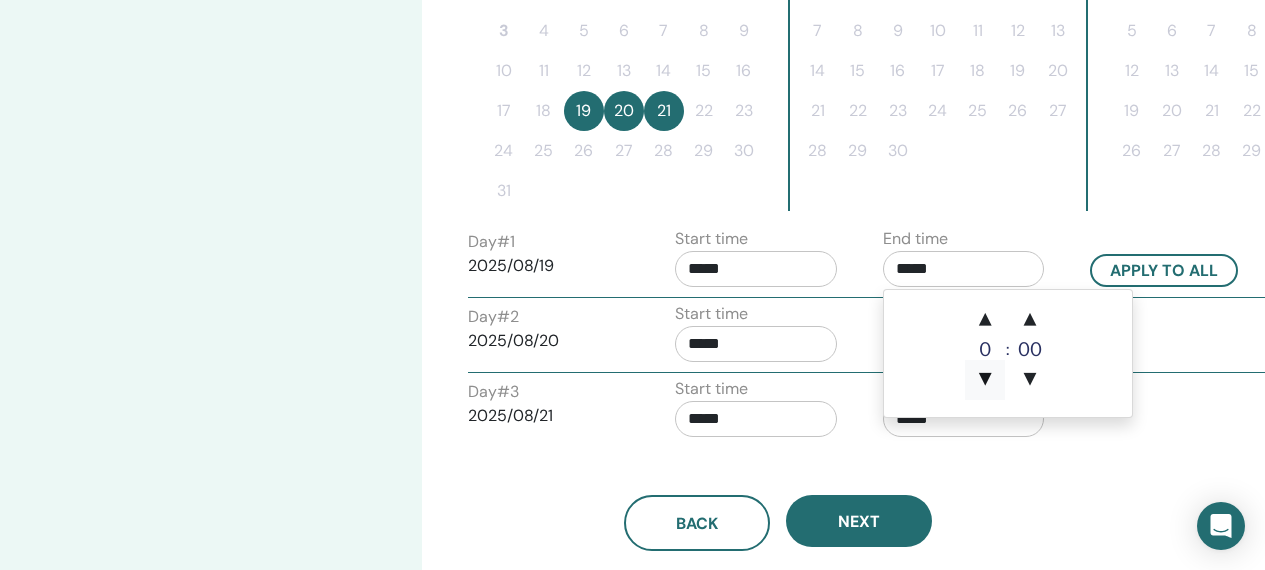 click on "▼" at bounding box center (985, 380) 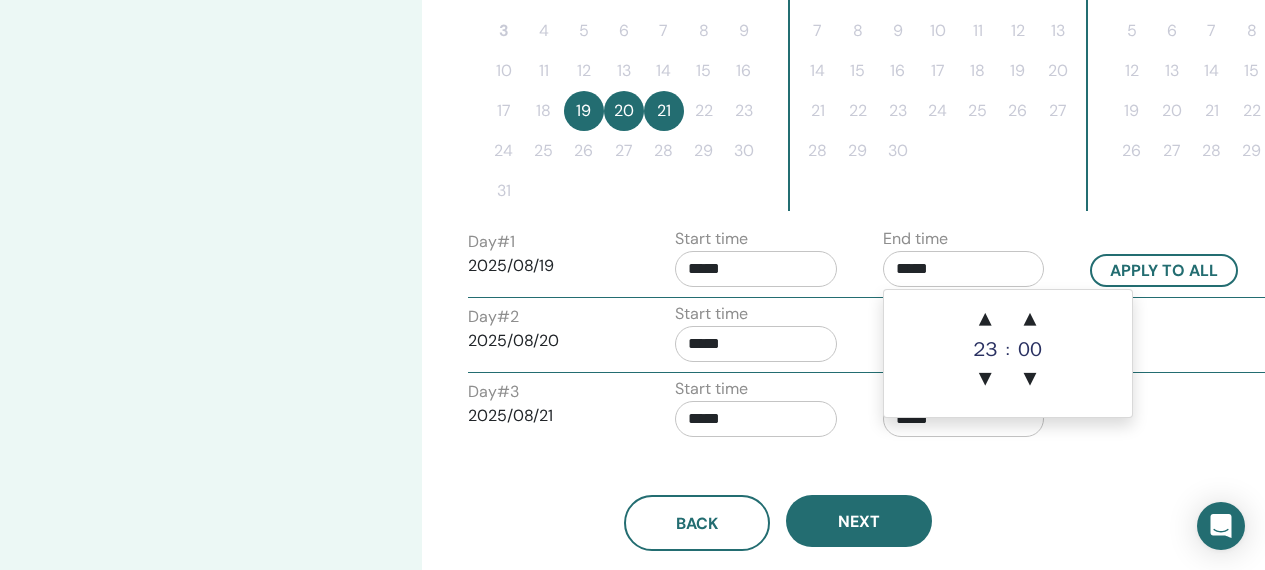 click on "*****" at bounding box center [756, 269] 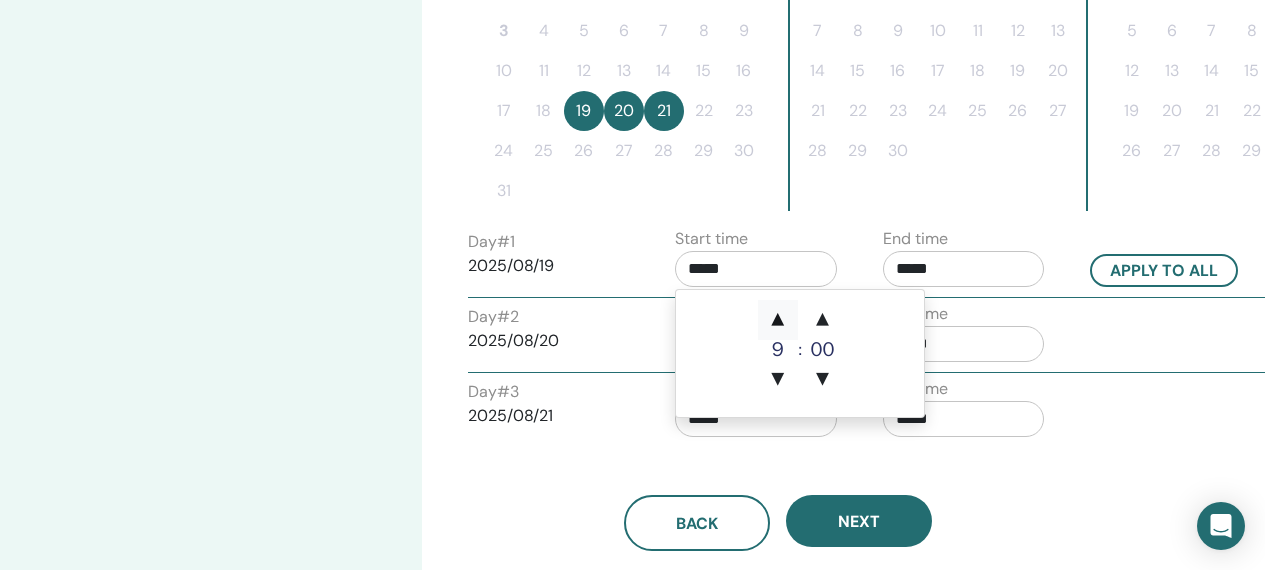click on "▲" at bounding box center [778, 320] 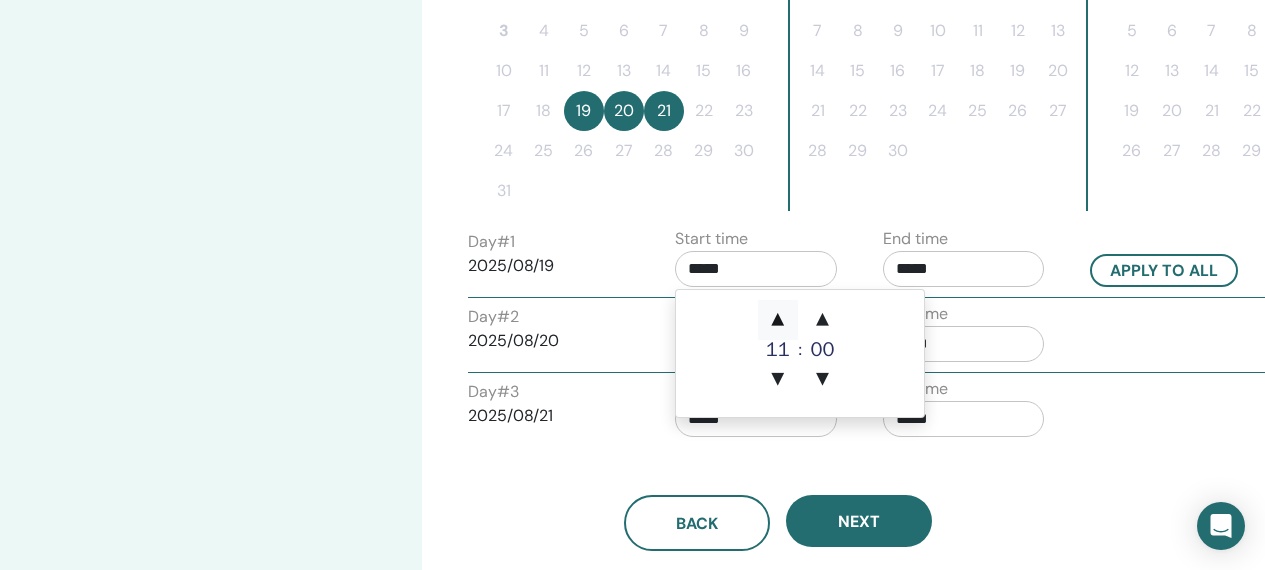 click on "▲" at bounding box center (778, 320) 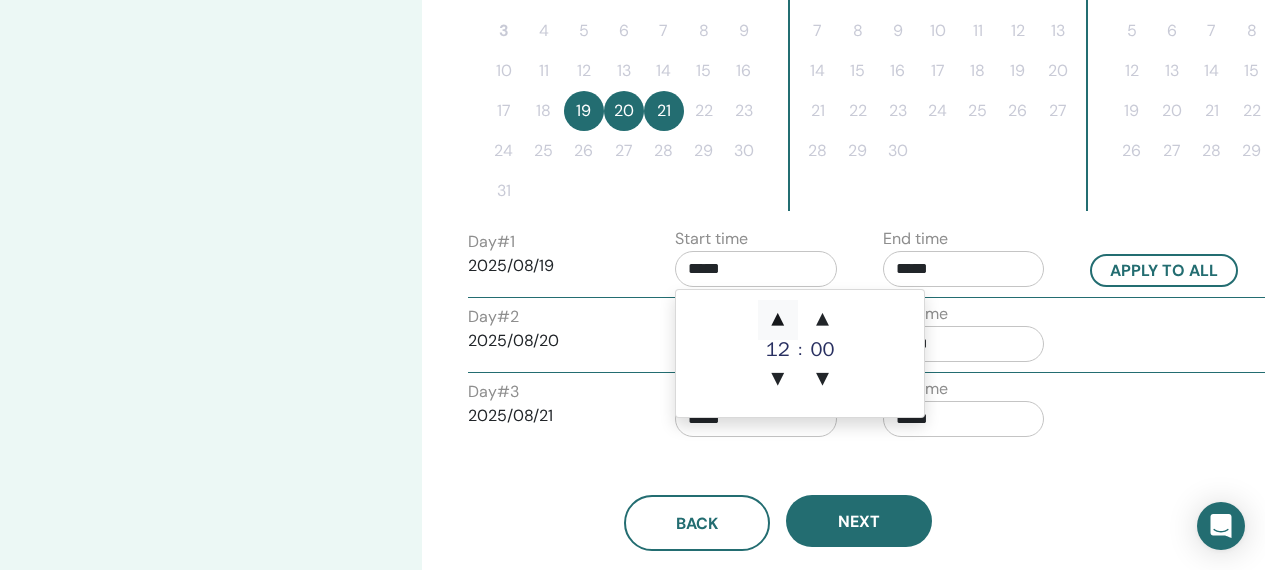 click on "▲" at bounding box center (778, 320) 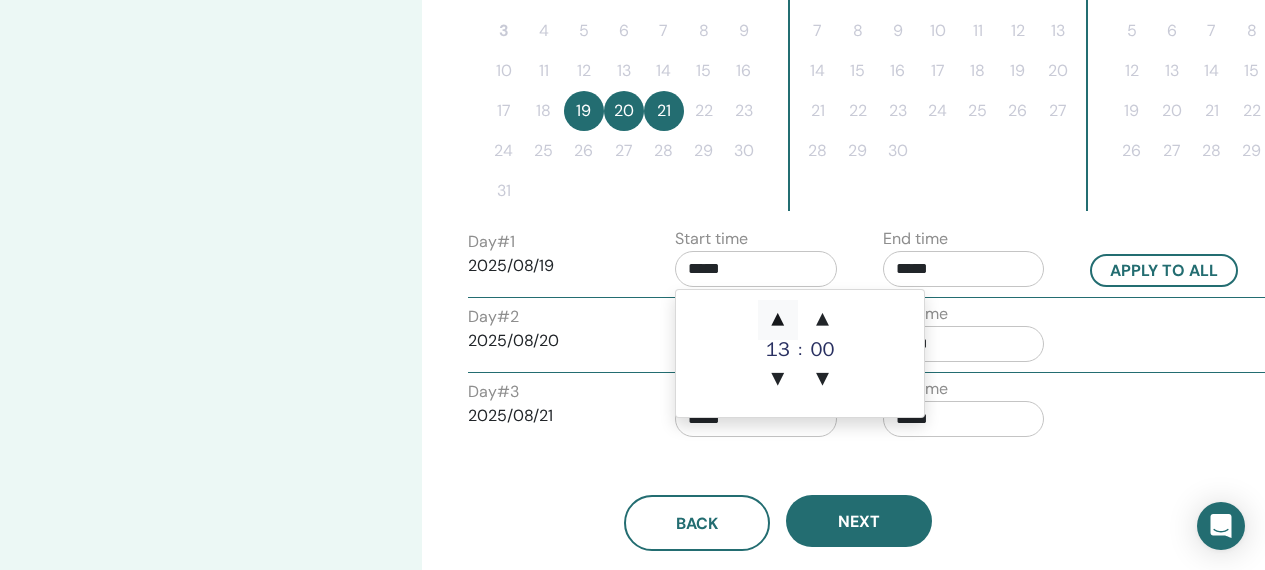 click on "▲" at bounding box center [778, 320] 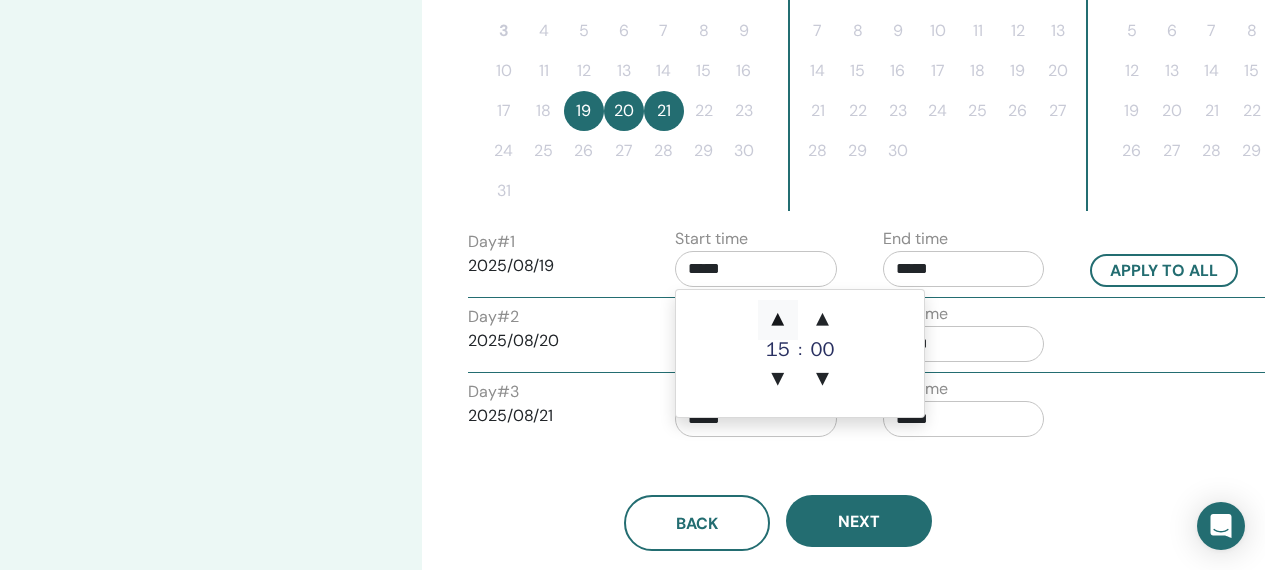 click on "▲" at bounding box center (778, 320) 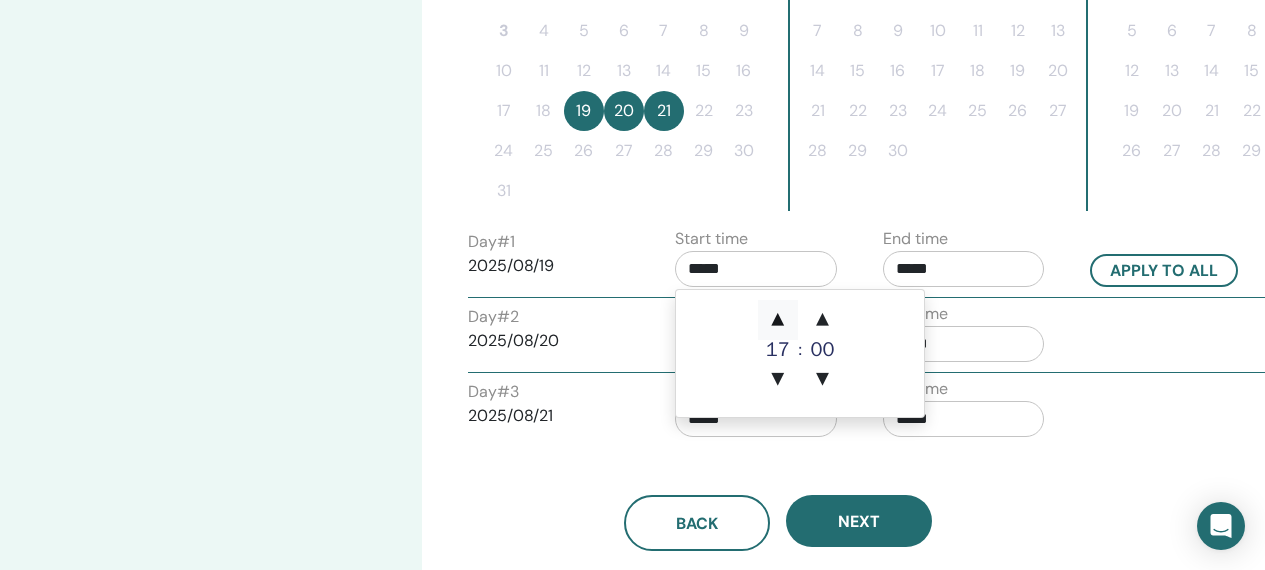 click on "▲" at bounding box center (778, 320) 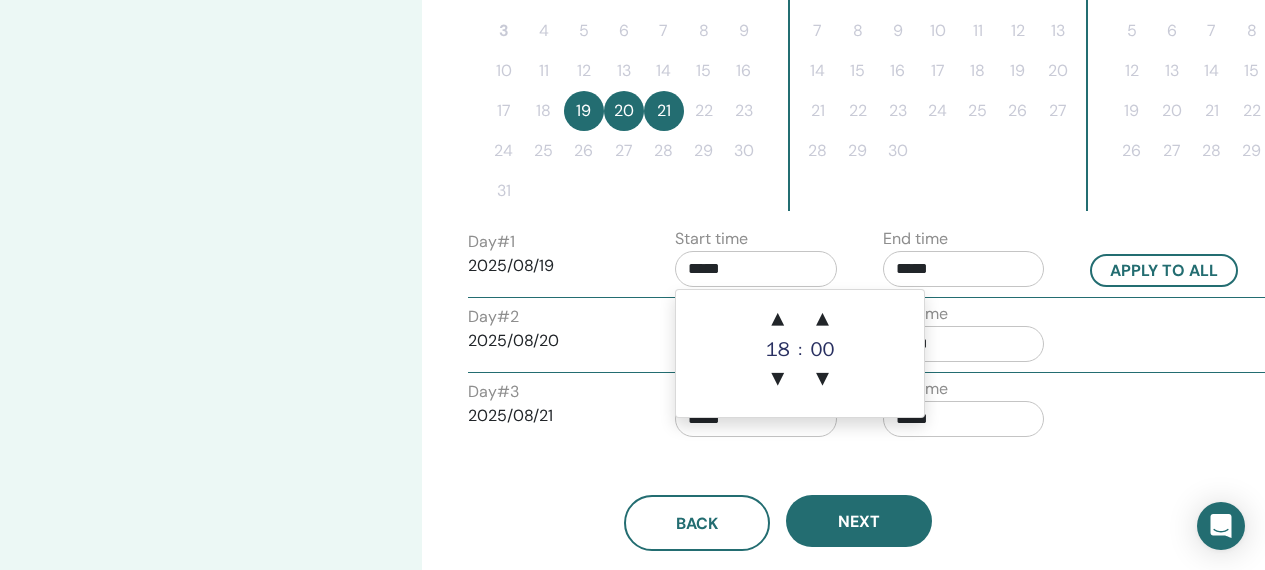 click on "Day  # 2 2025/08/20 Start time ***** End time *****" at bounding box center [868, 337] 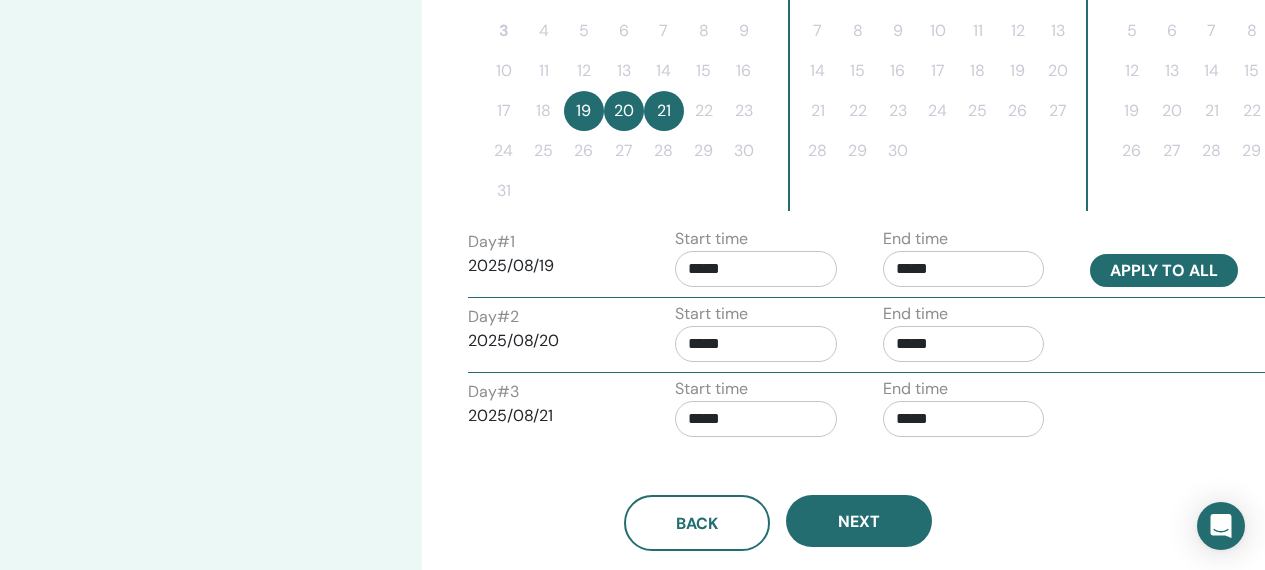 click on "Apply to all" at bounding box center (1164, 270) 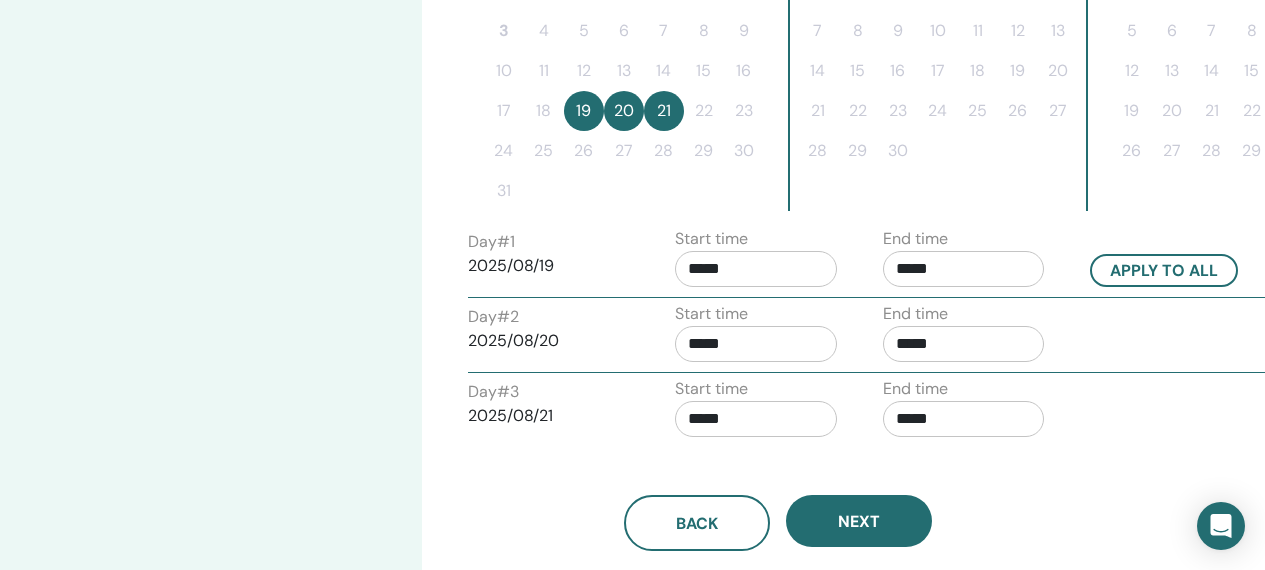 click on "Day  # 3 2025/08/21 Start time ***** End time *****" at bounding box center [868, 412] 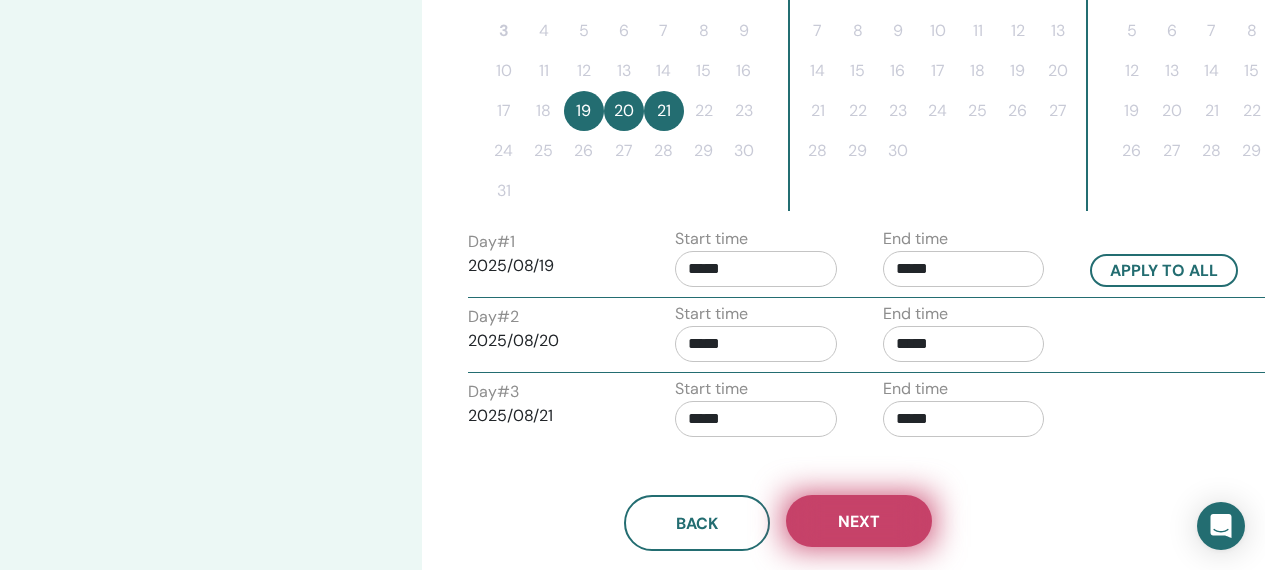 click on "Next" at bounding box center [859, 521] 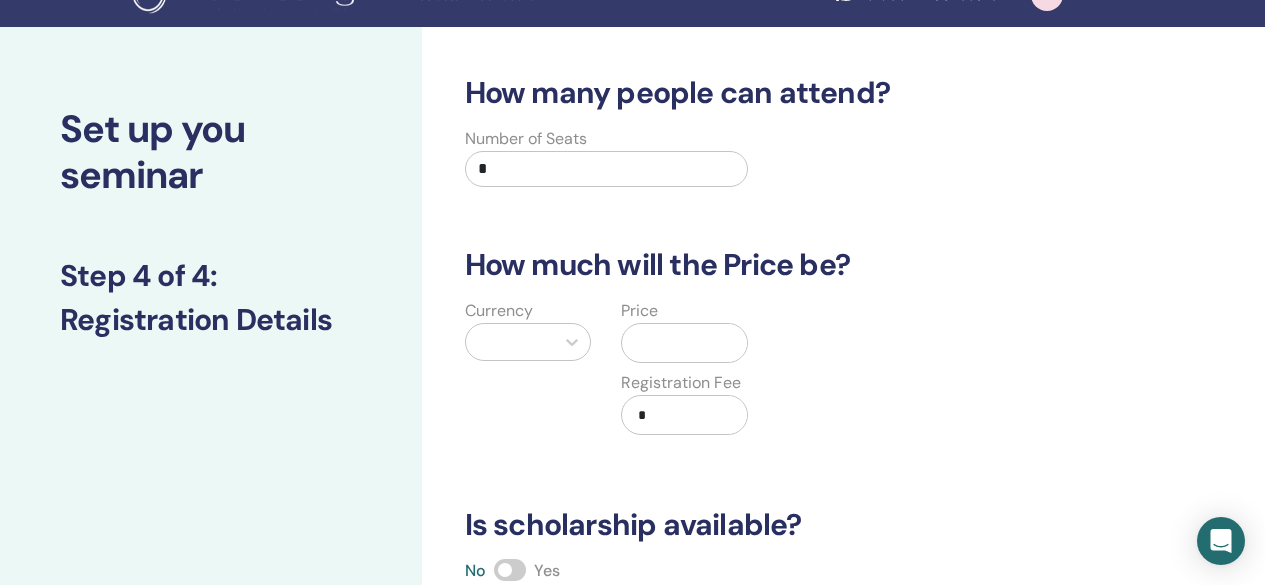 scroll, scrollTop: 19, scrollLeft: 0, axis: vertical 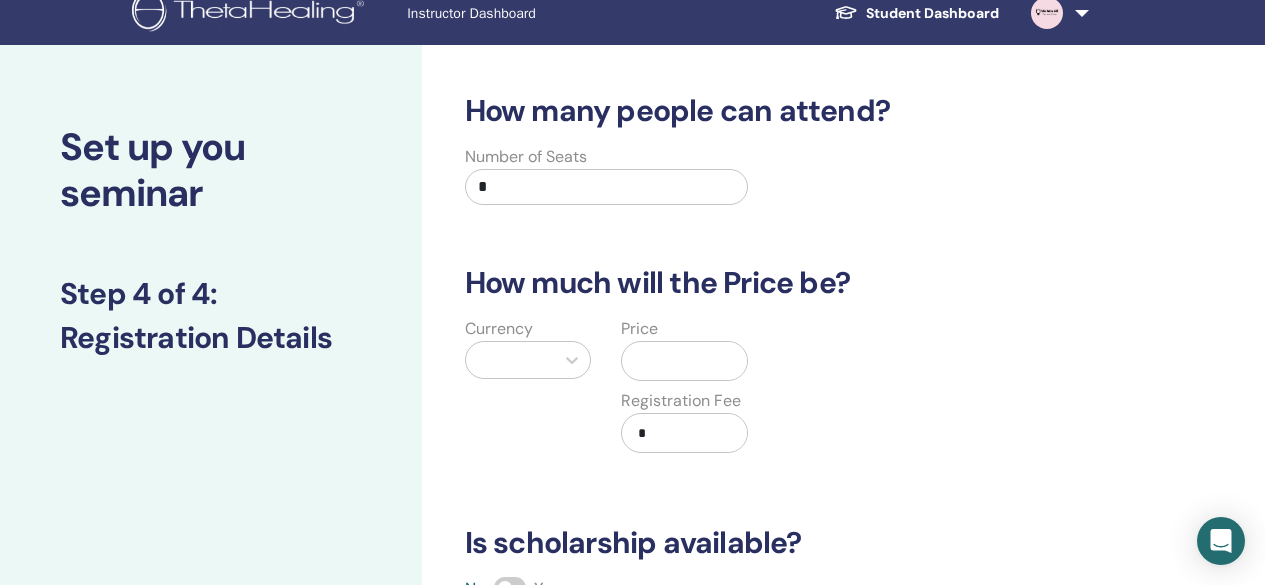 drag, startPoint x: 573, startPoint y: 175, endPoint x: 411, endPoint y: 152, distance: 163.62457 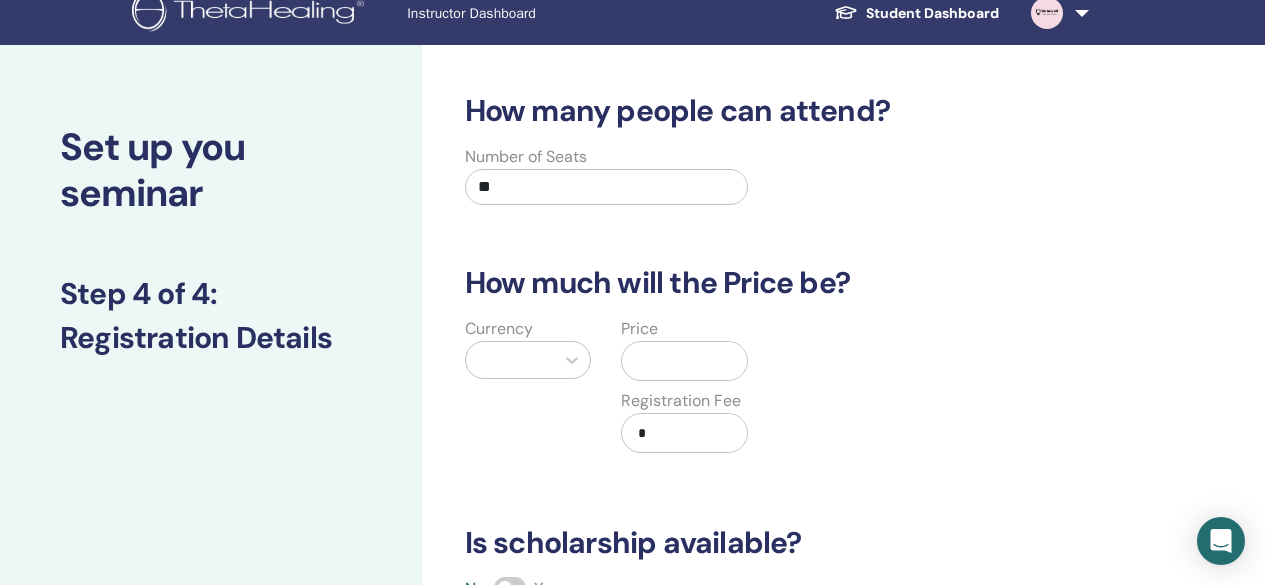 type on "**" 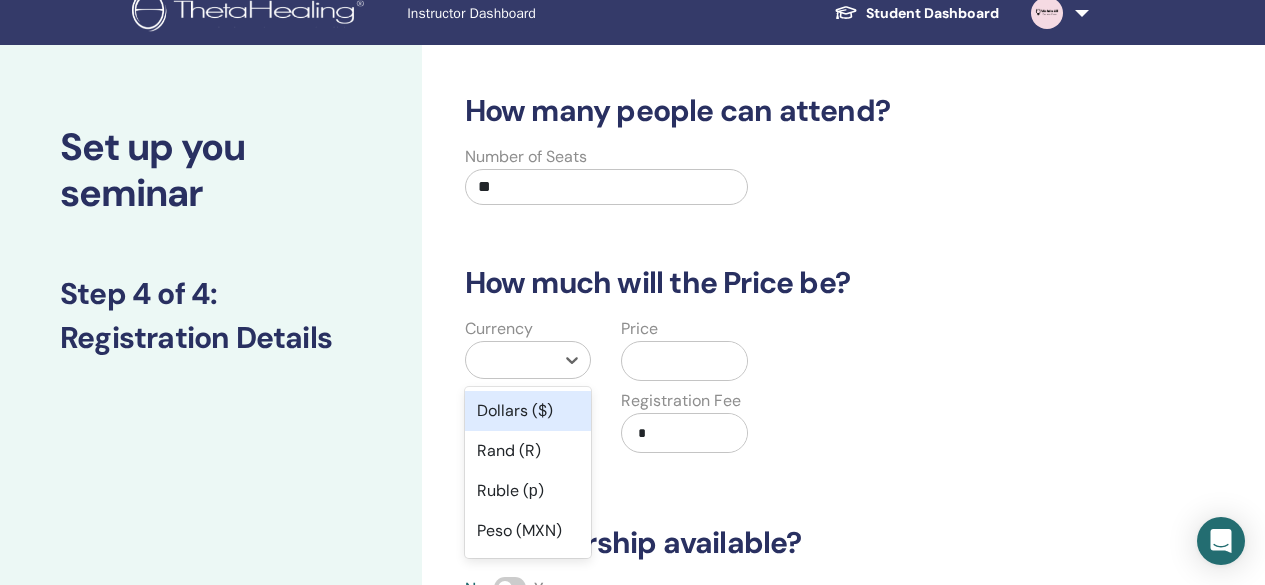 click at bounding box center [510, 360] 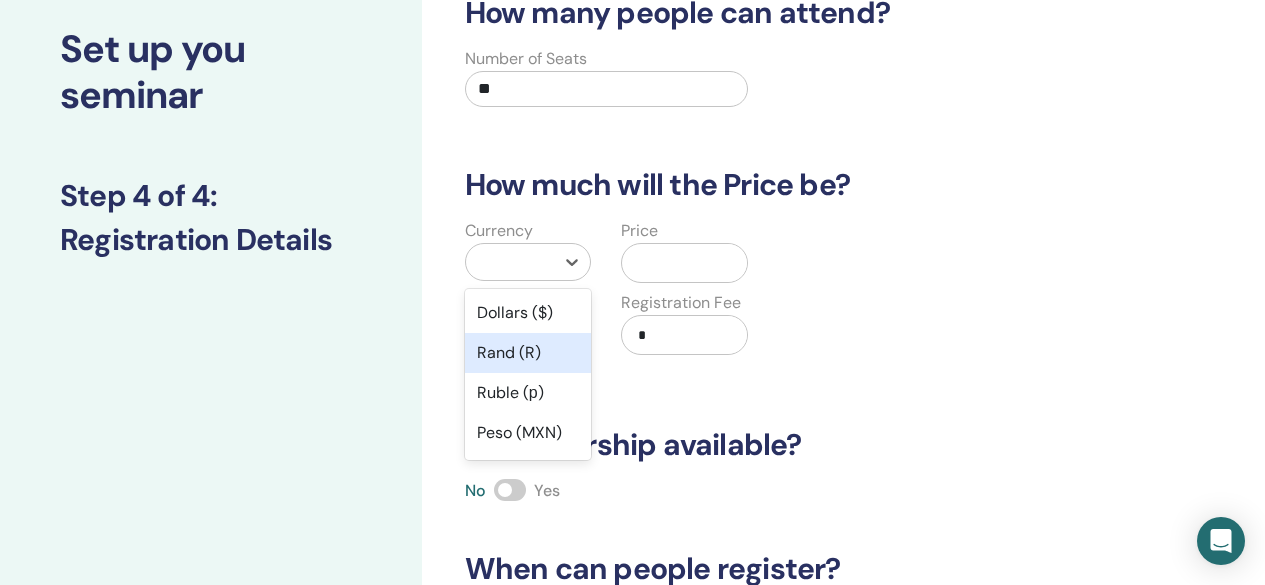 scroll, scrollTop: 129, scrollLeft: 0, axis: vertical 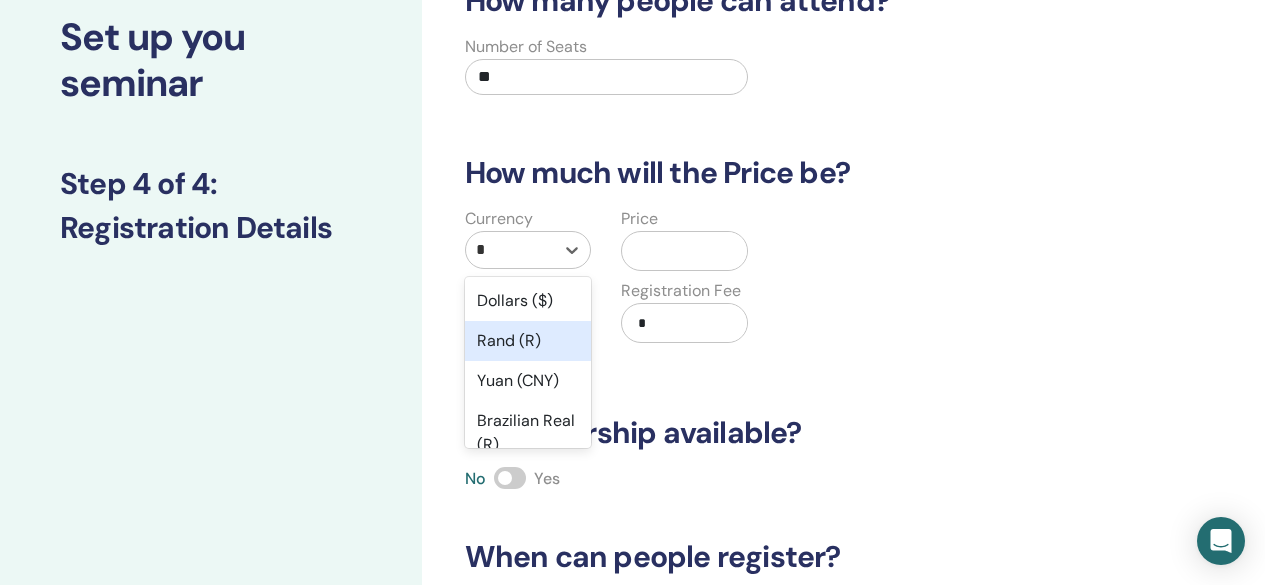 type on "**" 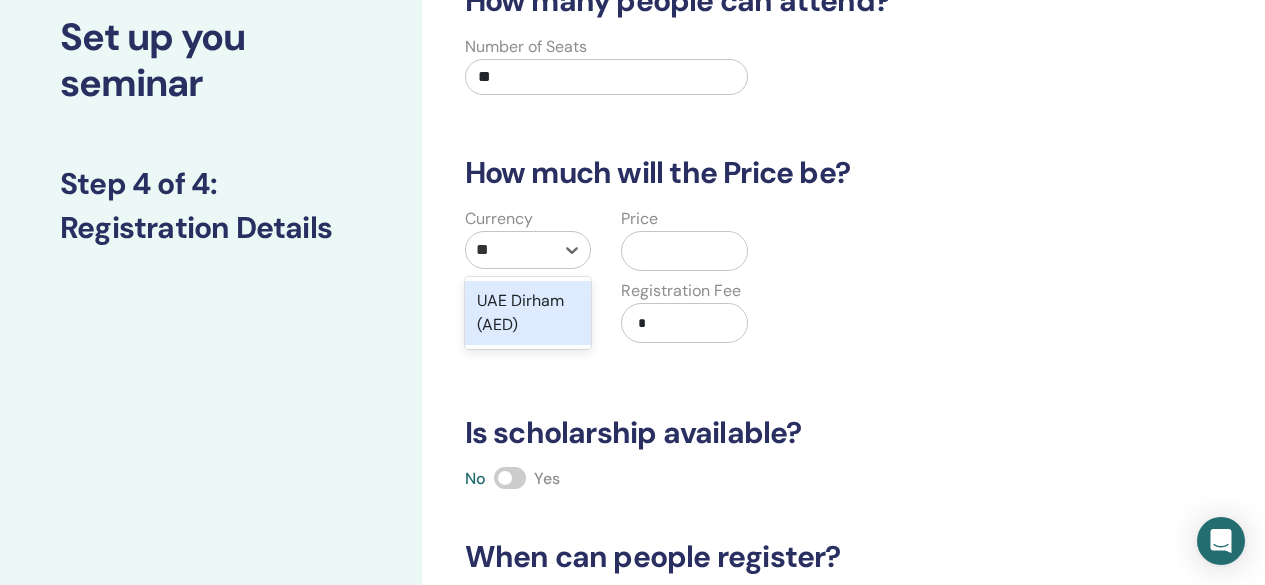click on "UAE Dirham (AED)" at bounding box center (528, 313) 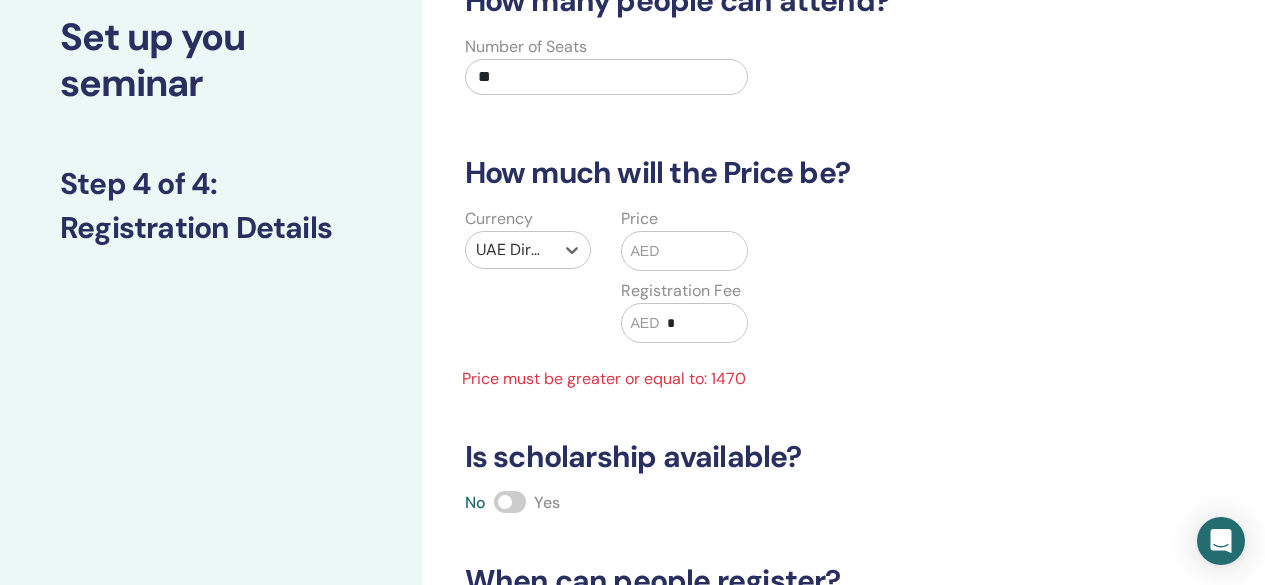 click on "AED" at bounding box center [684, 251] 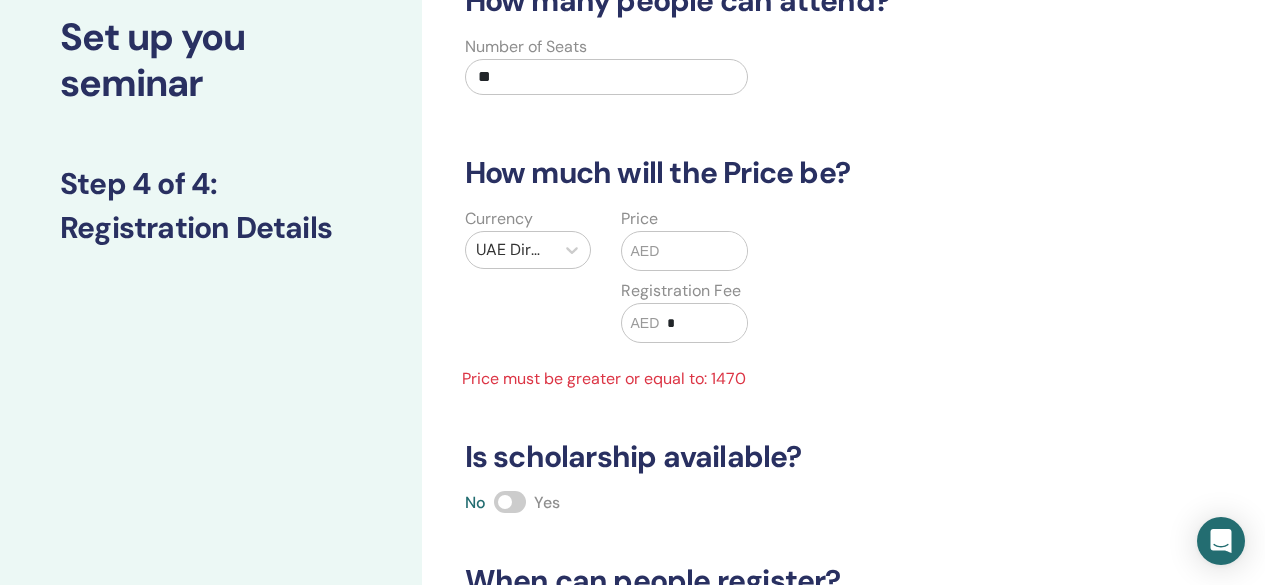 click at bounding box center (703, 251) 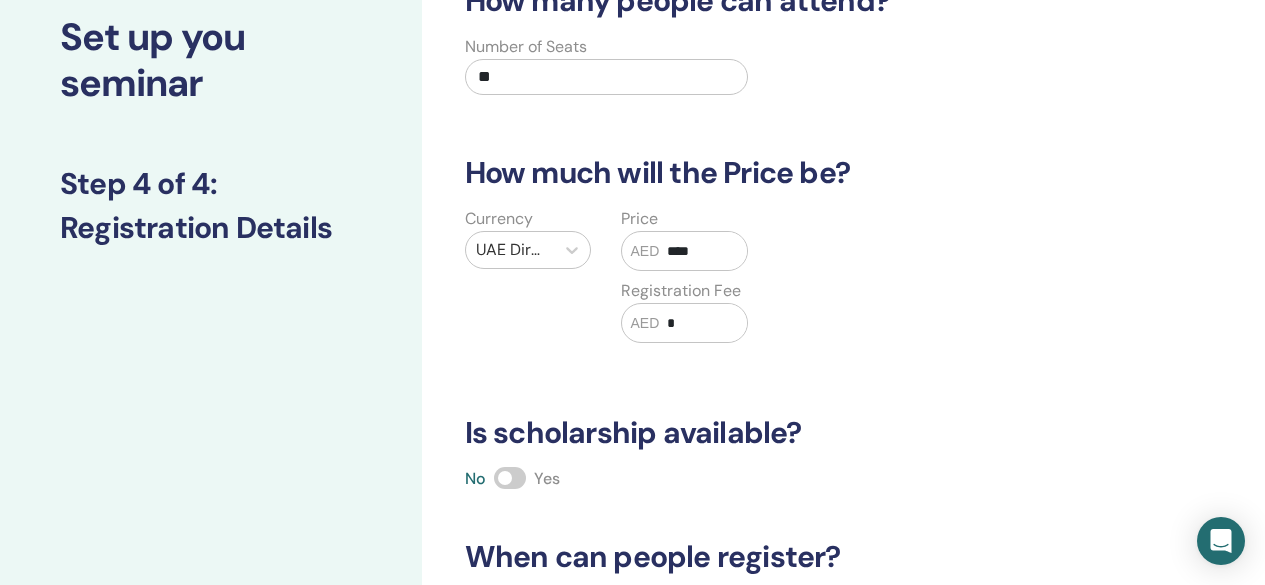type on "****" 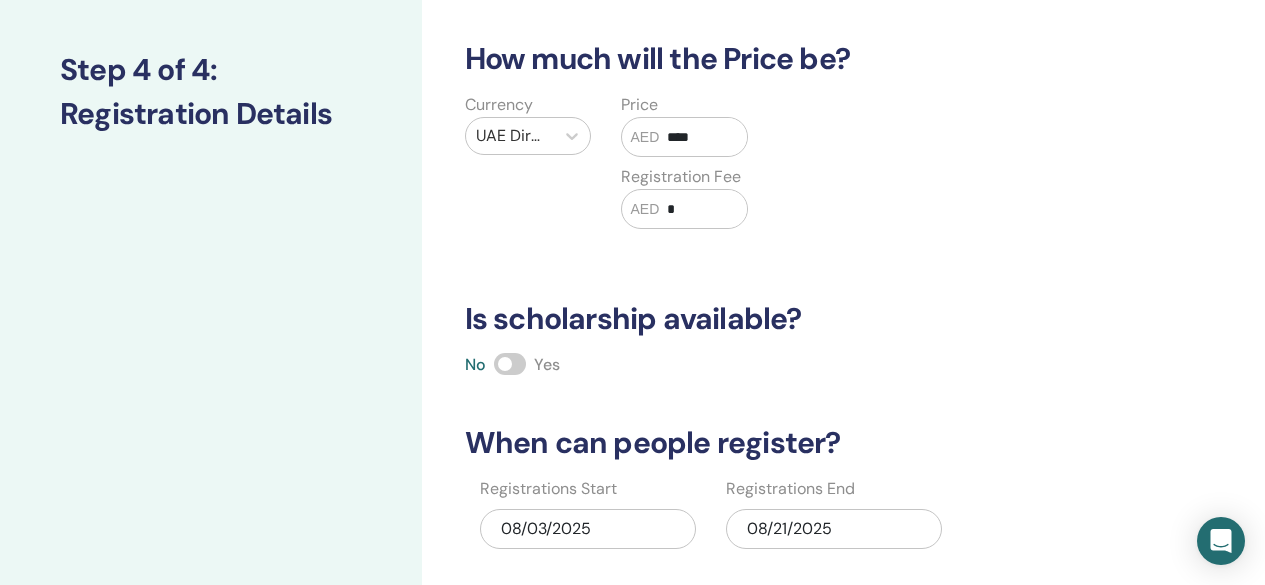scroll, scrollTop: 409, scrollLeft: 0, axis: vertical 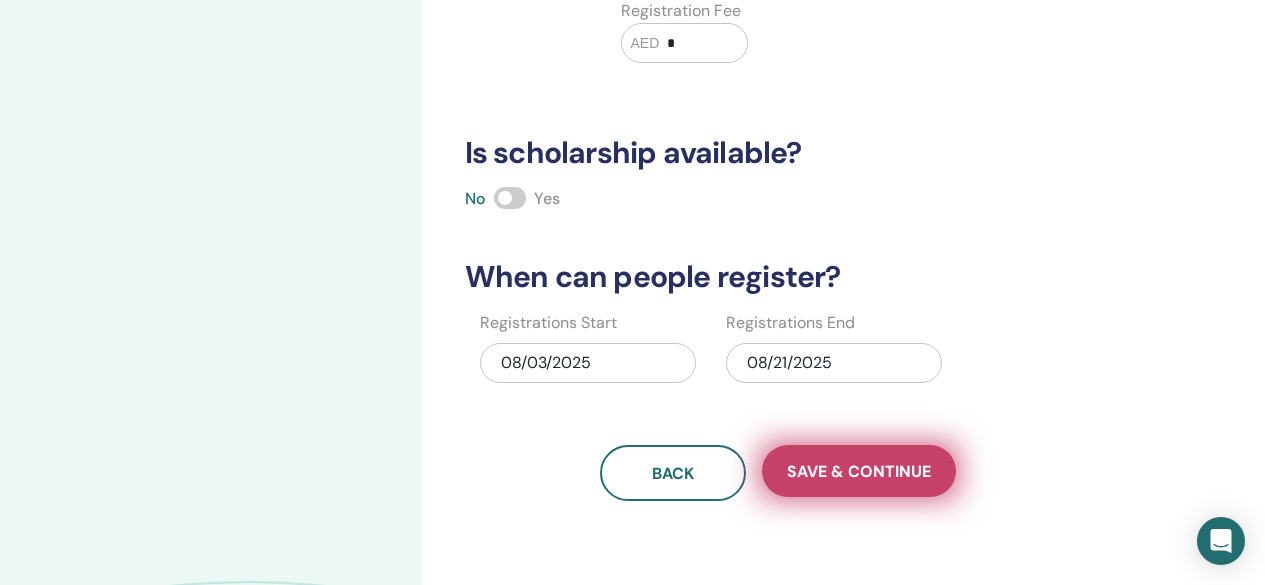 click on "Save & Continue" at bounding box center (859, 471) 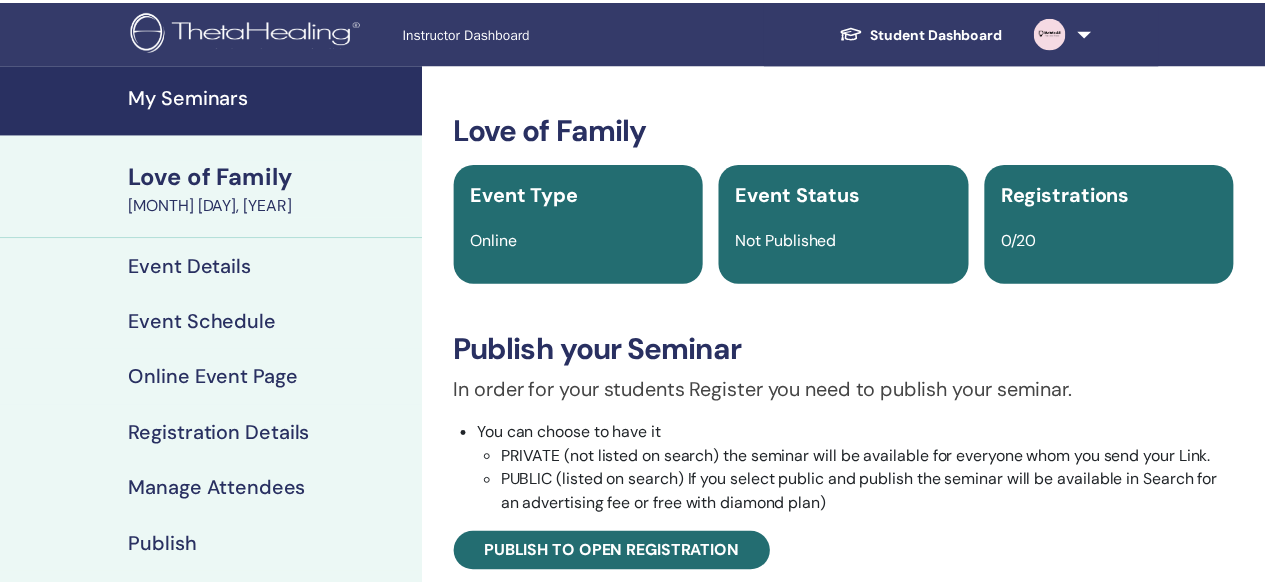 scroll, scrollTop: 0, scrollLeft: 0, axis: both 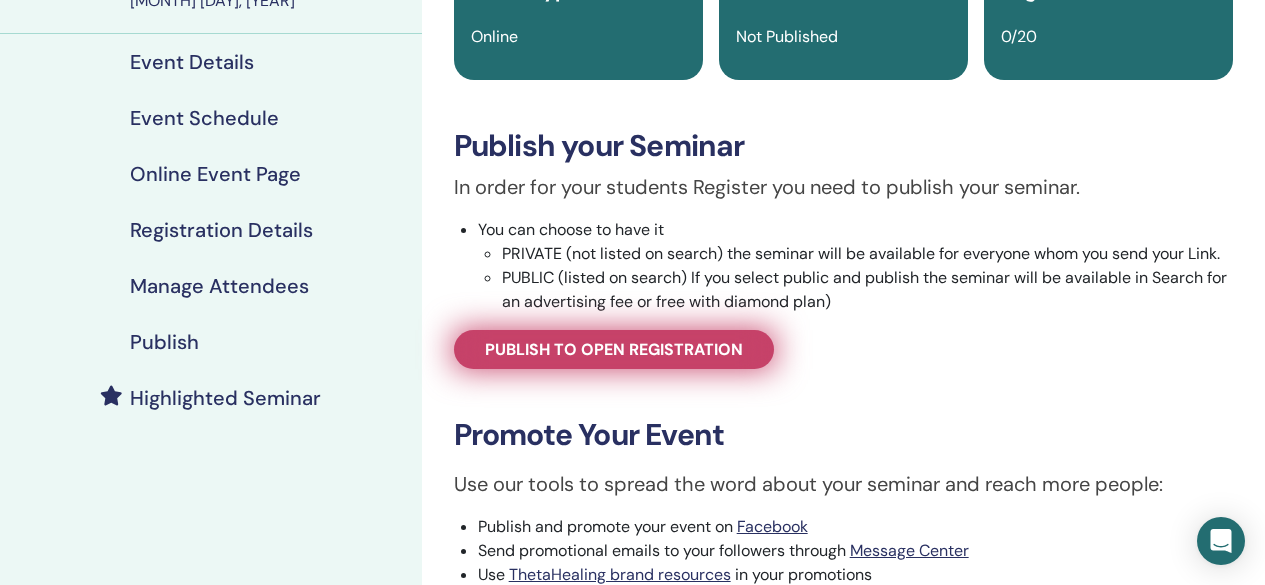 click on "Publish to open registration" at bounding box center [614, 349] 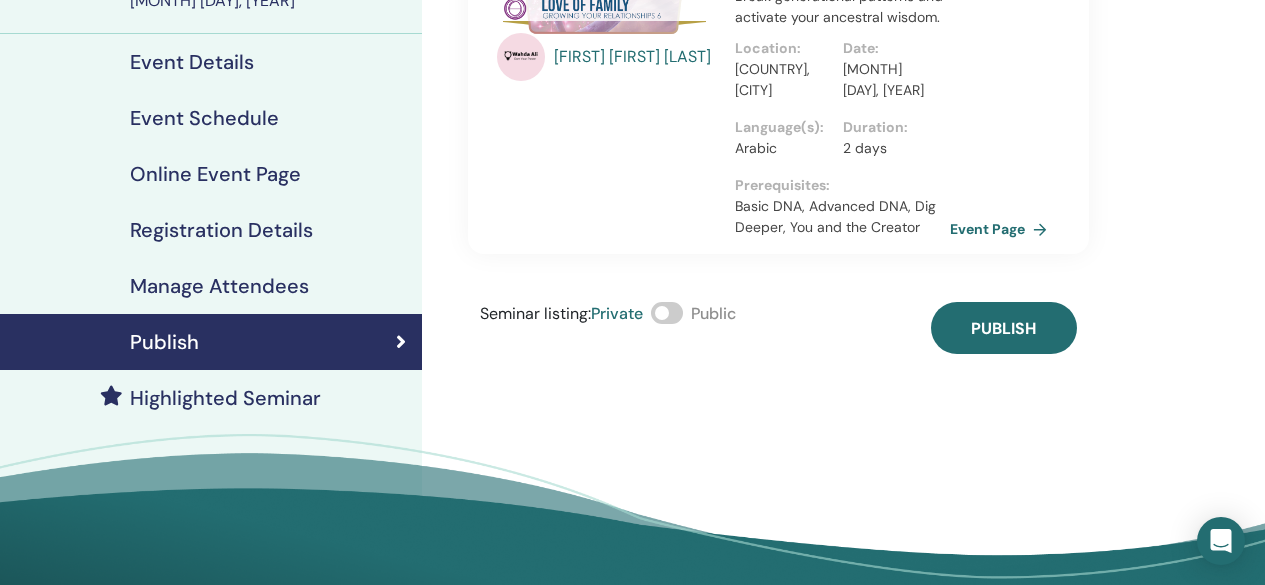 click at bounding box center [667, 313] 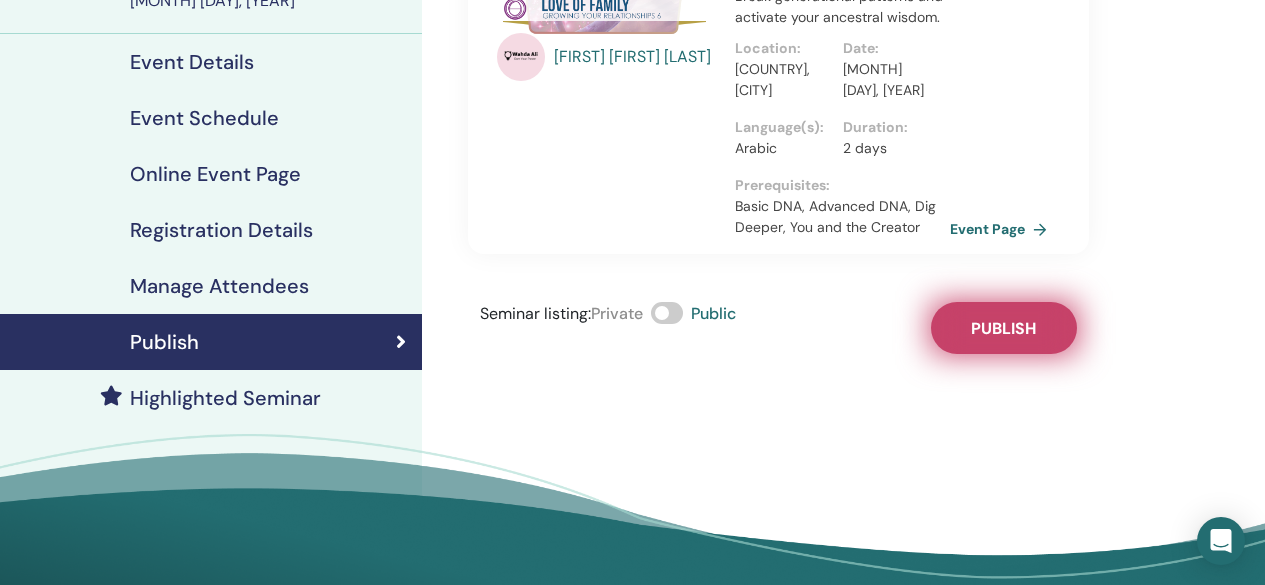 click on "Publish" at bounding box center (1004, 328) 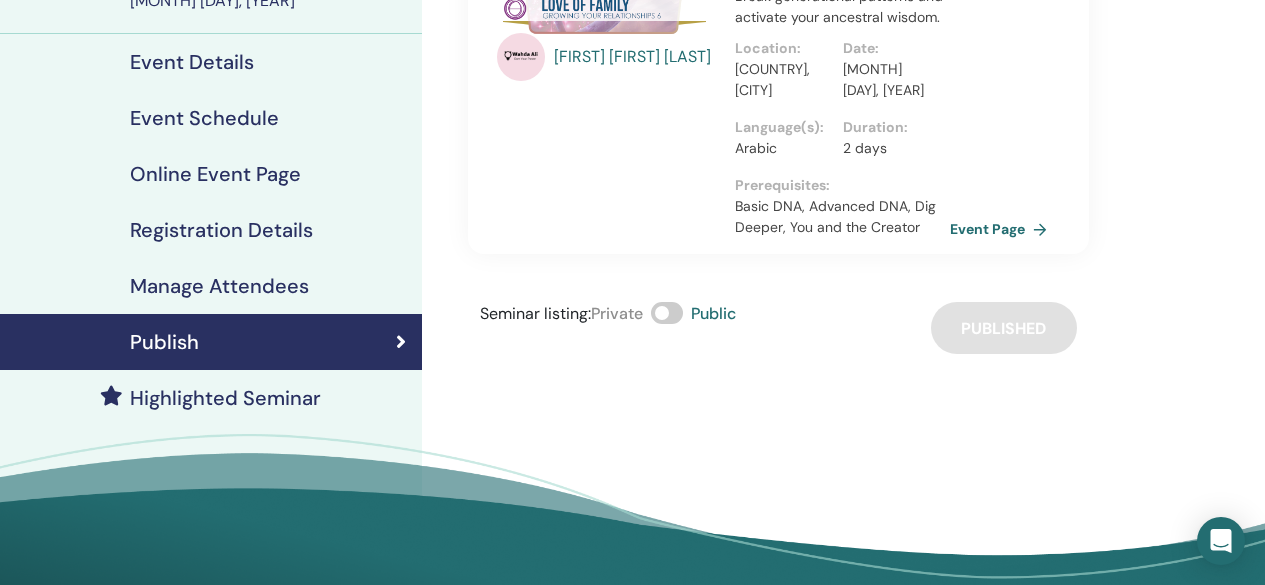 click on "Wahda   Ali Mohamed" at bounding box center (604, 81) 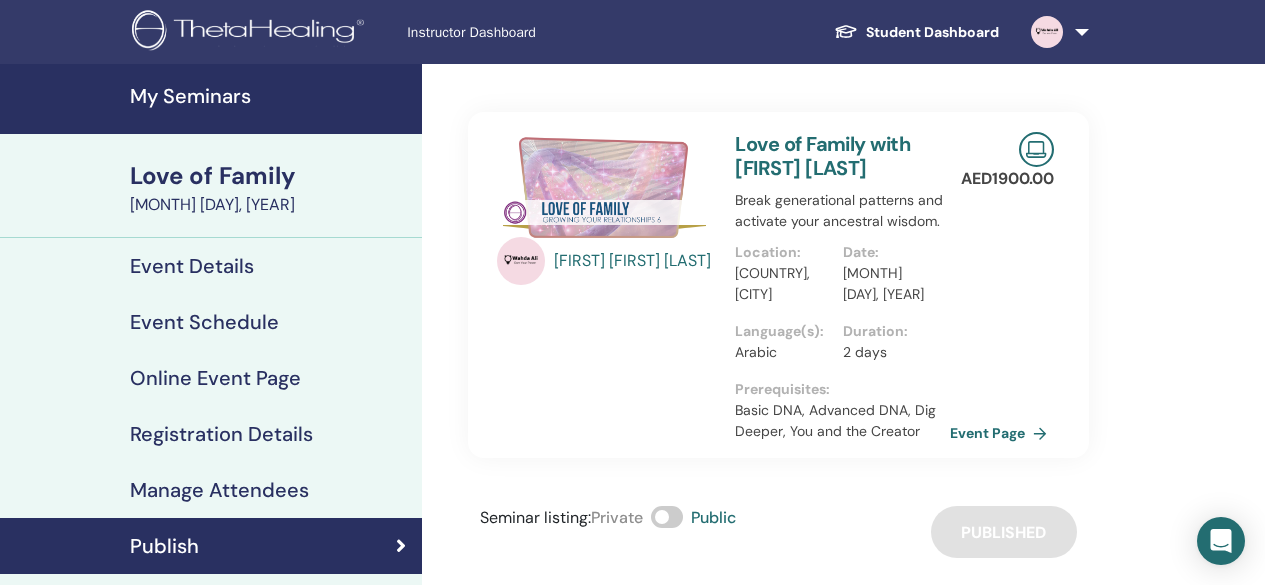 scroll, scrollTop: 0, scrollLeft: 0, axis: both 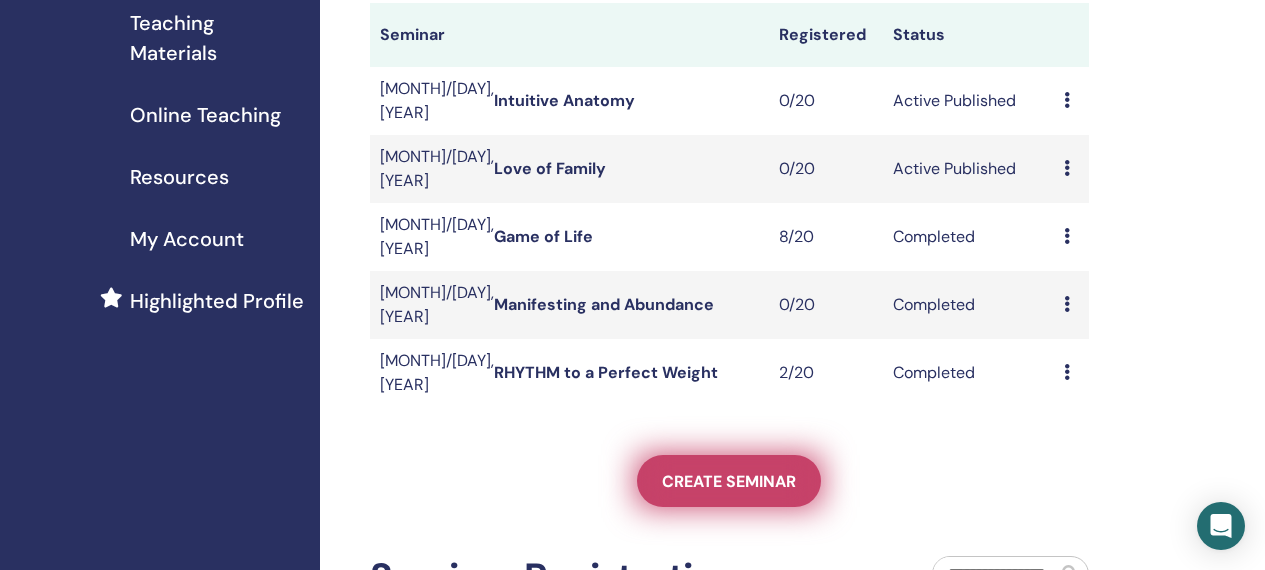 click on "Create seminar" at bounding box center (729, 481) 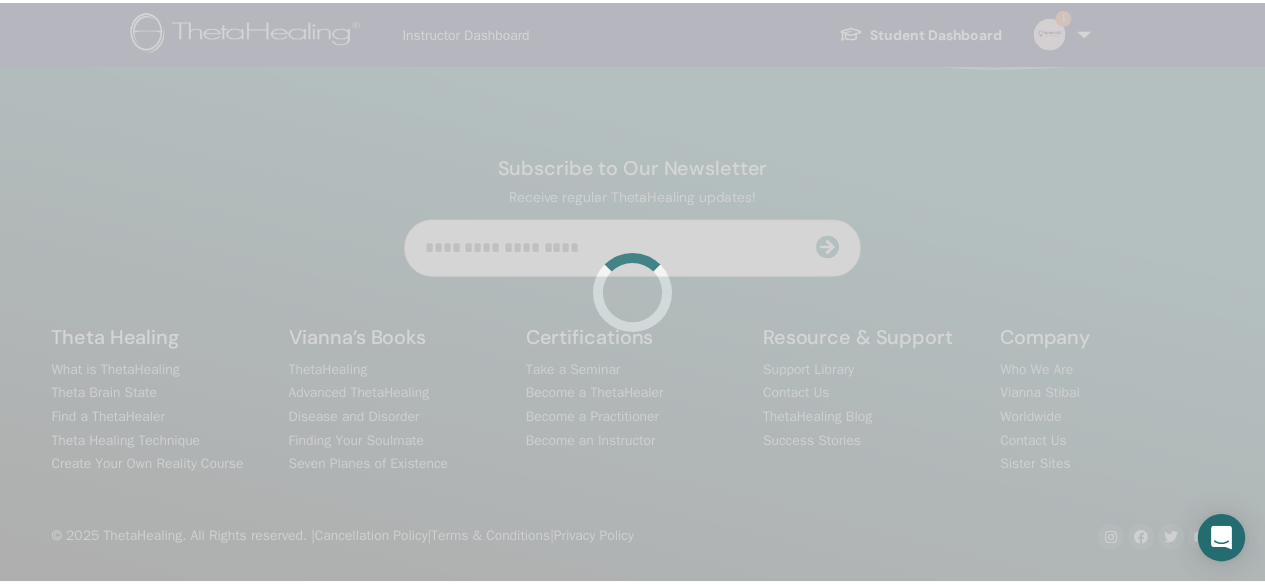 scroll, scrollTop: 0, scrollLeft: 0, axis: both 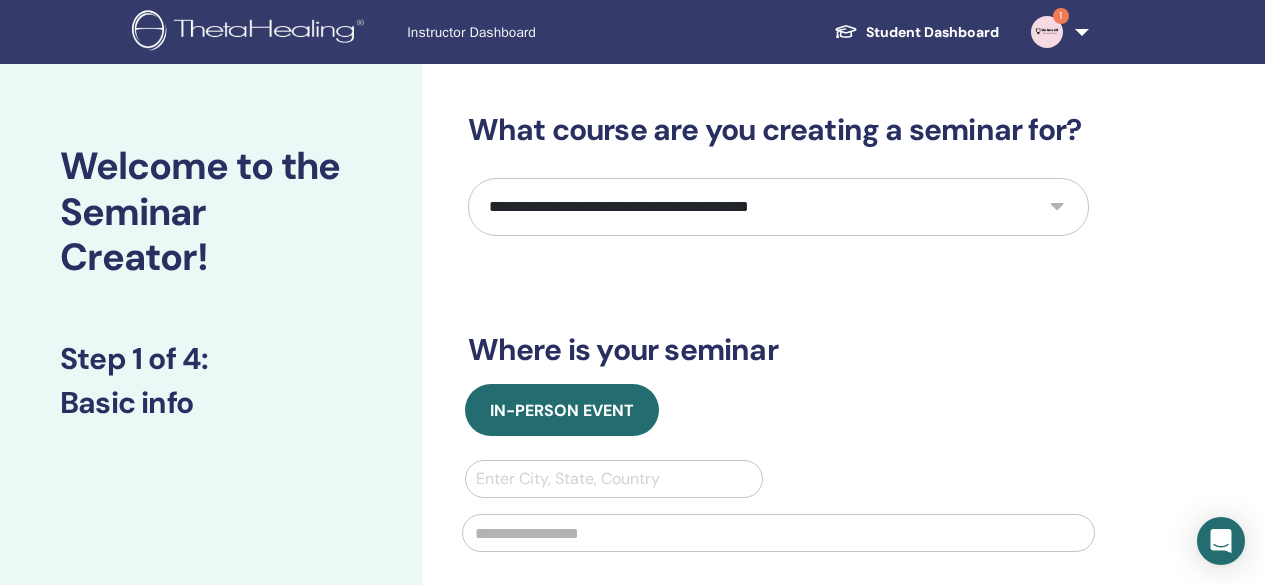 click on "**********" at bounding box center [778, 207] 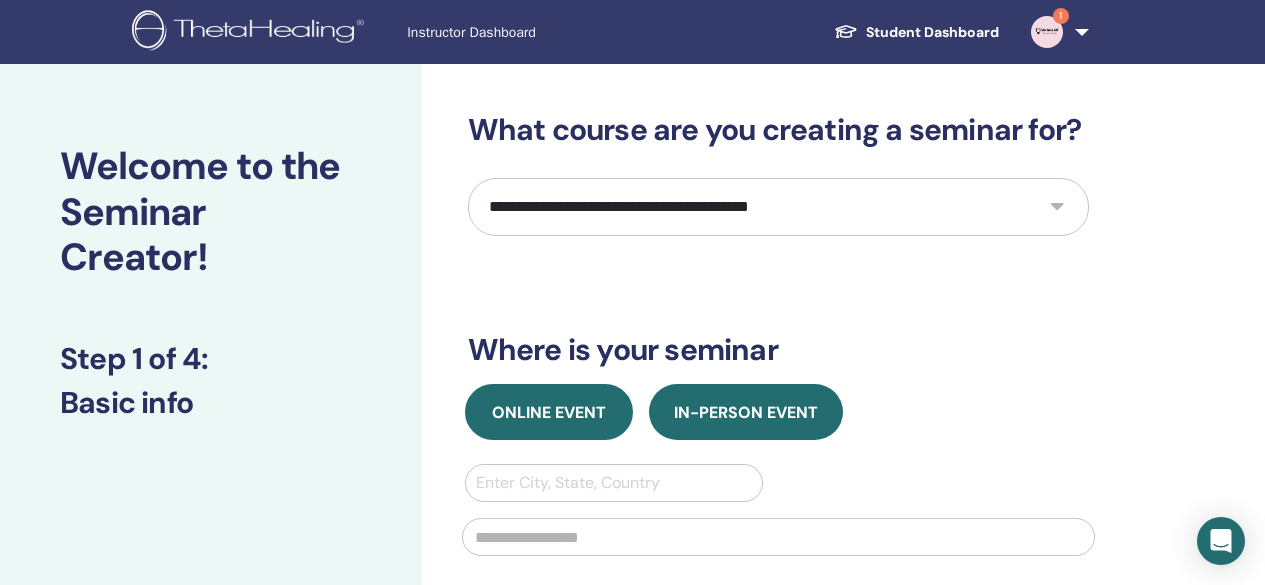click on "Online Event" at bounding box center [549, 412] 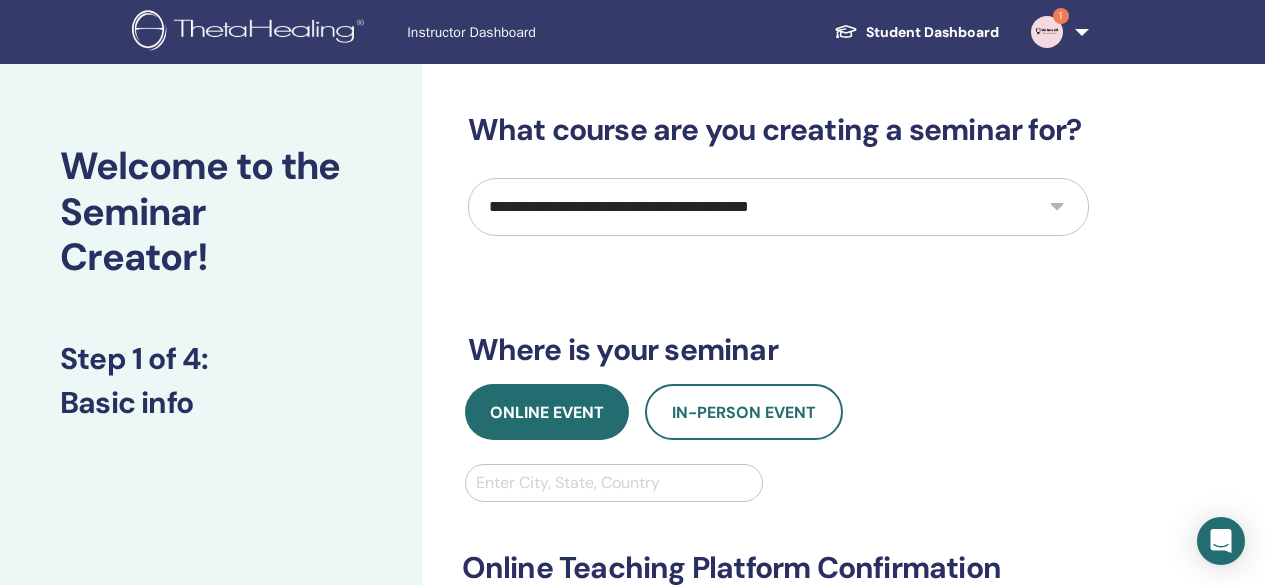click at bounding box center (614, 483) 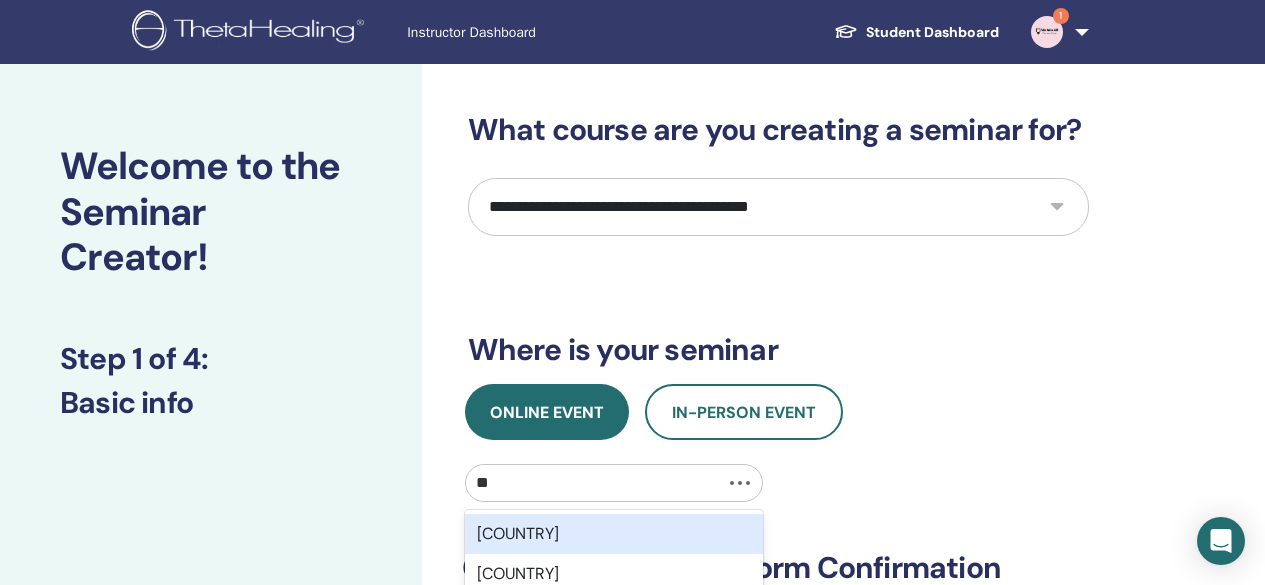 type on "***" 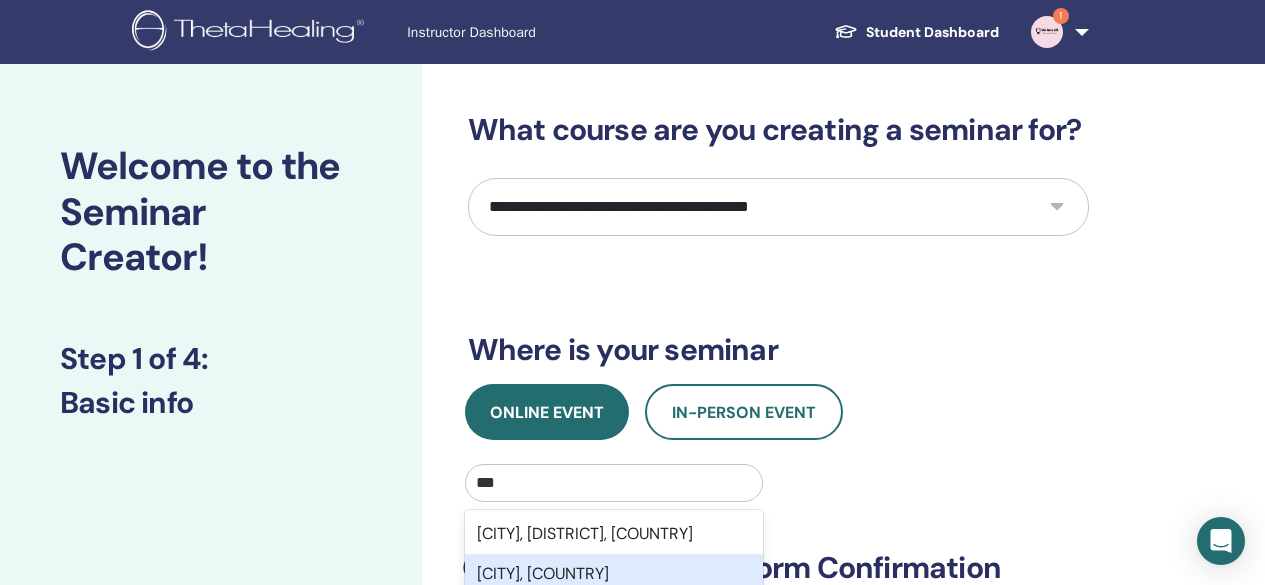 click on "Abu Dhabi, ARE" at bounding box center [614, 574] 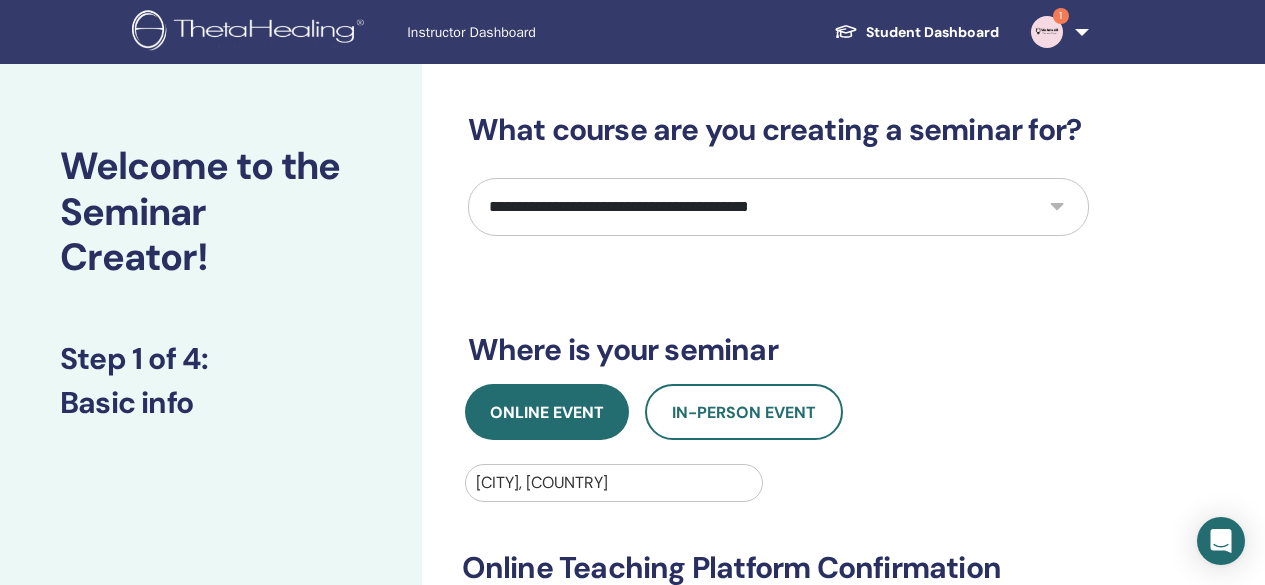 click on "Welcome to the Seminar Creator! Step 1 of 4 : Basic info" at bounding box center (211, 713) 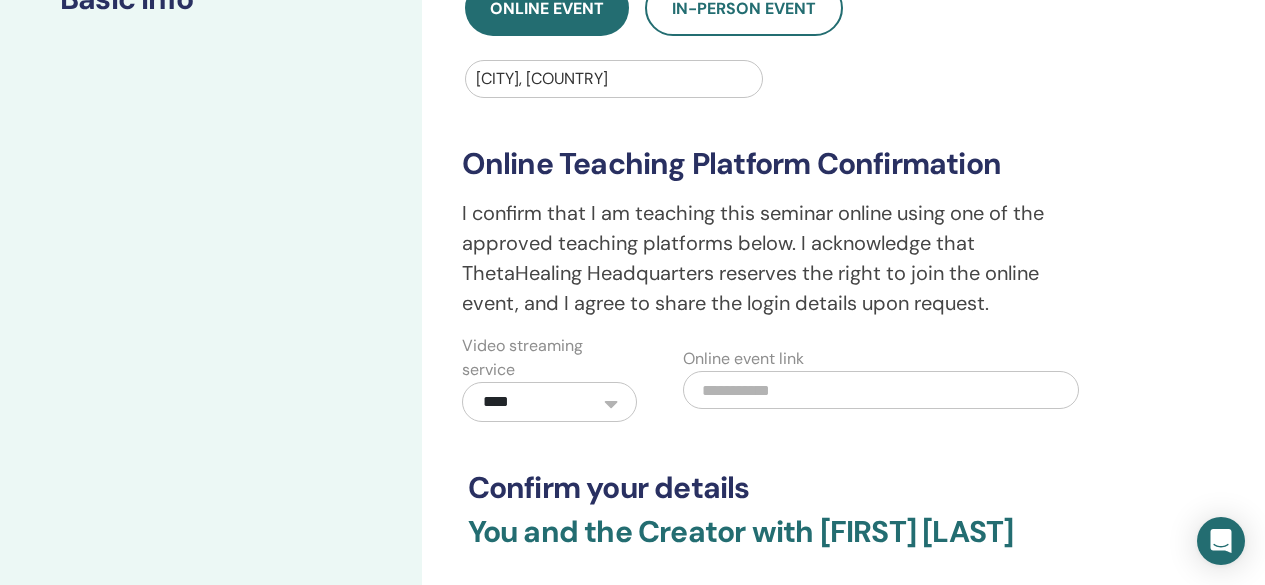 scroll, scrollTop: 440, scrollLeft: 0, axis: vertical 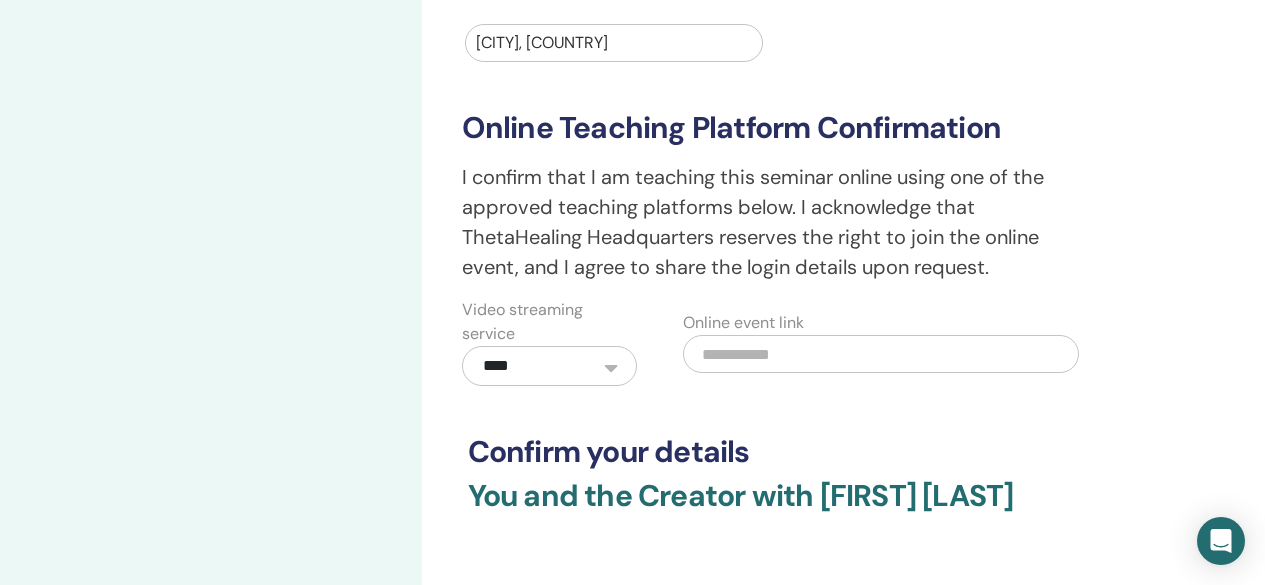 click at bounding box center (881, 354) 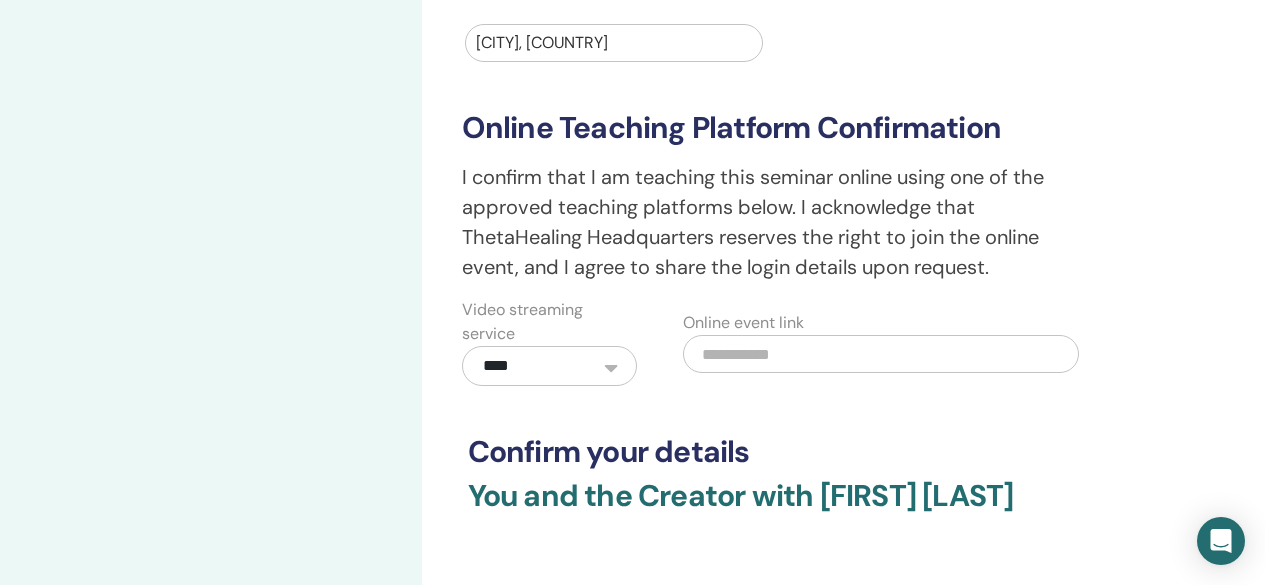 paste on "**********" 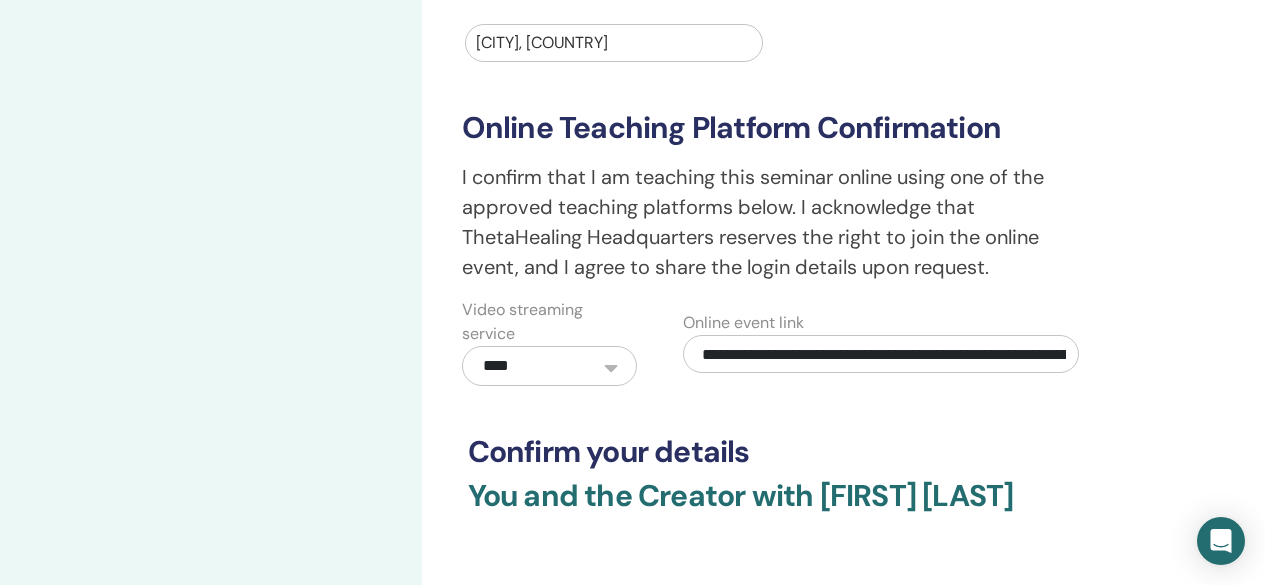 scroll, scrollTop: 0, scrollLeft: 289, axis: horizontal 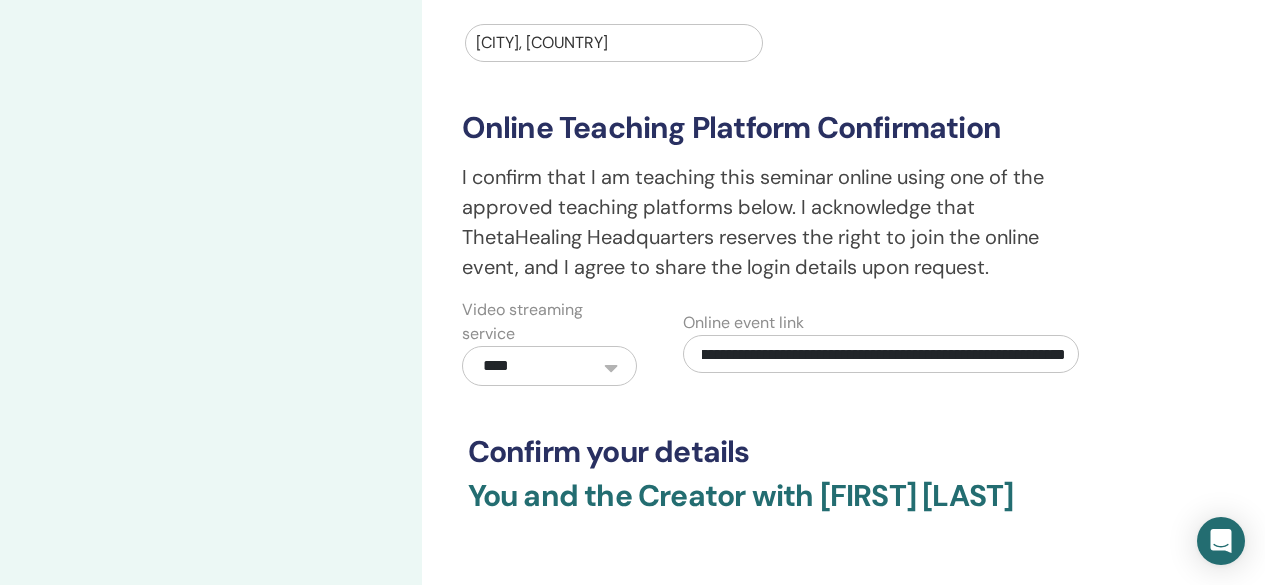 type on "**********" 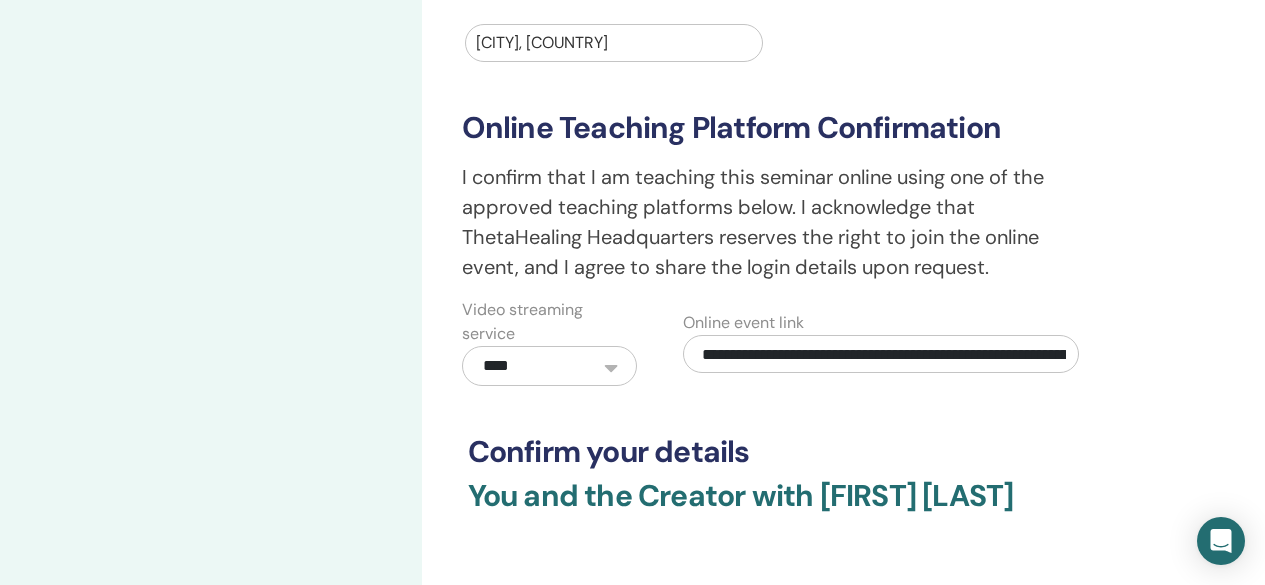 click on "**********" at bounding box center (843, 273) 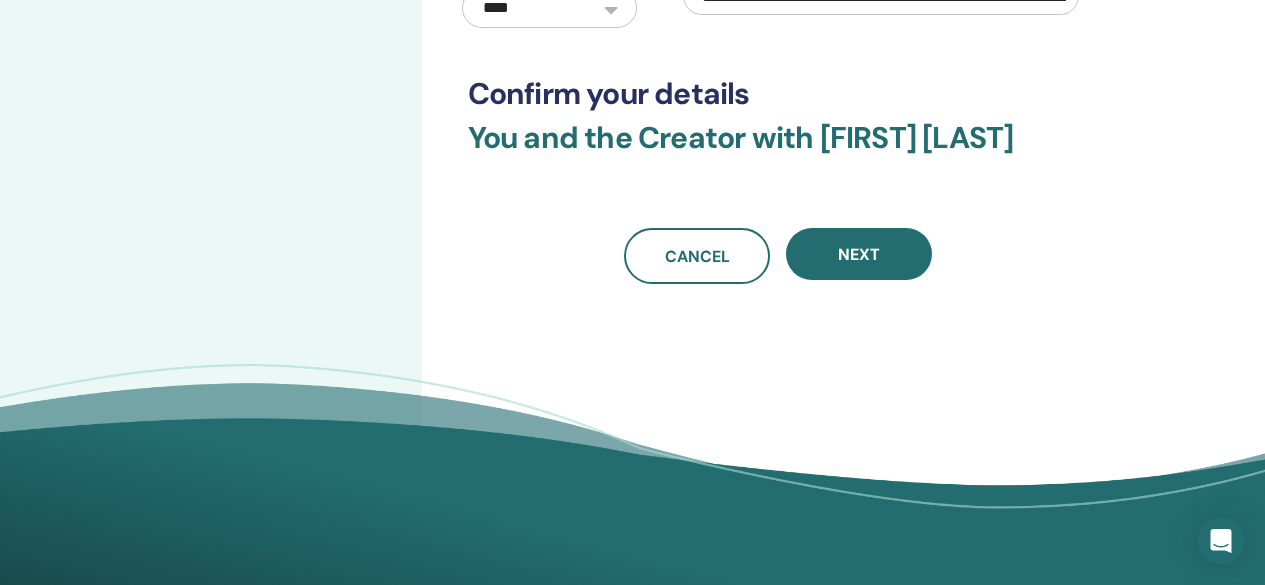 scroll, scrollTop: 800, scrollLeft: 0, axis: vertical 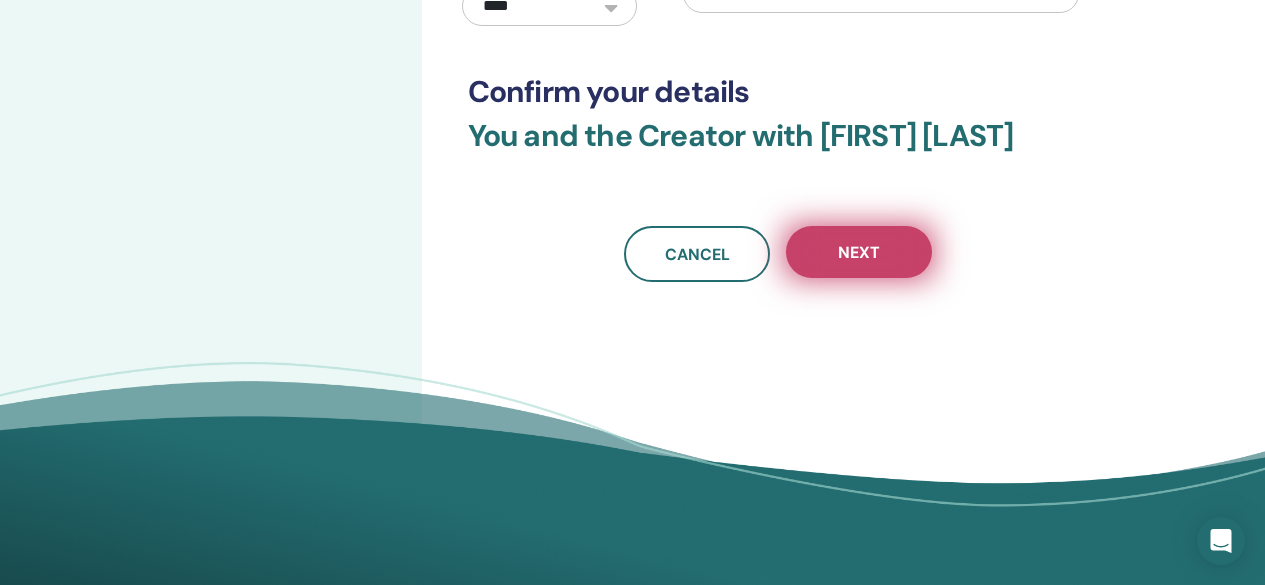click on "Next" at bounding box center (859, 252) 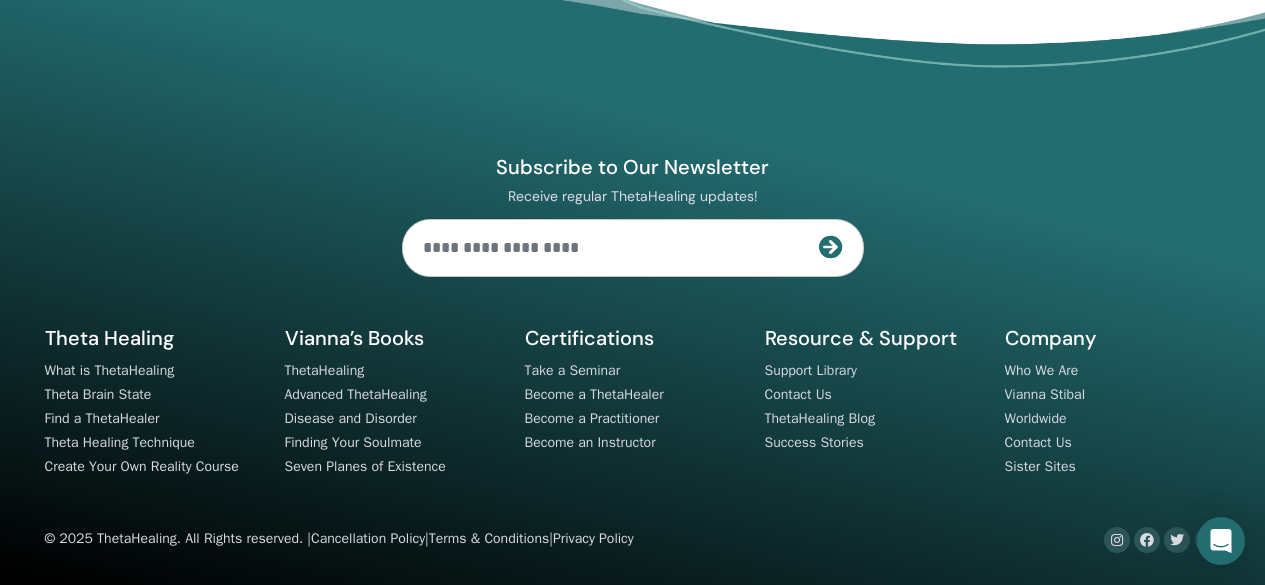 click on "Subscribe to Our Newsletter
Receive regular ThetaHealing updates!
Theta Healing
What is ThetaHealing
Company" at bounding box center (633, 281) 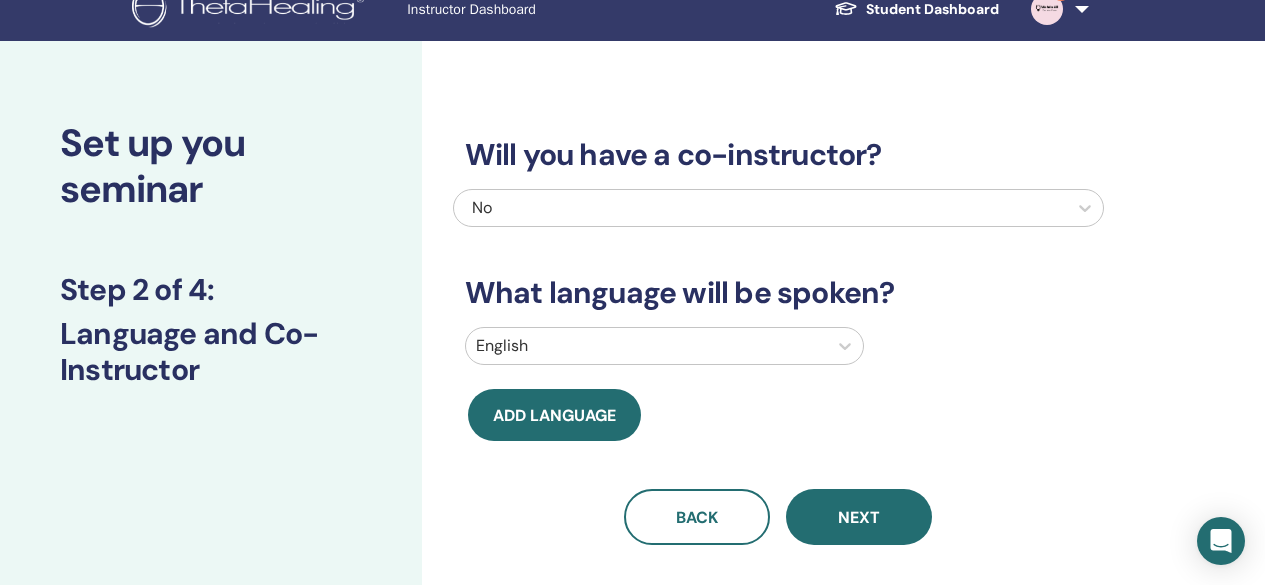 scroll, scrollTop: 0, scrollLeft: 0, axis: both 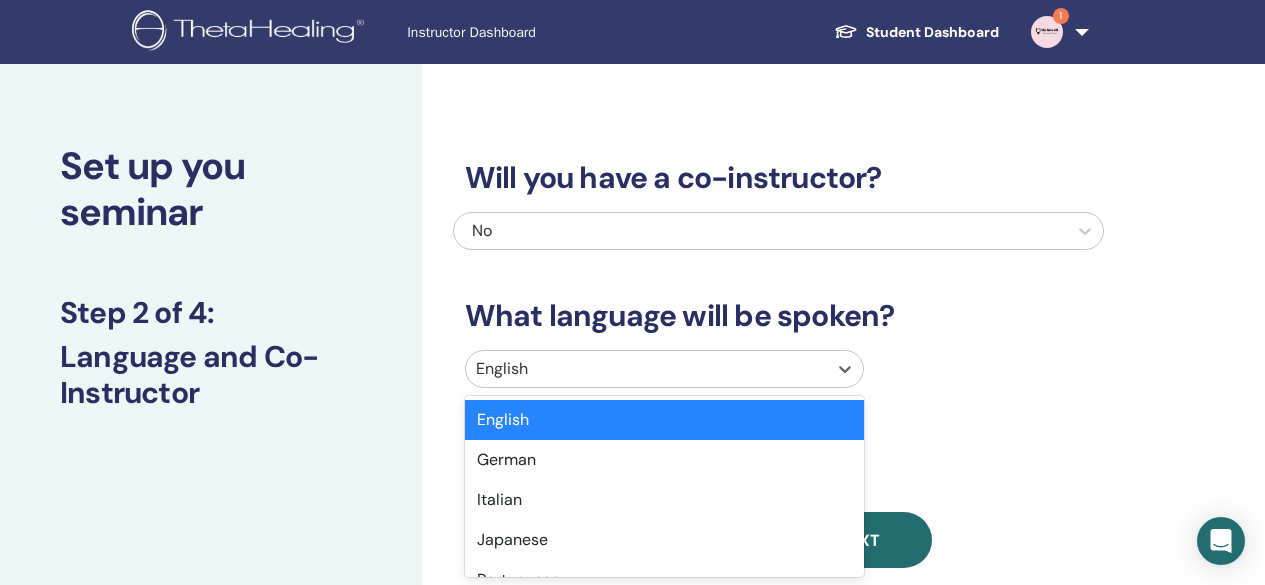 click at bounding box center [646, 369] 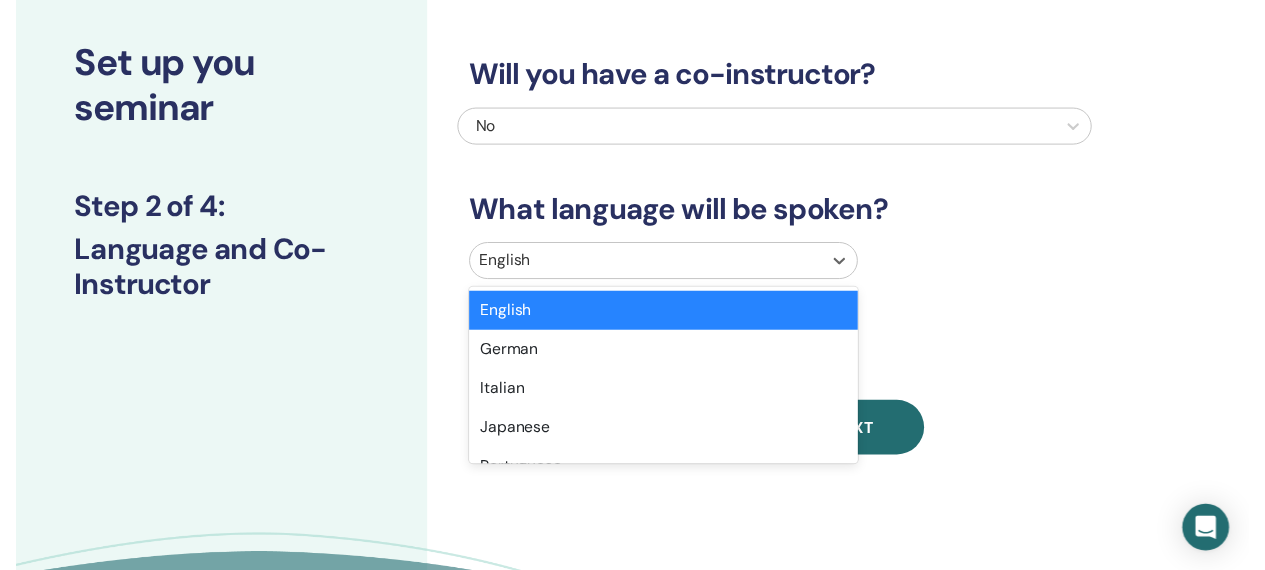 scroll, scrollTop: 119, scrollLeft: 0, axis: vertical 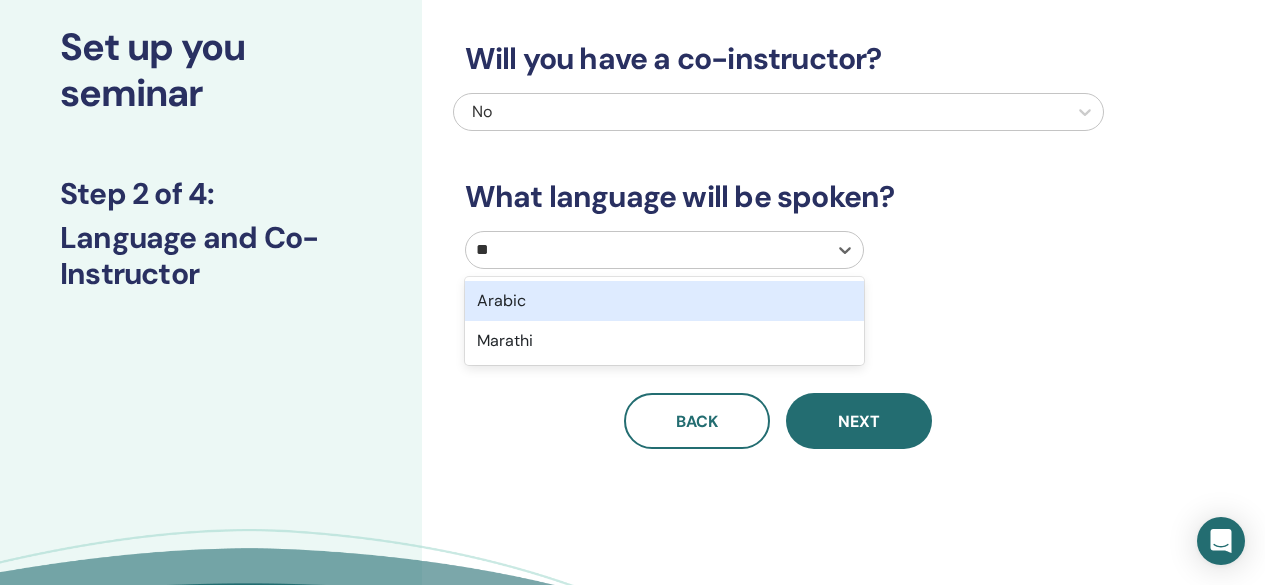 type on "***" 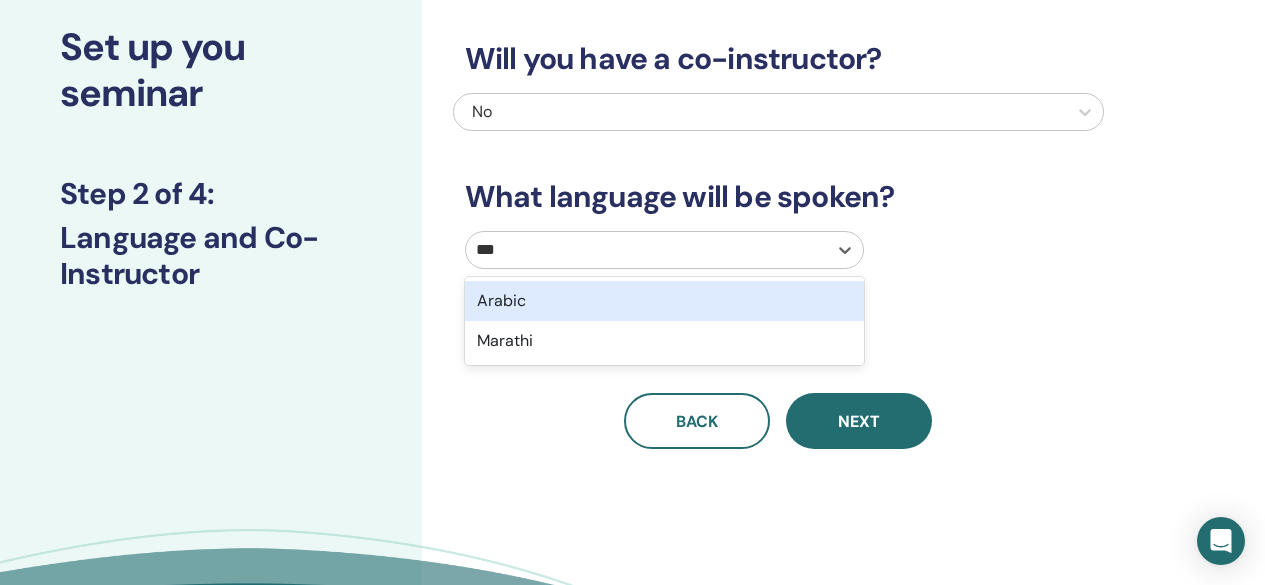 click on "Arabic" at bounding box center (664, 301) 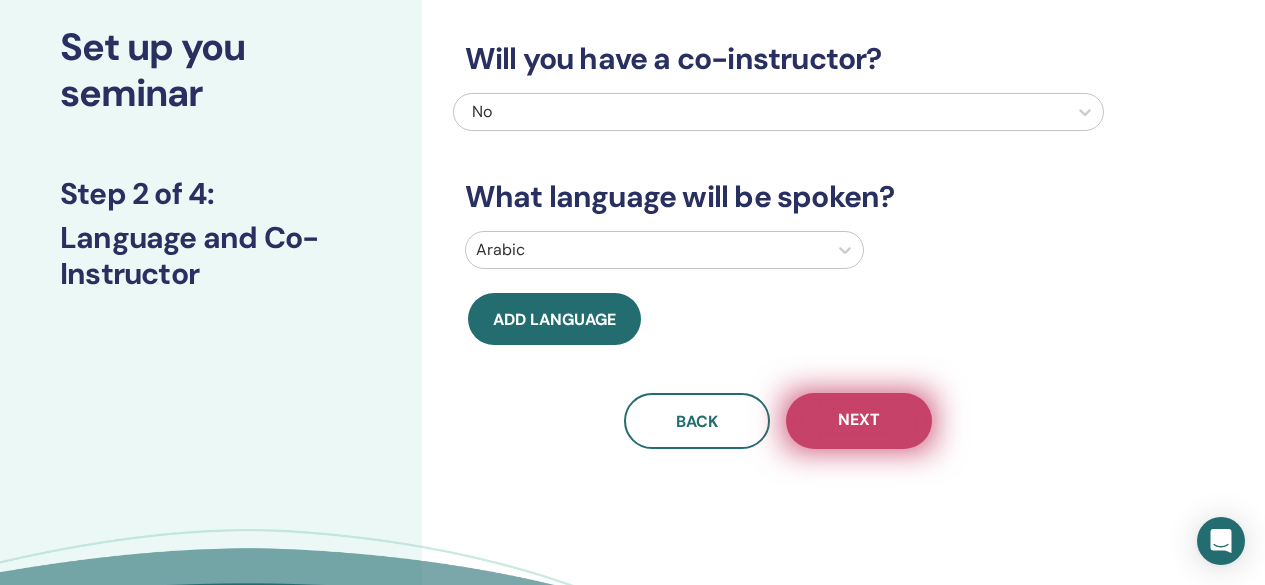 click on "Next" at bounding box center (859, 421) 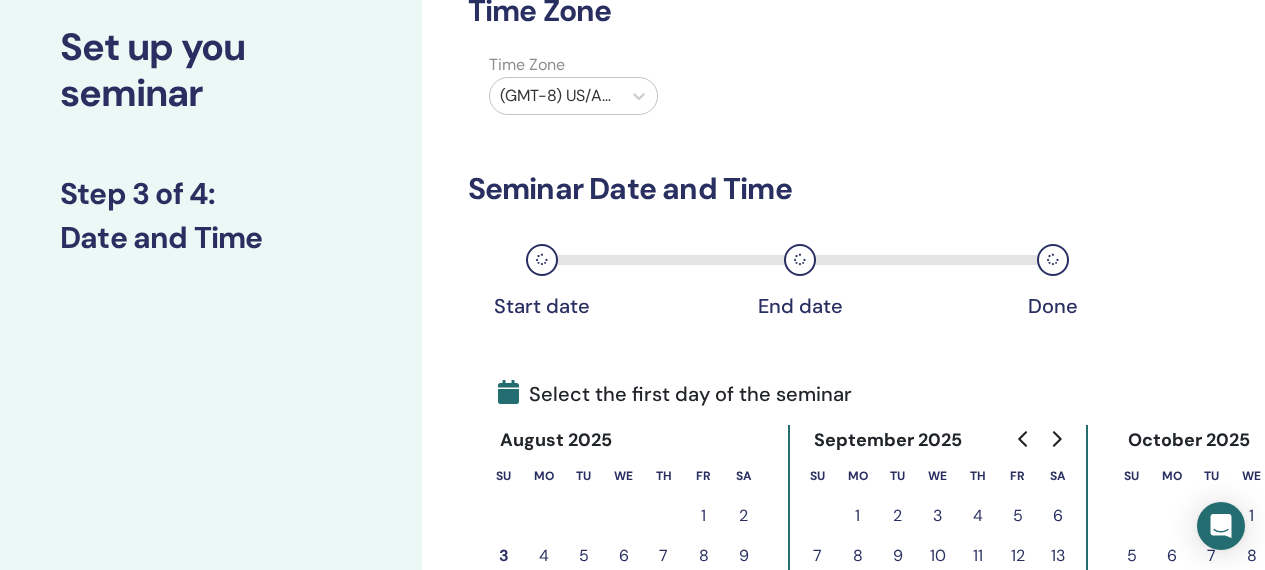 click on "Time Zone Time Zone (GMT-8) US/Alaska Seminar Date and Time Start date End date Done Select the first day of the seminar August 2025 Su Mo Tu We Th Fr Sa 1 2 3 4 5 6 7 8 9 10 11 12 13 14 15 16 17 18 19 20 21 22 23 24 25 26 27 28 29 30 31 September 2025 Su Mo Tu We Th Fr Sa 1 2 3 4 5 6 7 8 9 10 11 12 13 14 15 16 17 18 19 20 21 22 23 24 25 26 27 28 29 30 October 2025 Su Mo Tu We Th Fr Sa 1 2 3 4 5 6 7 8 9 10 11 12 13 14 15 16 17 18 19 20 21 22 23 24 25 26 27 28 29 30 31 Back Next" at bounding box center [843, 540] 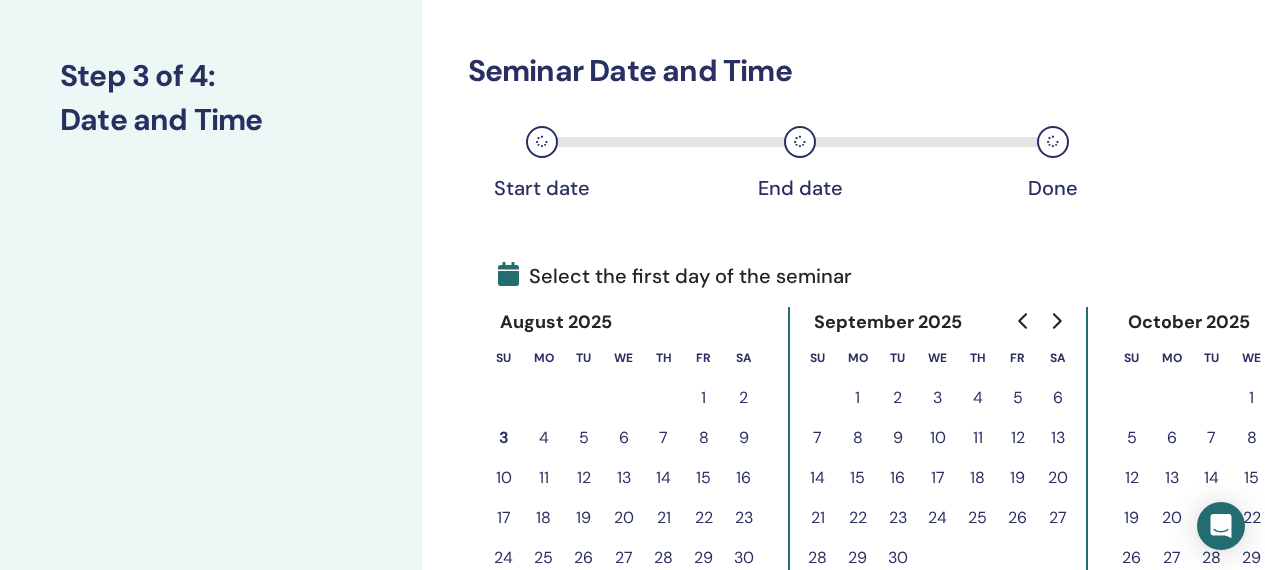 scroll, scrollTop: 239, scrollLeft: 0, axis: vertical 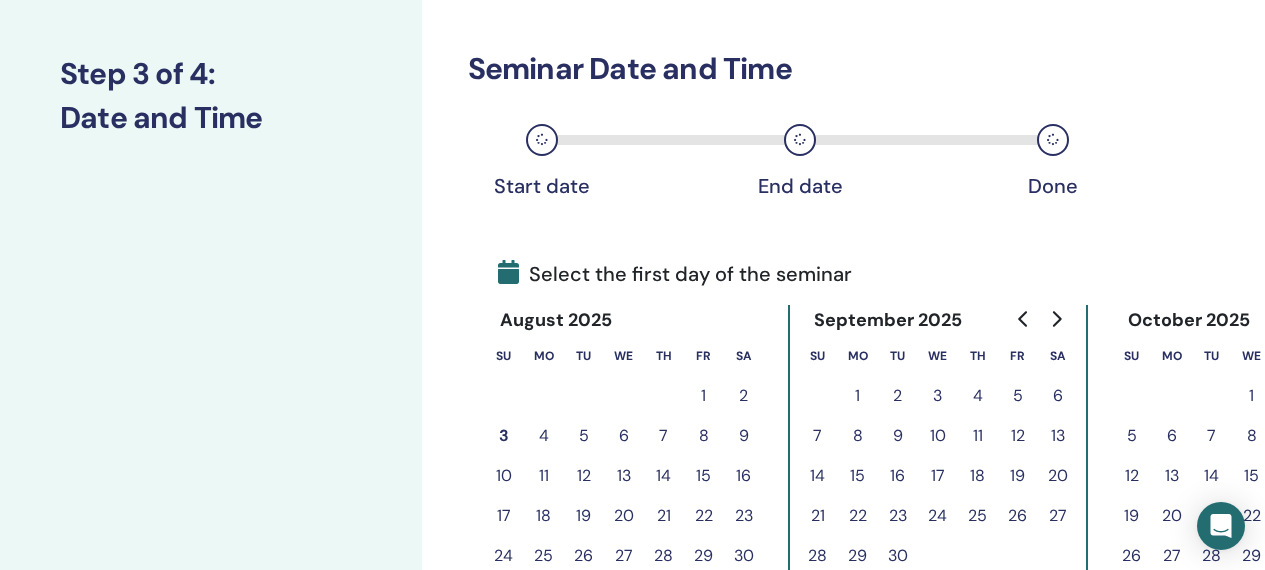 click on "7" at bounding box center (818, 436) 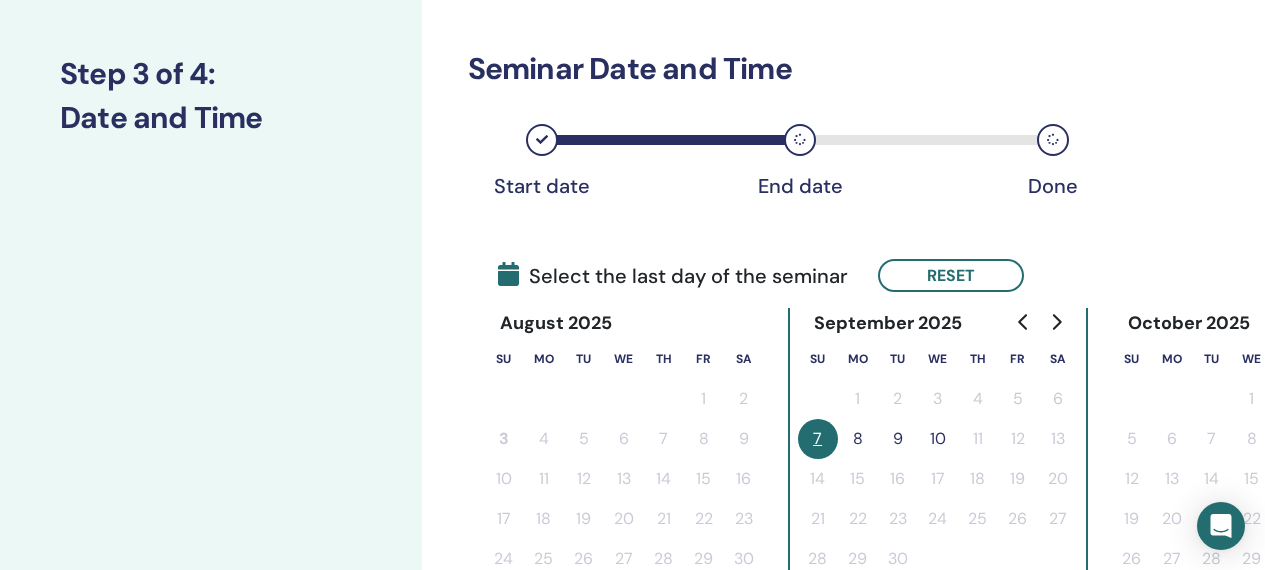 click on "9" at bounding box center (898, 439) 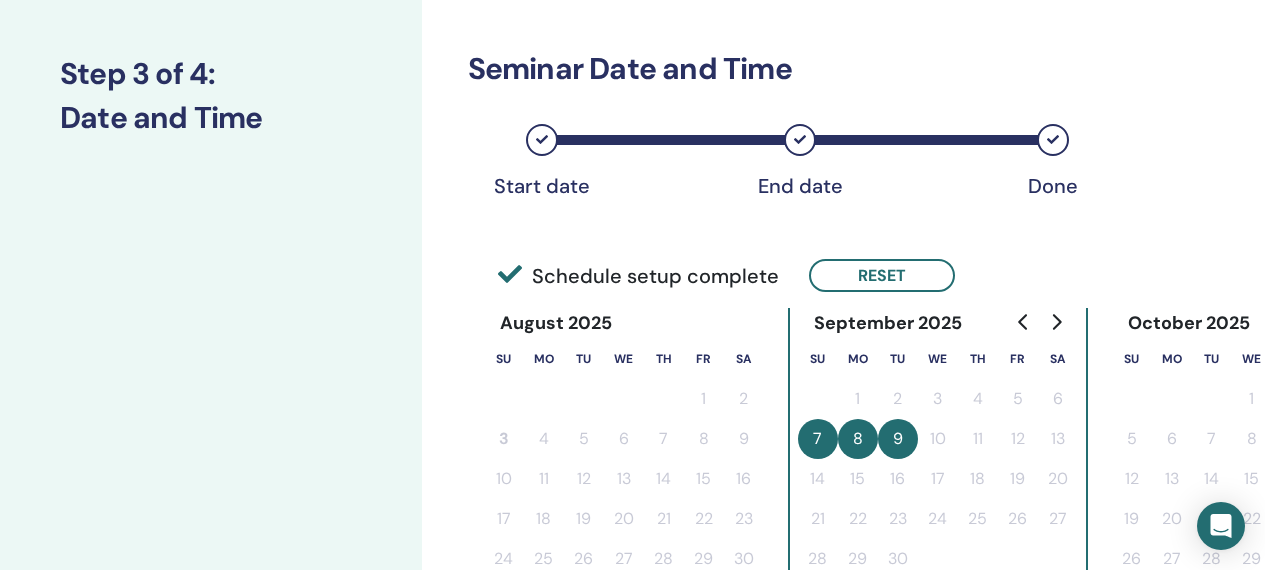 click on "Set up you seminar Step 3 of 4 : Date and Time" at bounding box center [211, 532] 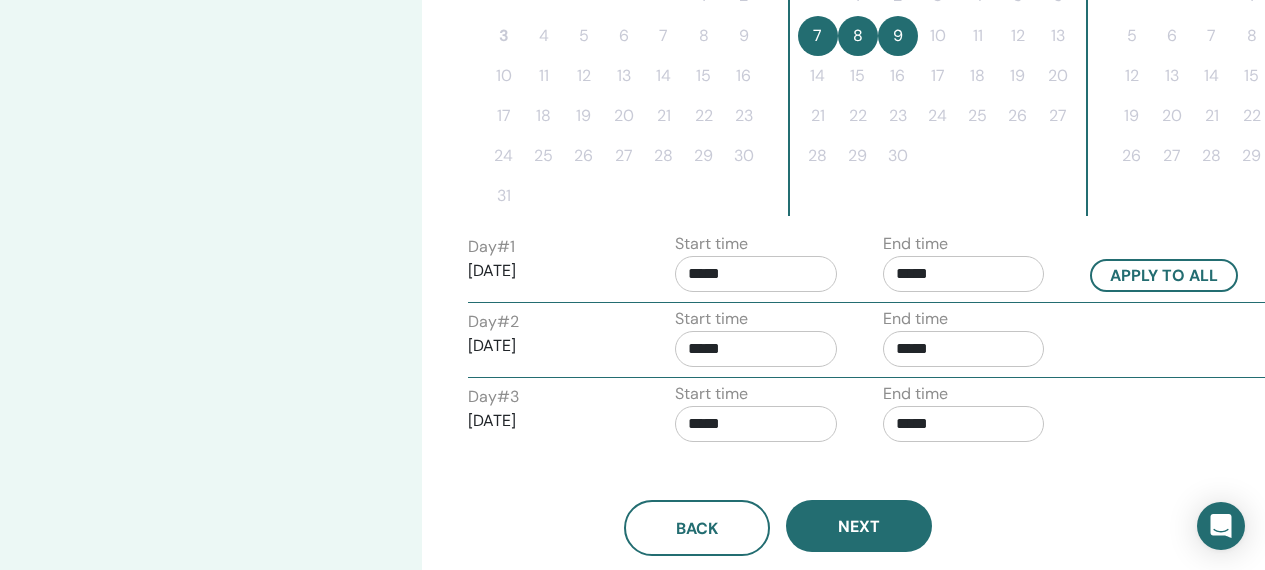 scroll, scrollTop: 679, scrollLeft: 0, axis: vertical 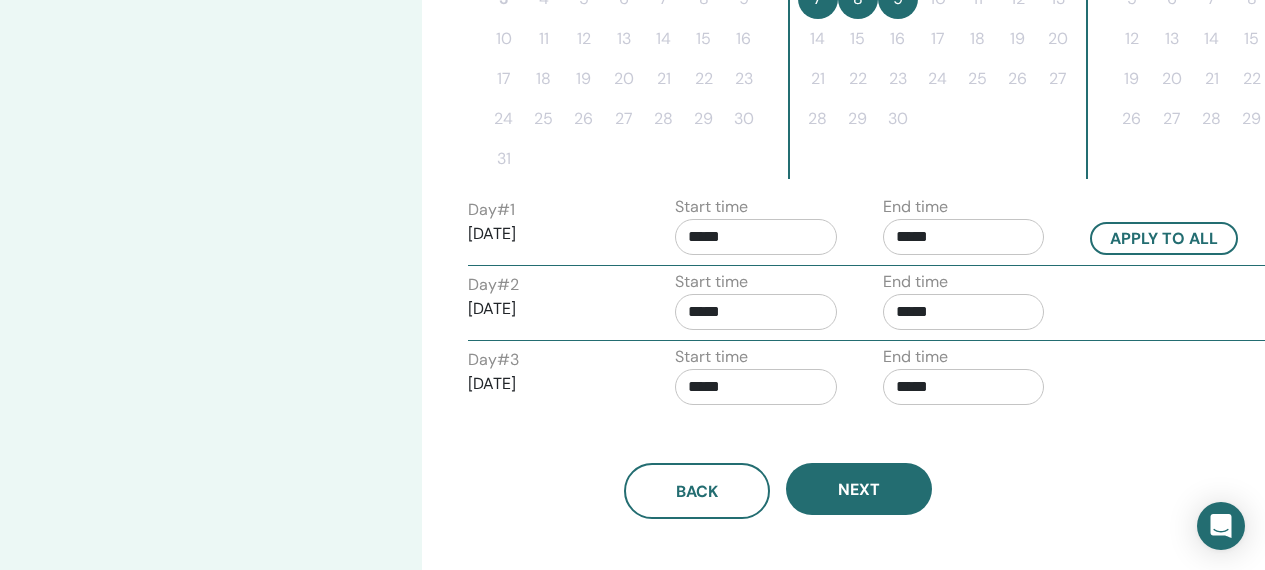 click on "*****" at bounding box center [964, 237] 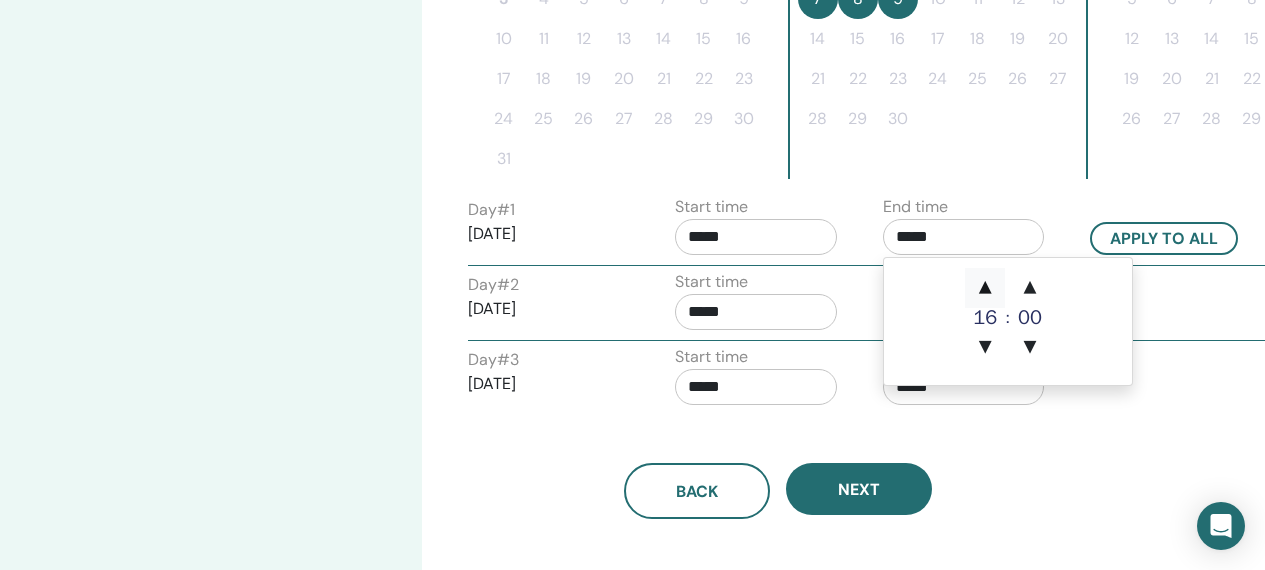 click on "▲" at bounding box center (985, 288) 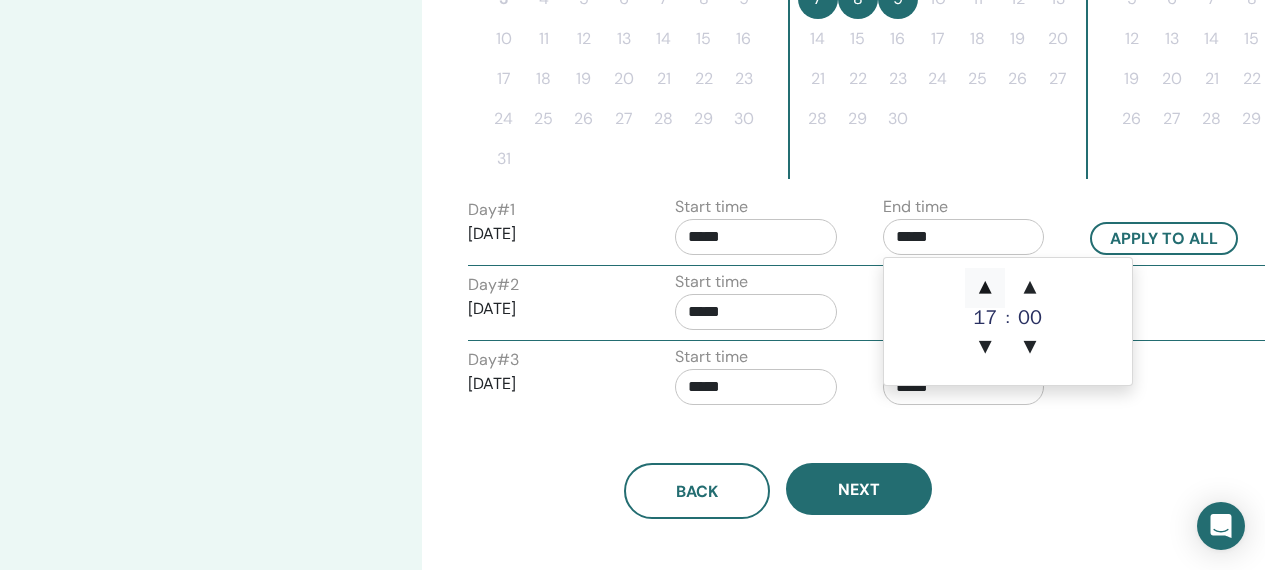 click on "▲" at bounding box center (985, 288) 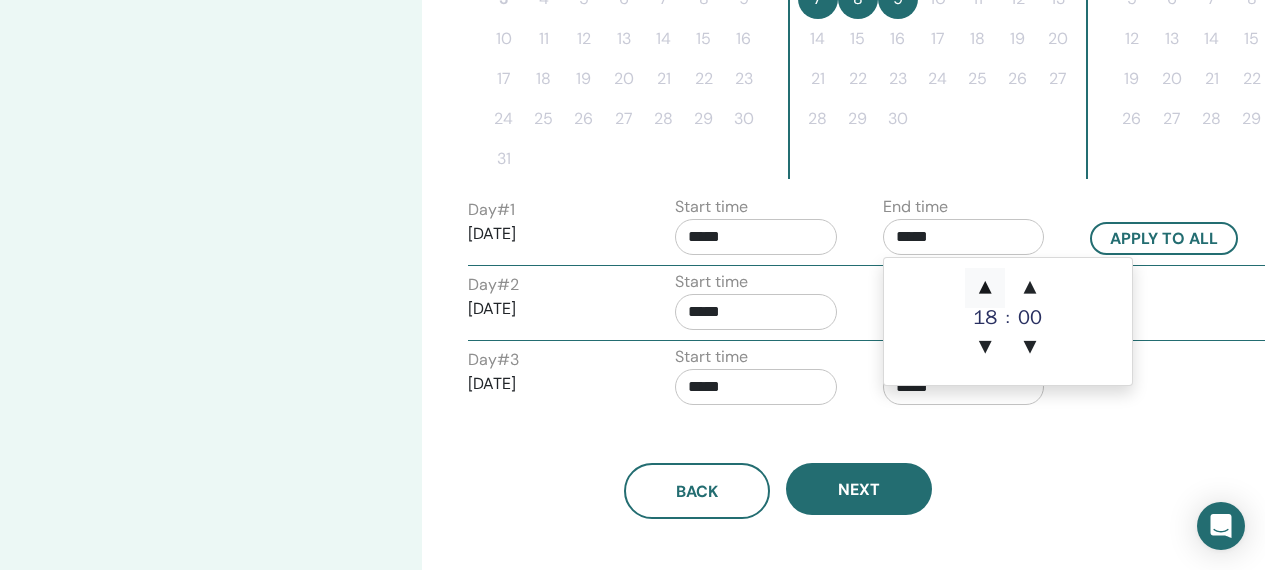 click on "▲" at bounding box center (985, 288) 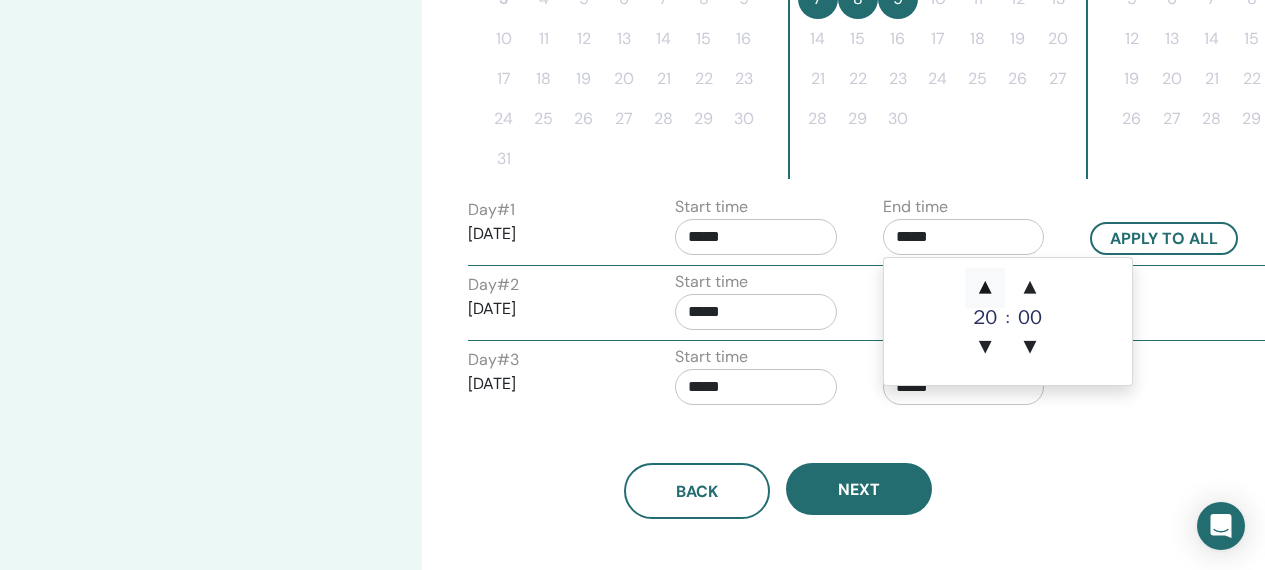 click on "▲" at bounding box center [985, 288] 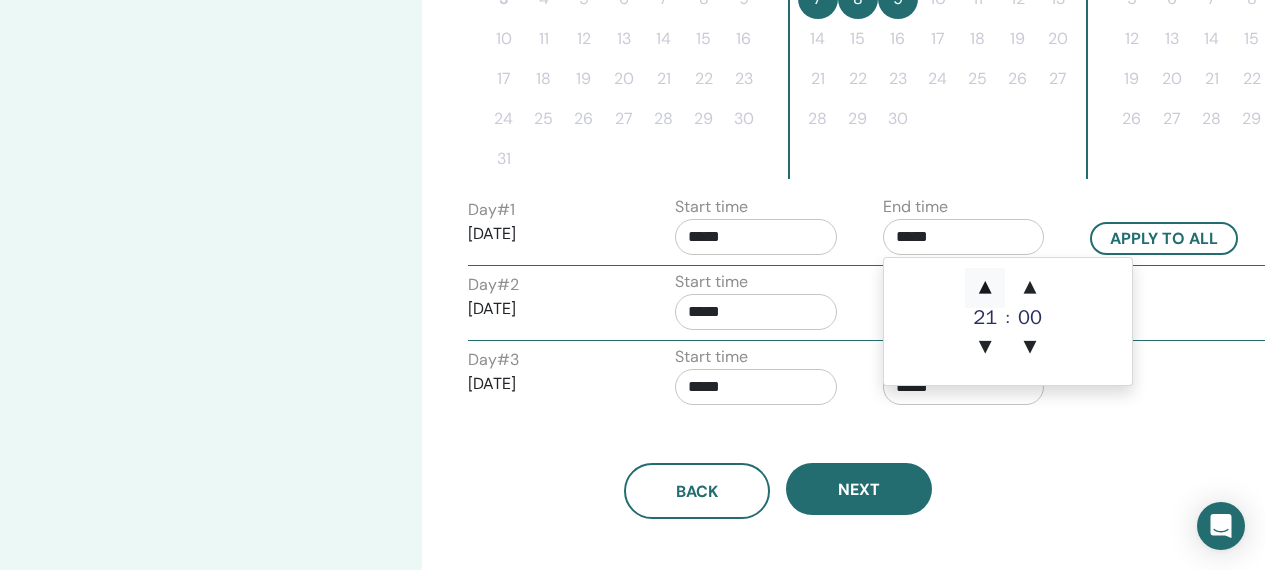 click on "▲" at bounding box center (985, 288) 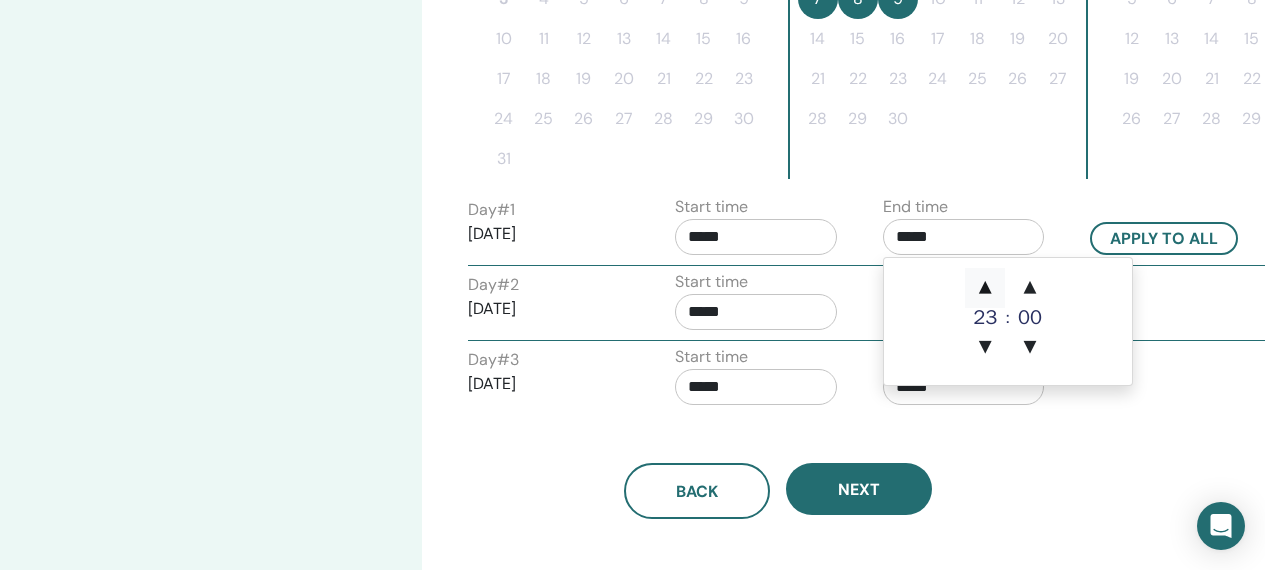 click on "▲" at bounding box center [985, 288] 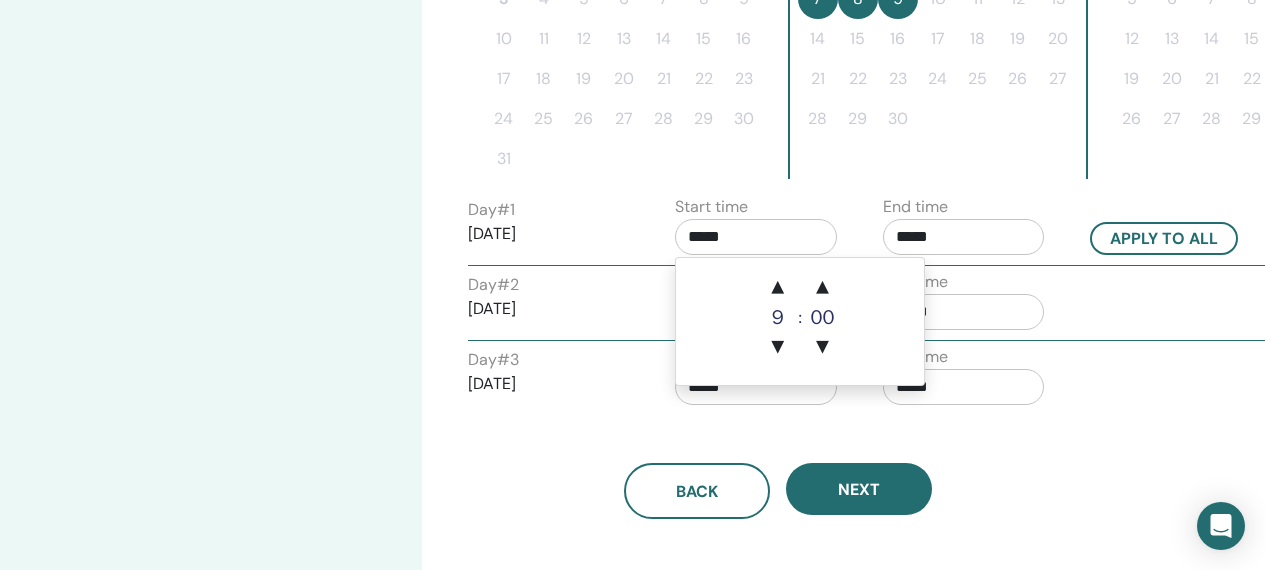 click on "*****" at bounding box center (756, 237) 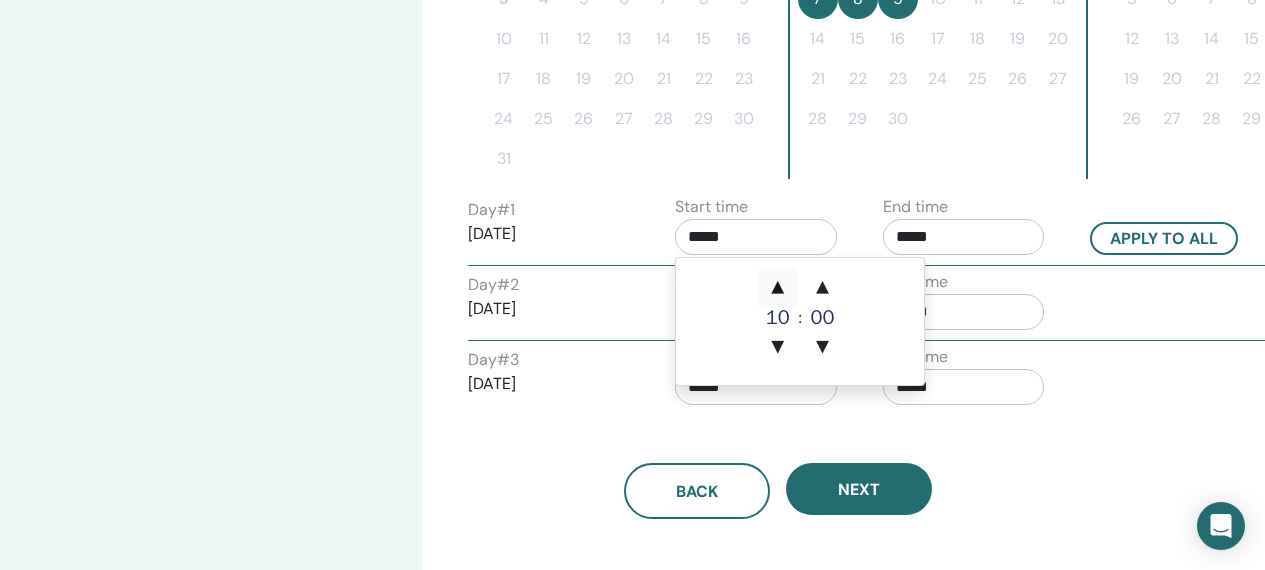 click on "▲" at bounding box center [778, 288] 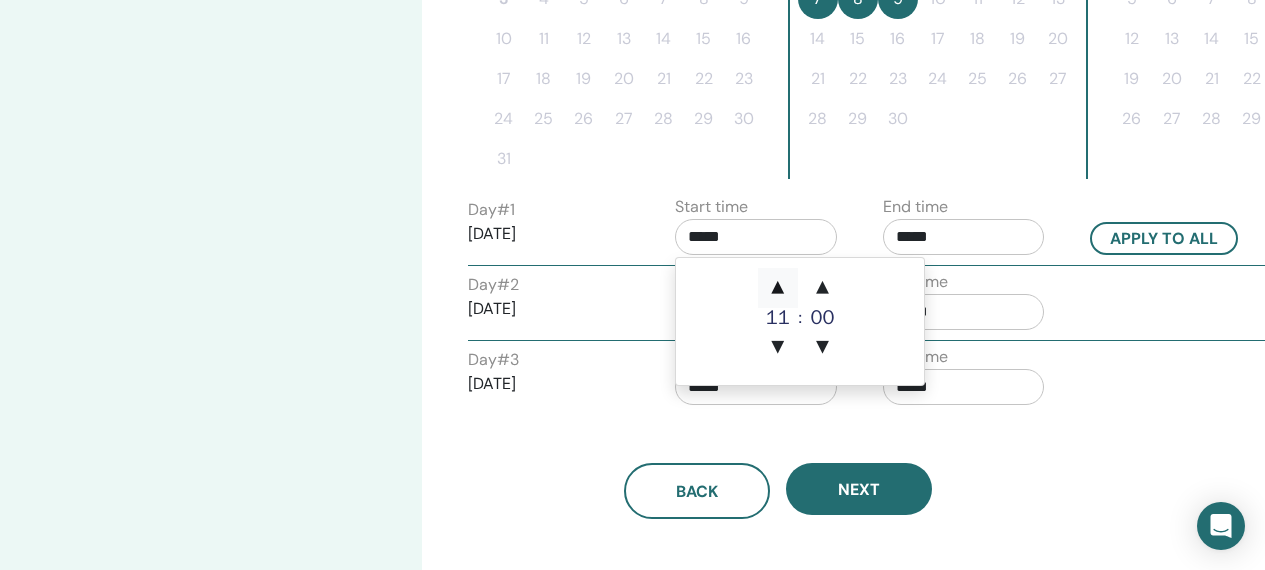 click on "▲" at bounding box center [778, 288] 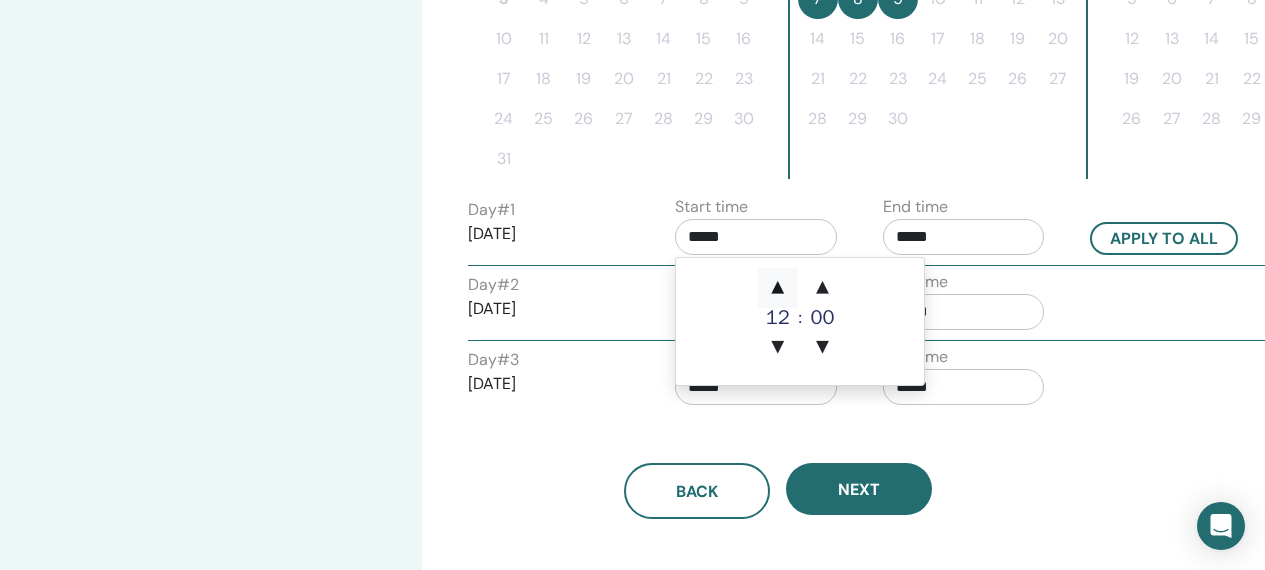 click on "▲" at bounding box center (778, 288) 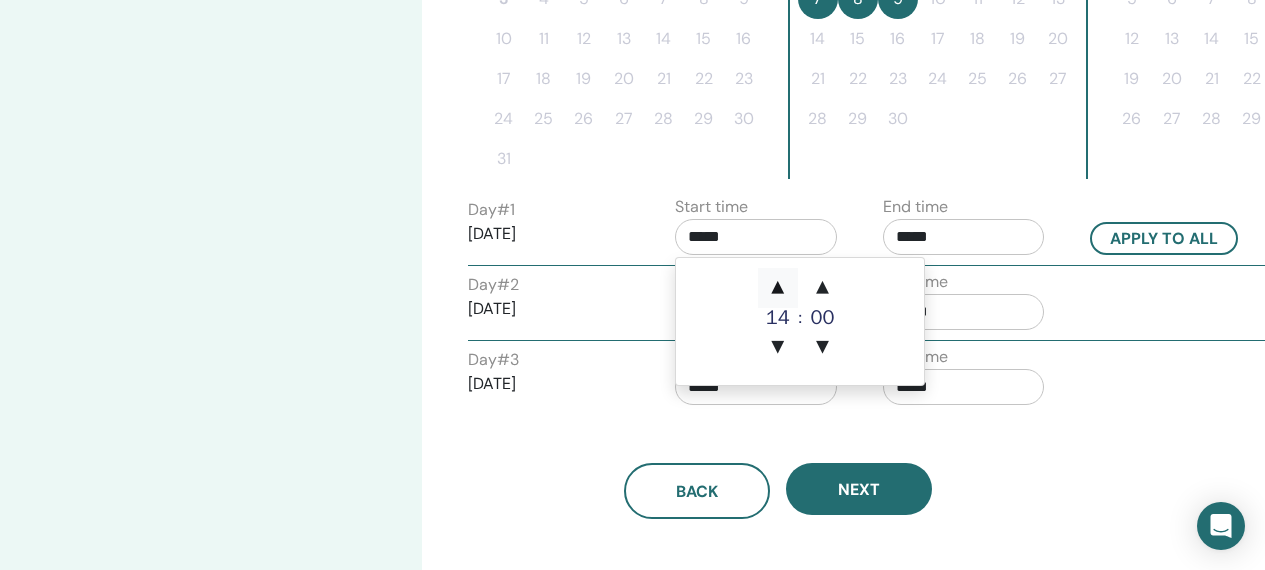 click on "▲" at bounding box center (778, 288) 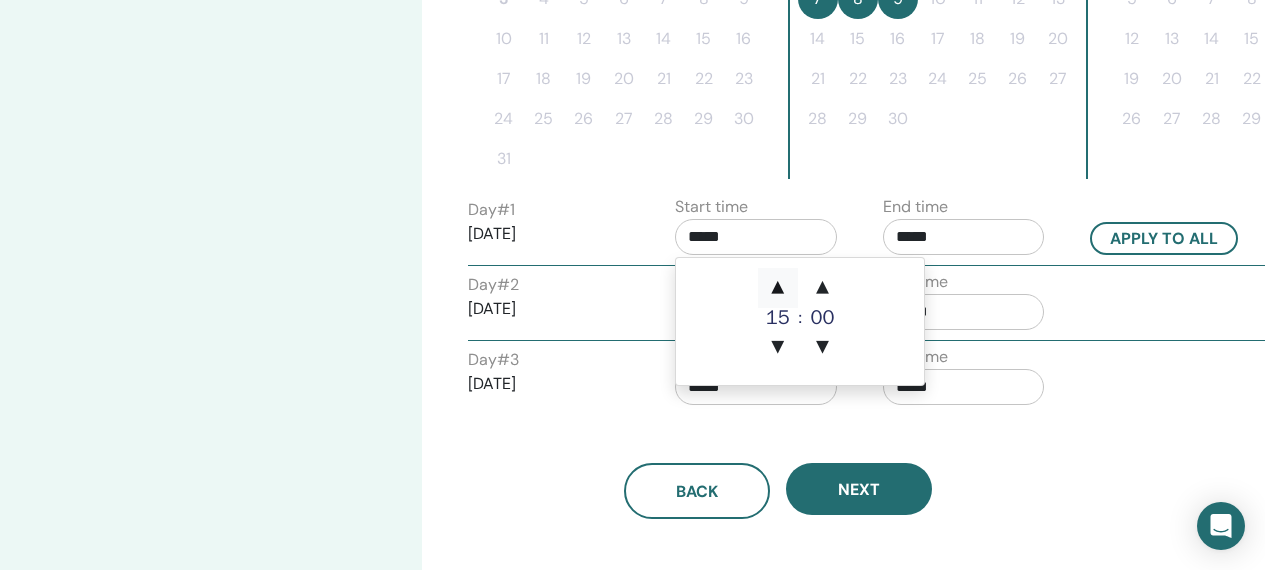 click on "▲" at bounding box center (778, 288) 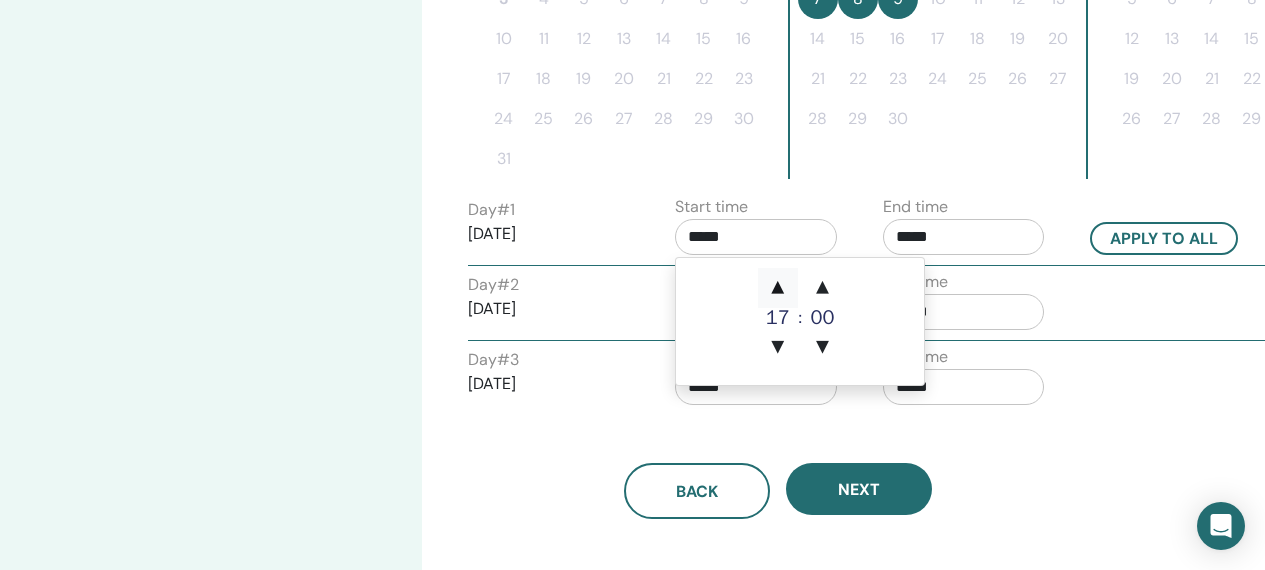 click on "▲" at bounding box center [778, 288] 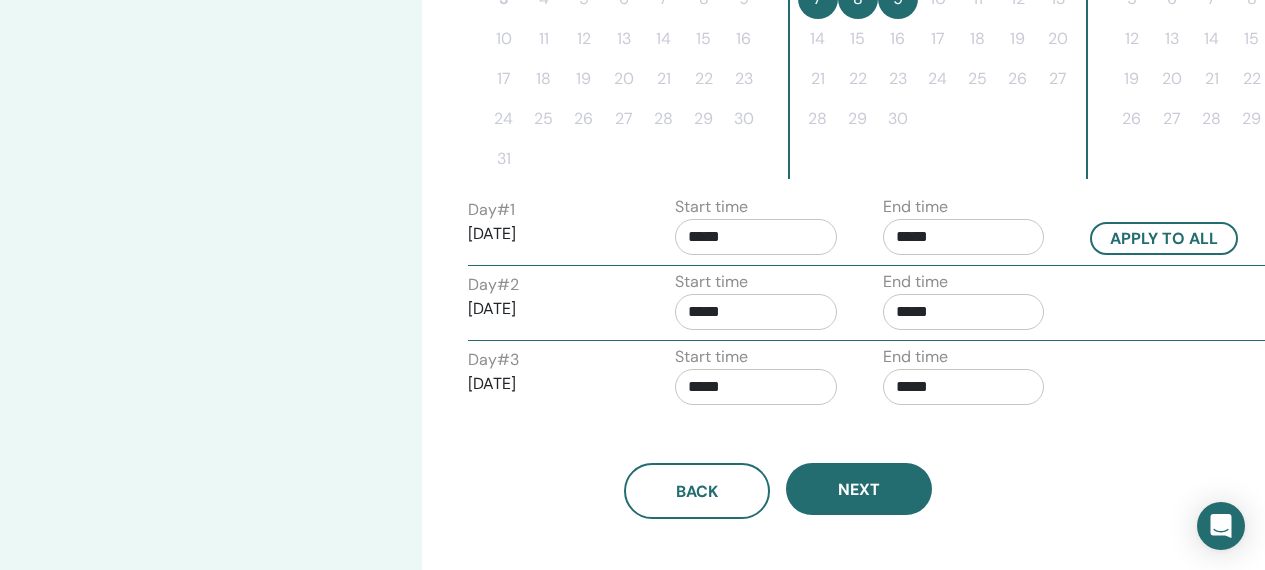 click on "Day  # 2 2025/09/08 Start time ***** End time *****" at bounding box center (868, 305) 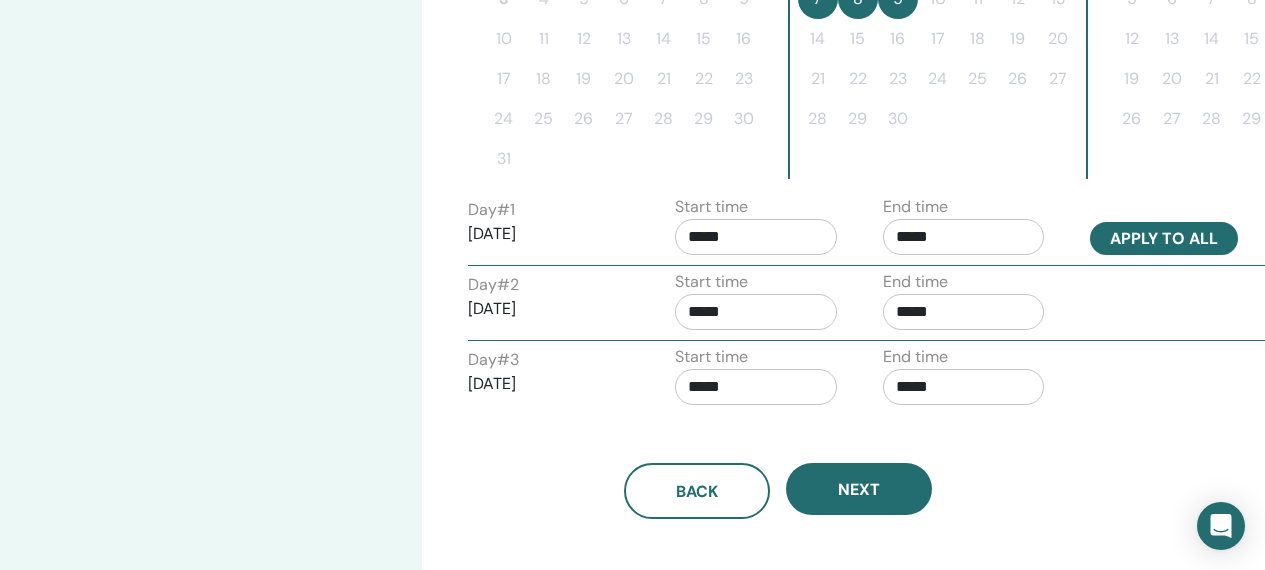 click on "Apply to all" at bounding box center [1164, 238] 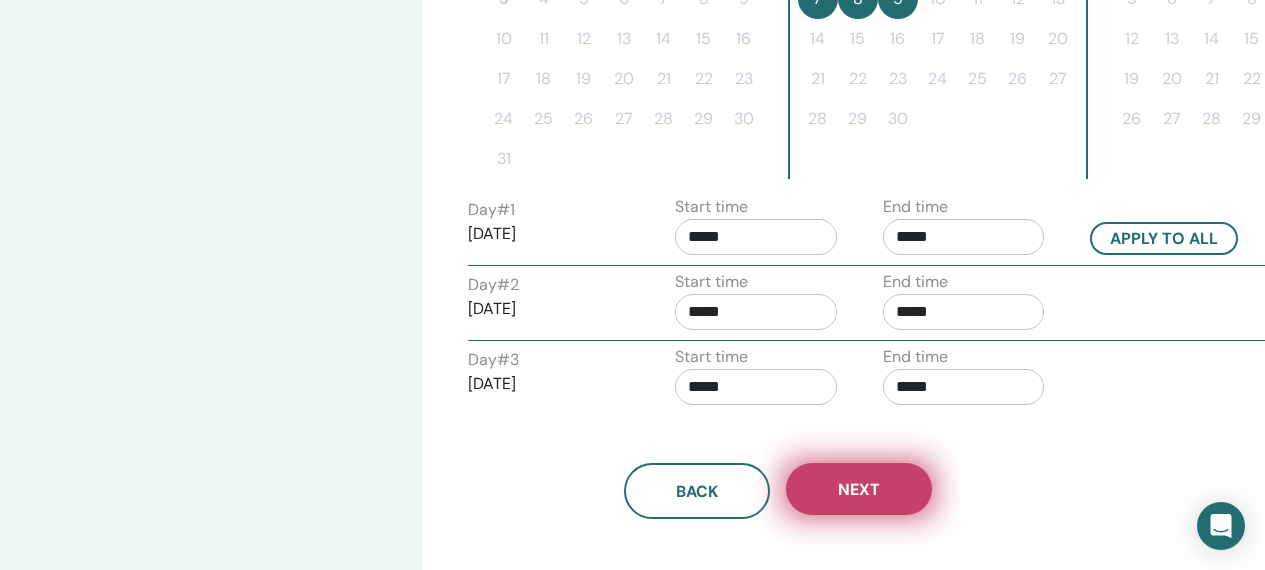 click on "Next" at bounding box center (859, 489) 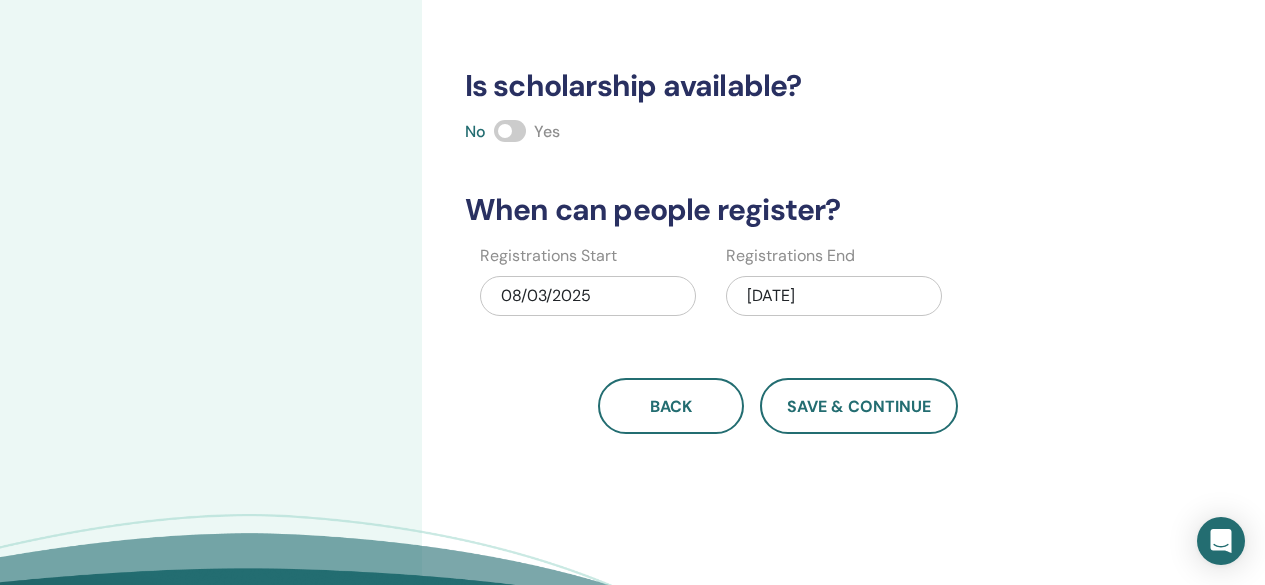 scroll, scrollTop: 679, scrollLeft: 0, axis: vertical 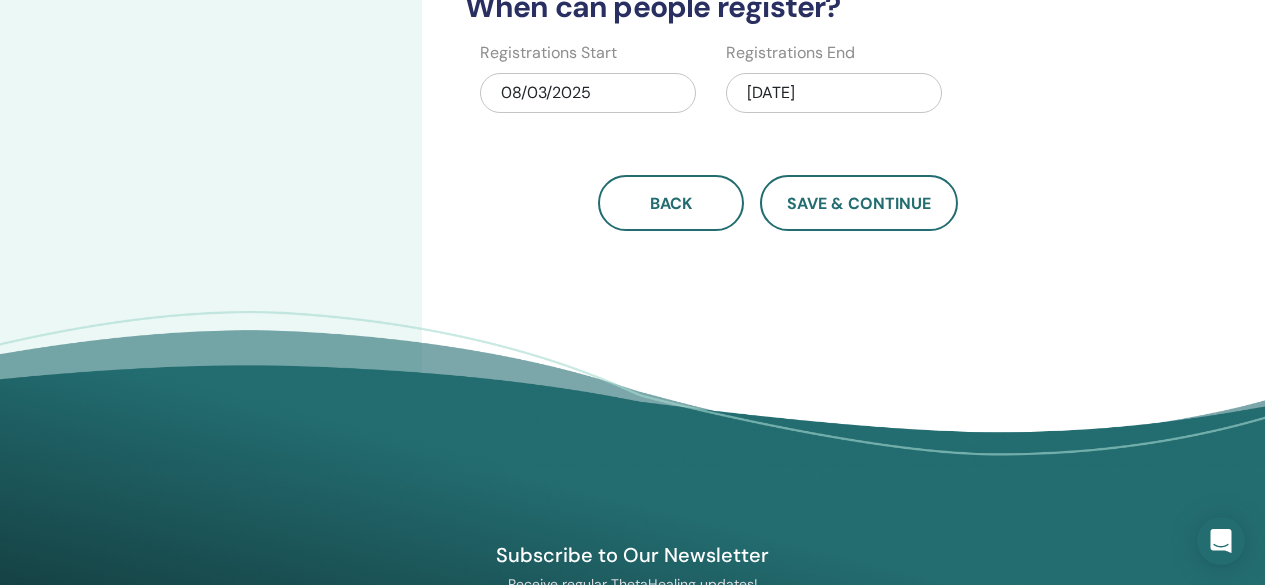 click on "Subscribe to Our Newsletter
Receive regular ThetaHealing updates!
Theta Healing
What is ThetaHealing" at bounding box center [632, 642] 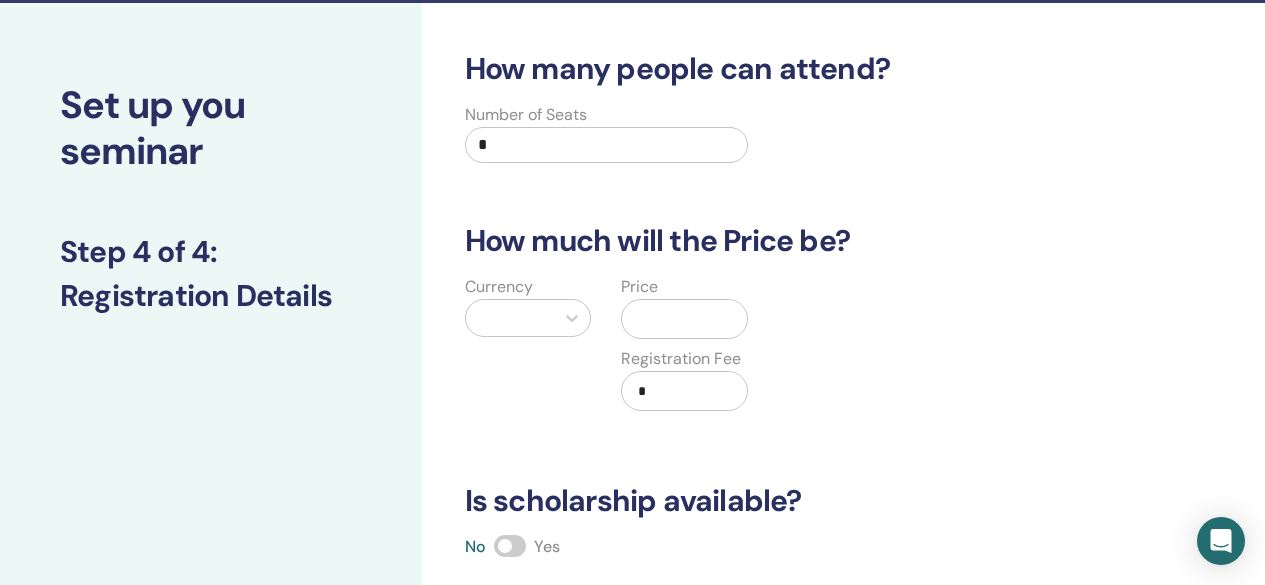 scroll, scrollTop: 0, scrollLeft: 0, axis: both 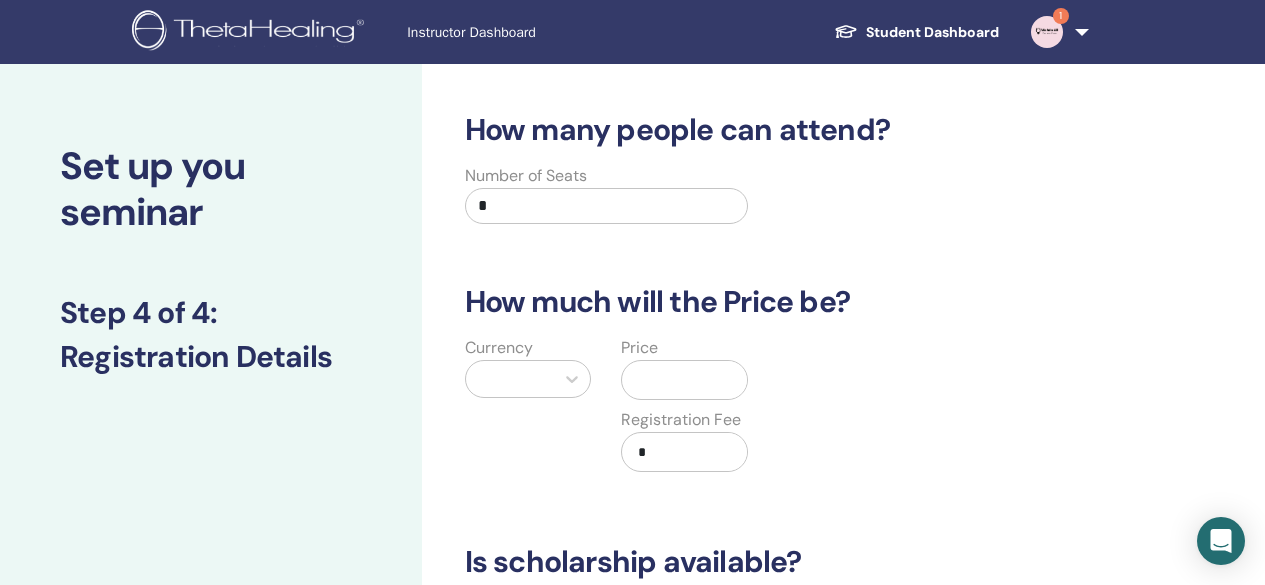 drag, startPoint x: 554, startPoint y: 212, endPoint x: 420, endPoint y: 178, distance: 138.24615 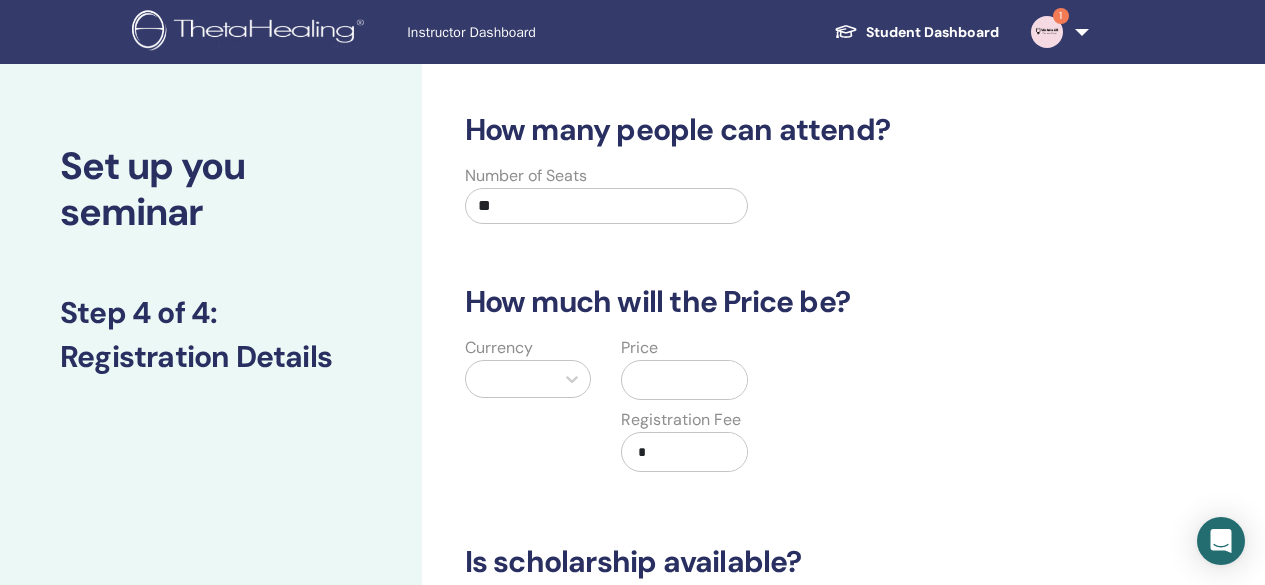 type on "**" 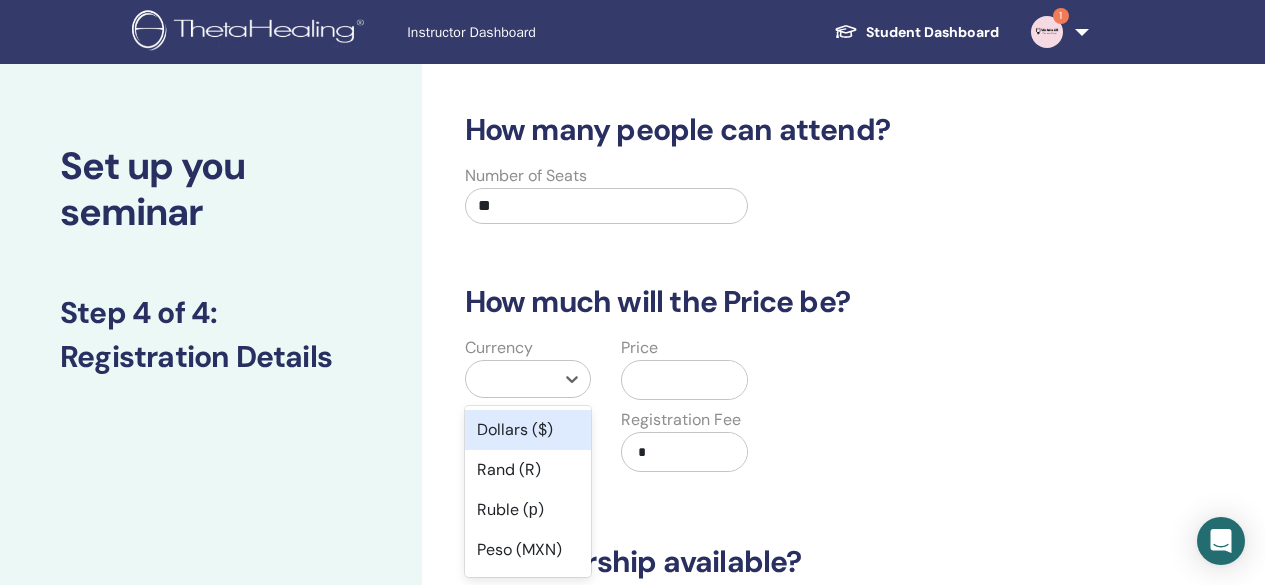 click at bounding box center (510, 379) 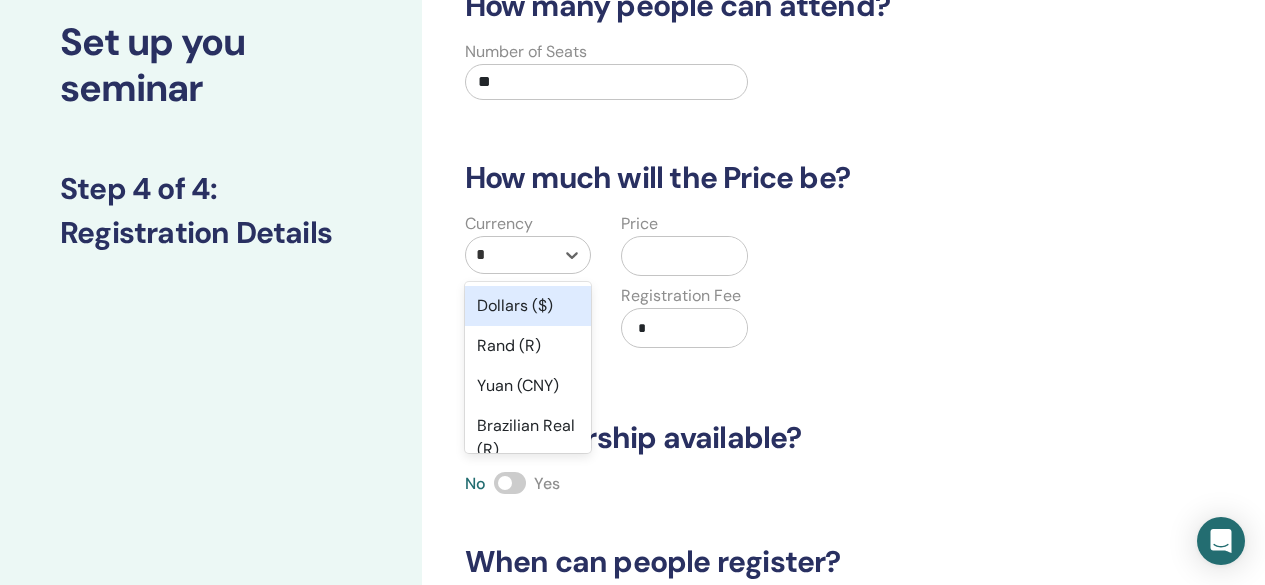 scroll, scrollTop: 129, scrollLeft: 0, axis: vertical 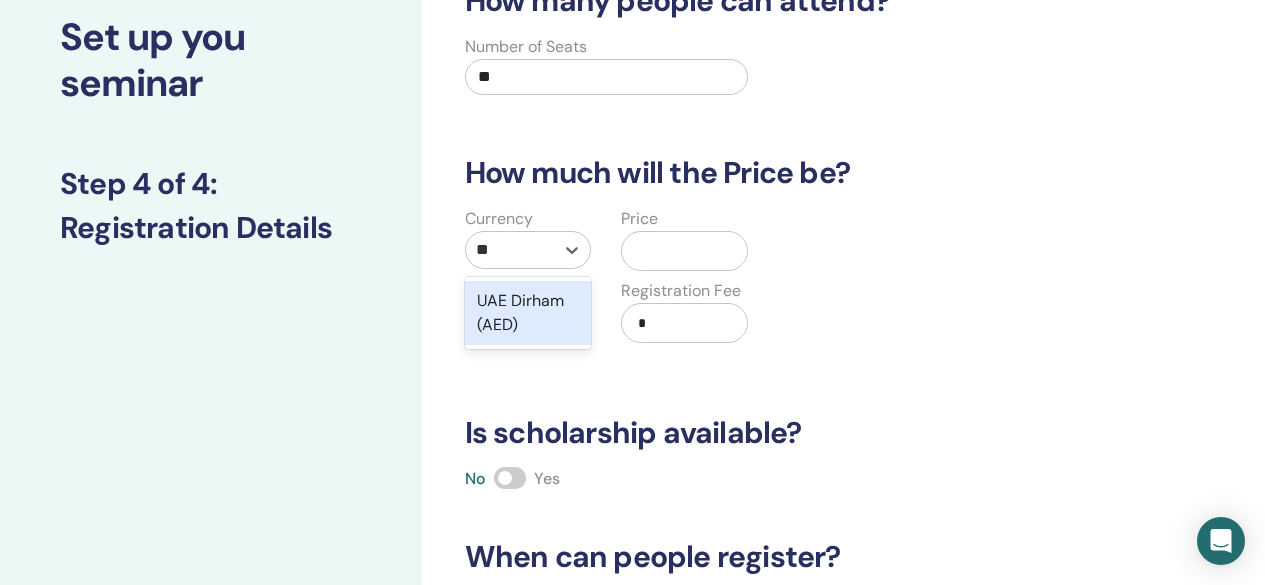 type on "***" 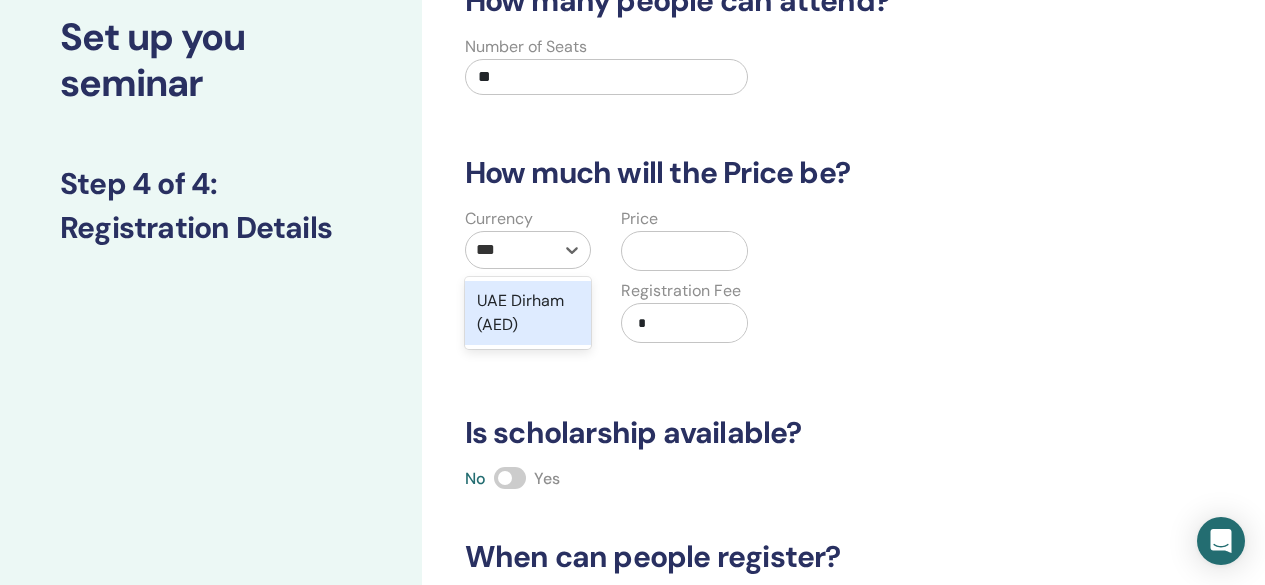 click on "UAE Dirham (AED)" at bounding box center (528, 313) 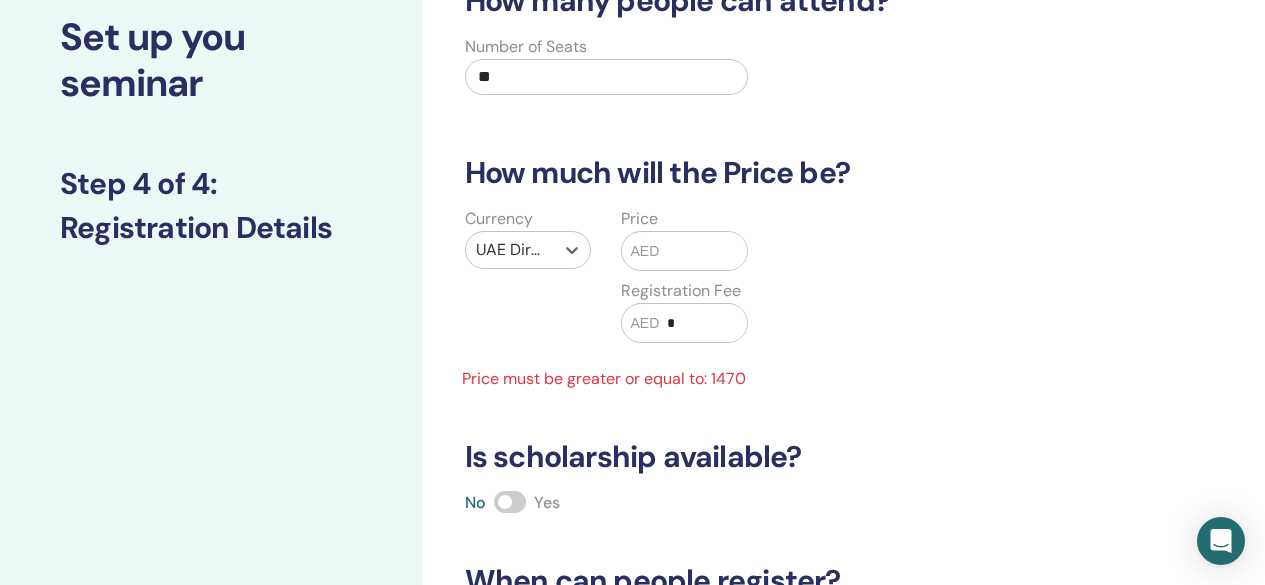 click at bounding box center [703, 251] 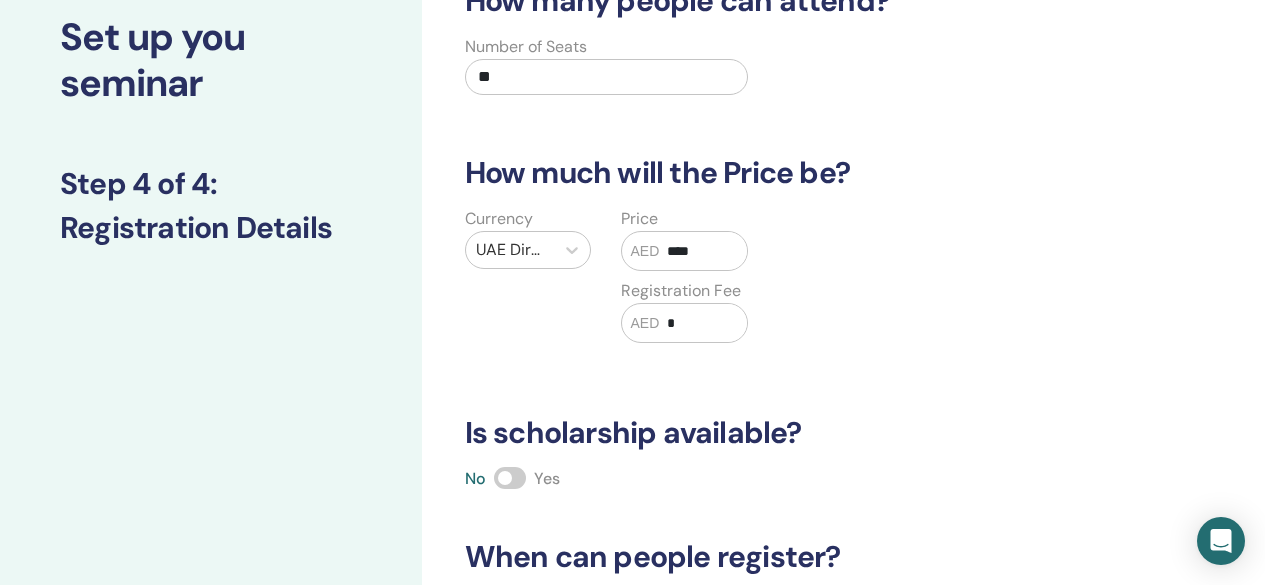type on "****" 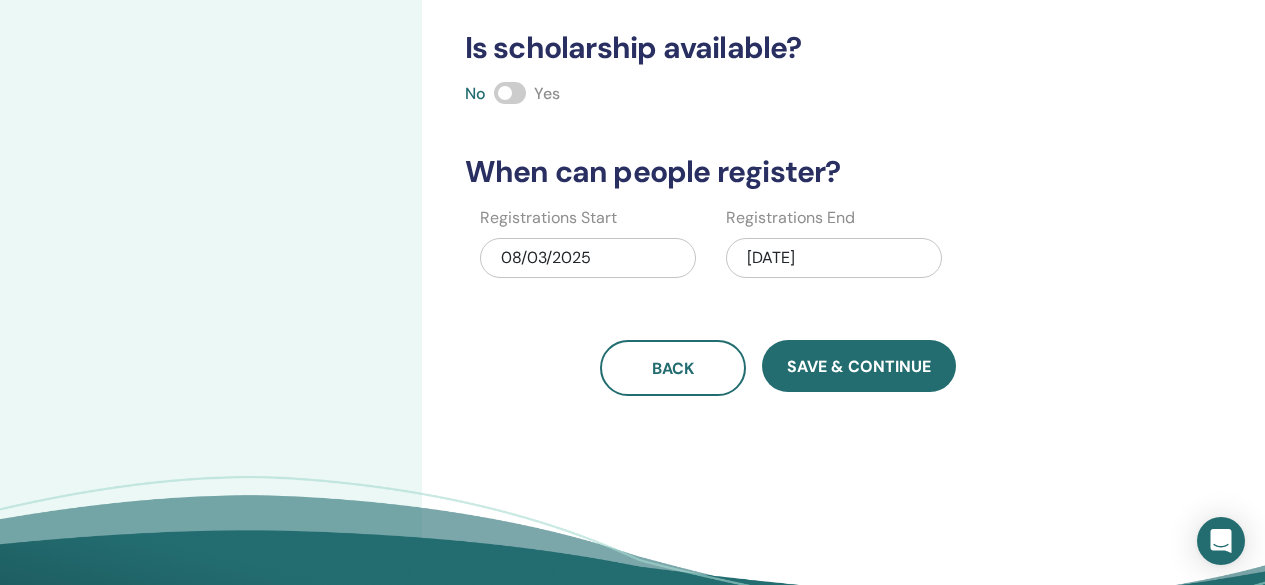 scroll, scrollTop: 529, scrollLeft: 0, axis: vertical 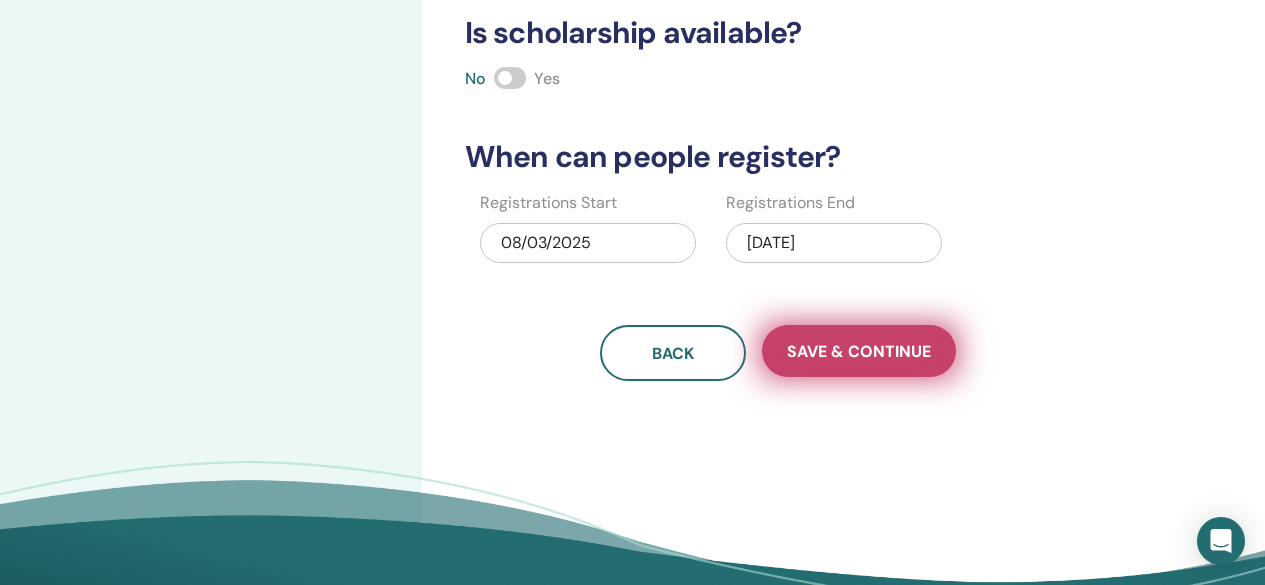 click on "Save & Continue" at bounding box center [859, 351] 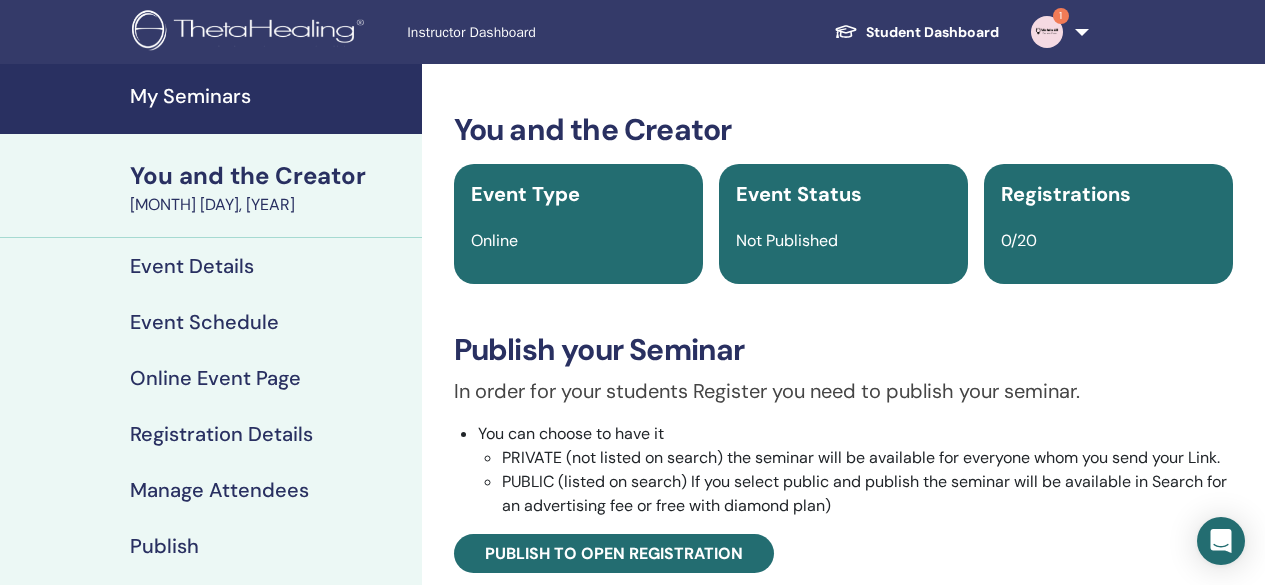 scroll, scrollTop: 40, scrollLeft: 0, axis: vertical 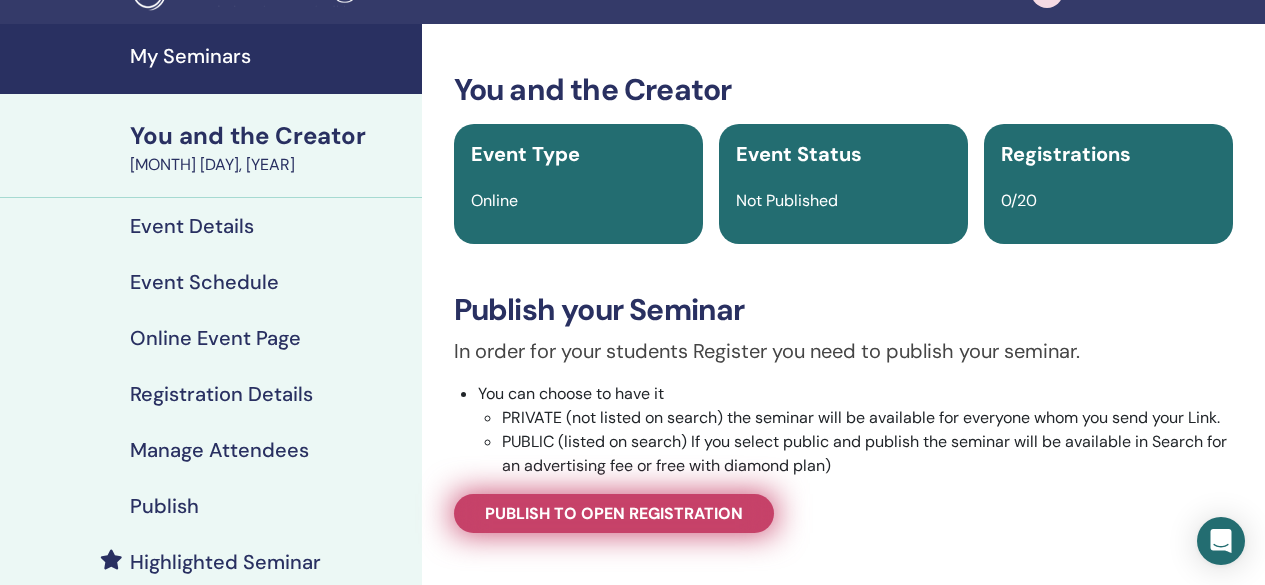 click on "Publish to open registration" at bounding box center (614, 513) 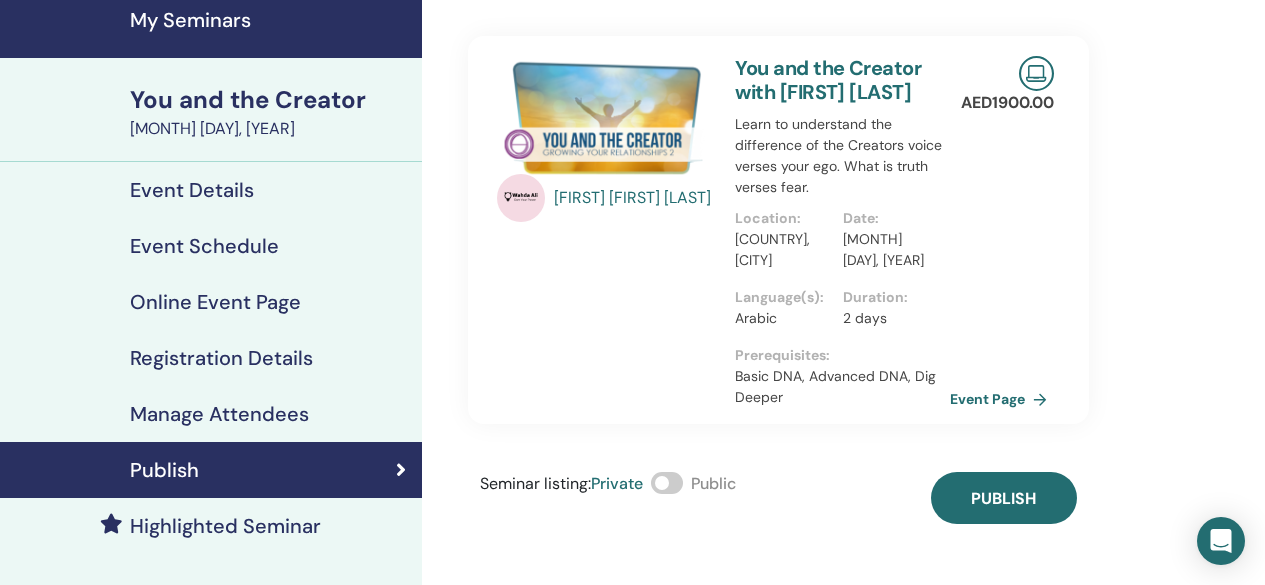 scroll, scrollTop: 80, scrollLeft: 0, axis: vertical 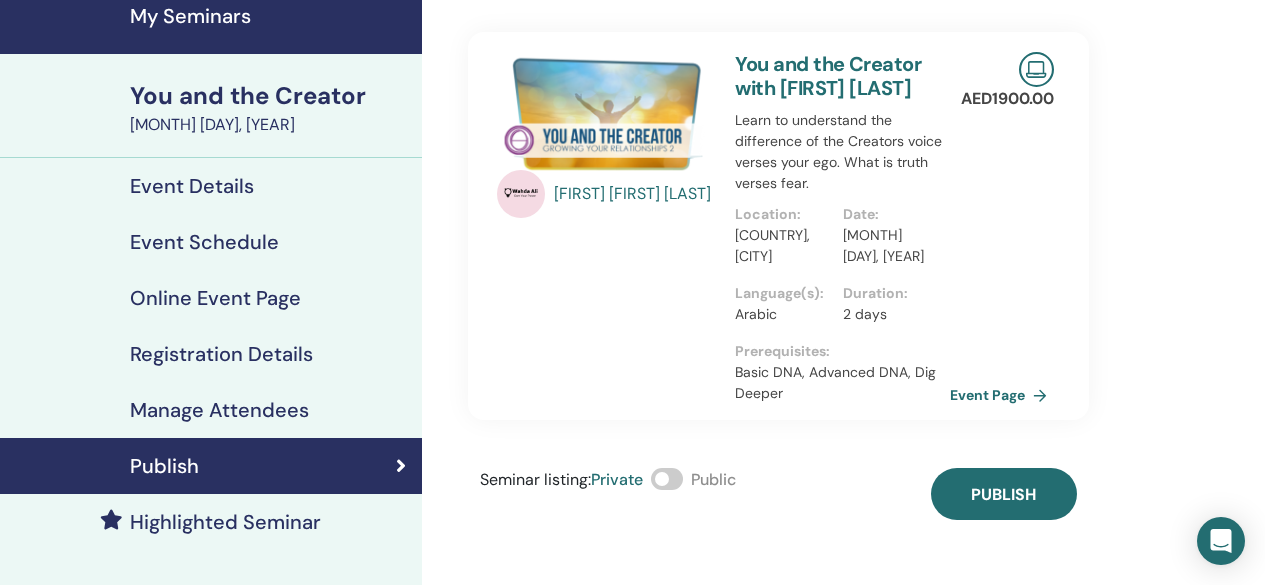 click at bounding box center [667, 479] 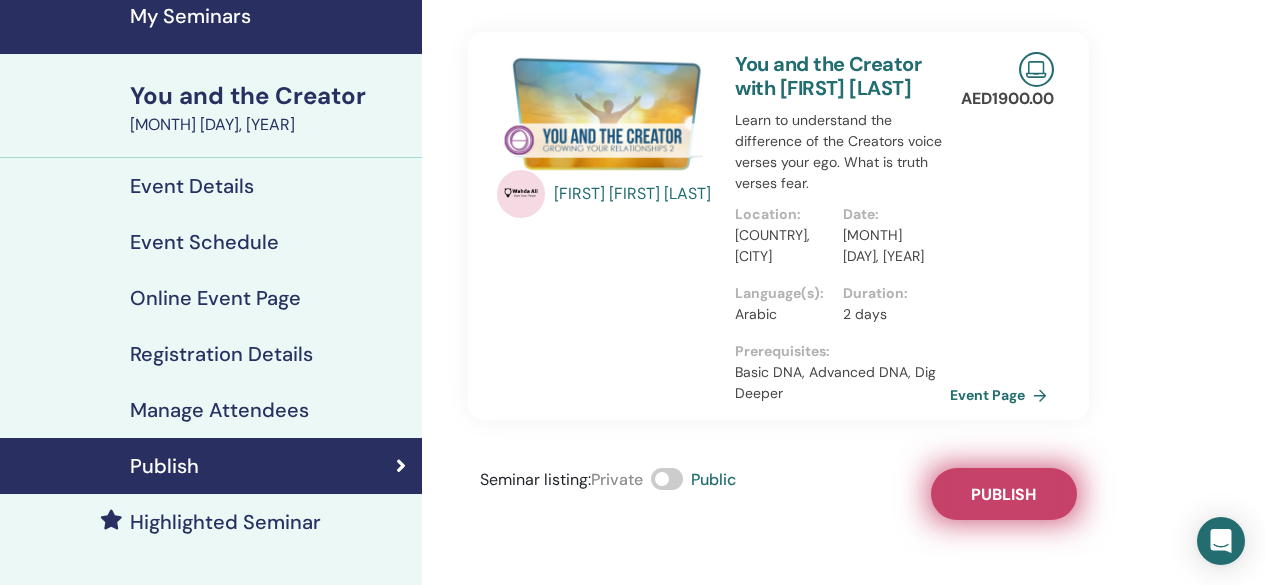 click on "Publish" at bounding box center (1003, 494) 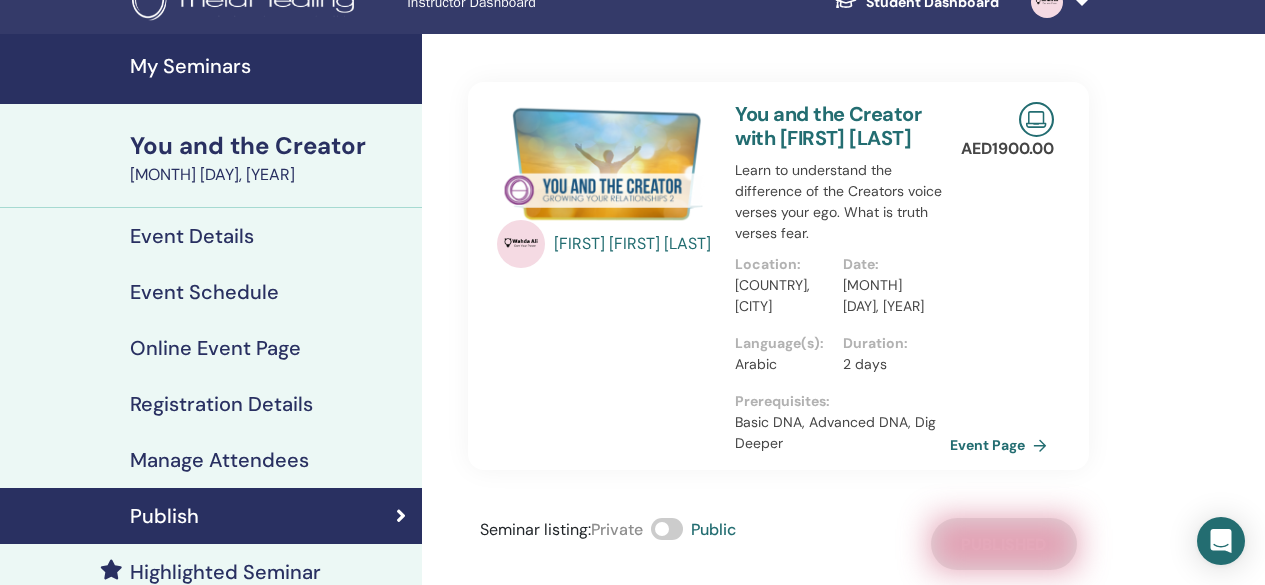scroll, scrollTop: 0, scrollLeft: 0, axis: both 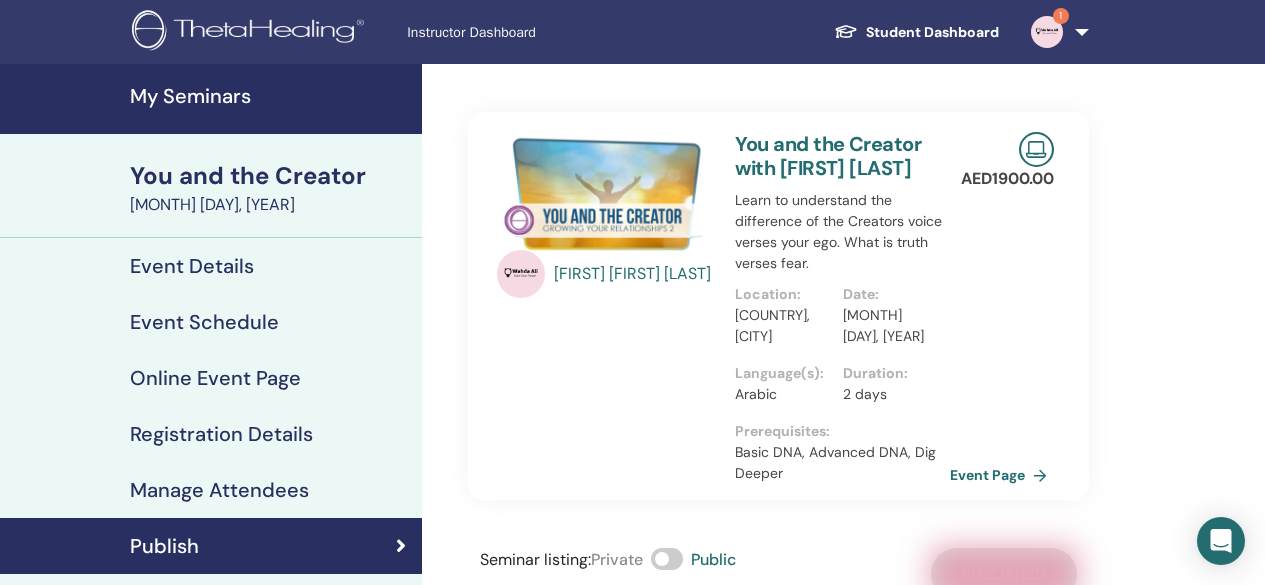 click on "My Seminars" at bounding box center (270, 96) 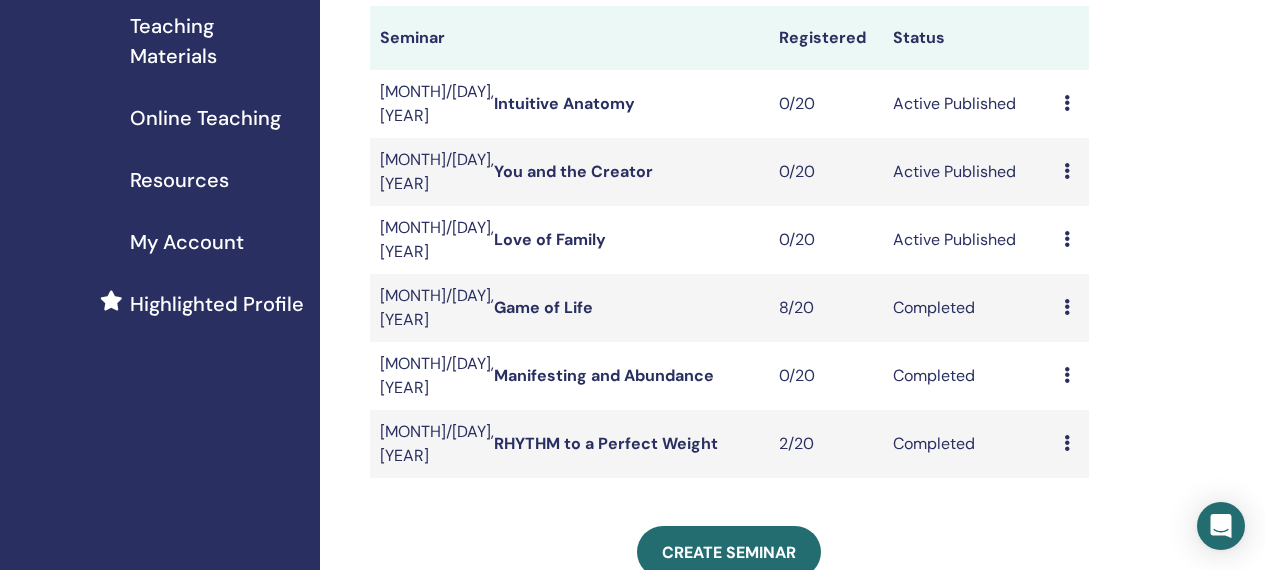 scroll, scrollTop: 320, scrollLeft: 0, axis: vertical 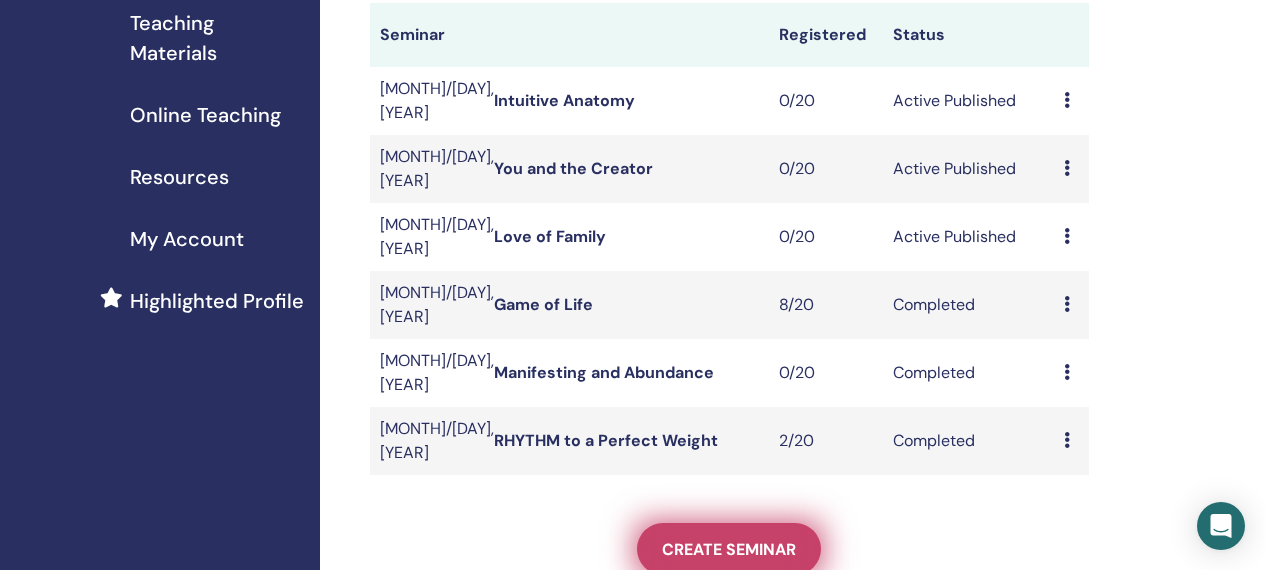 click on "Create seminar" at bounding box center (729, 549) 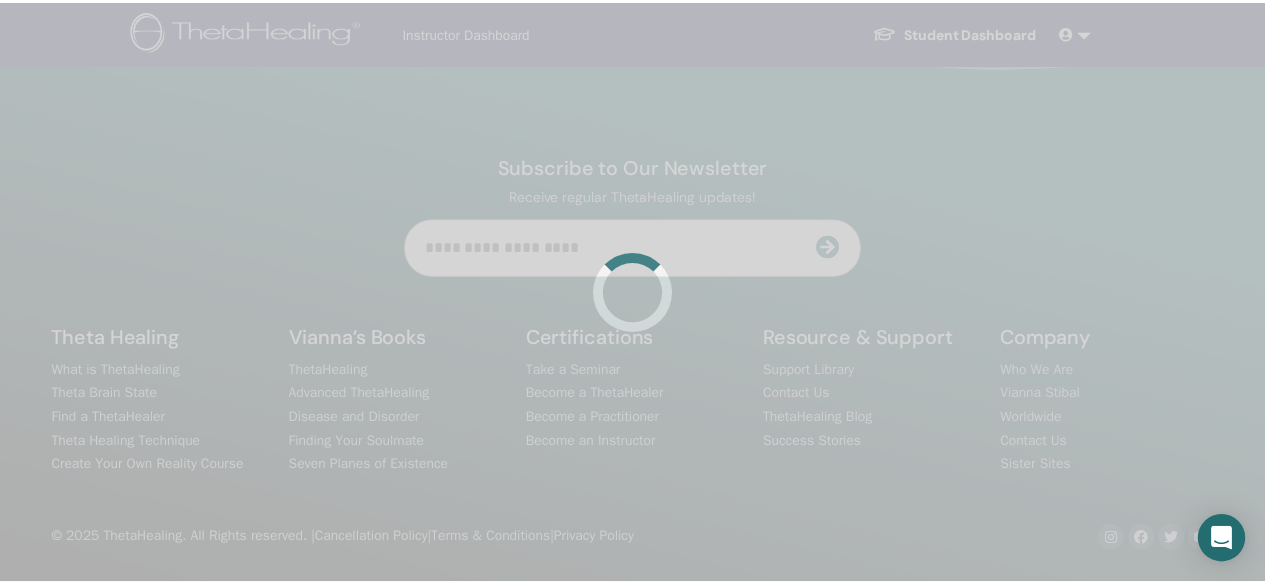 scroll, scrollTop: 0, scrollLeft: 0, axis: both 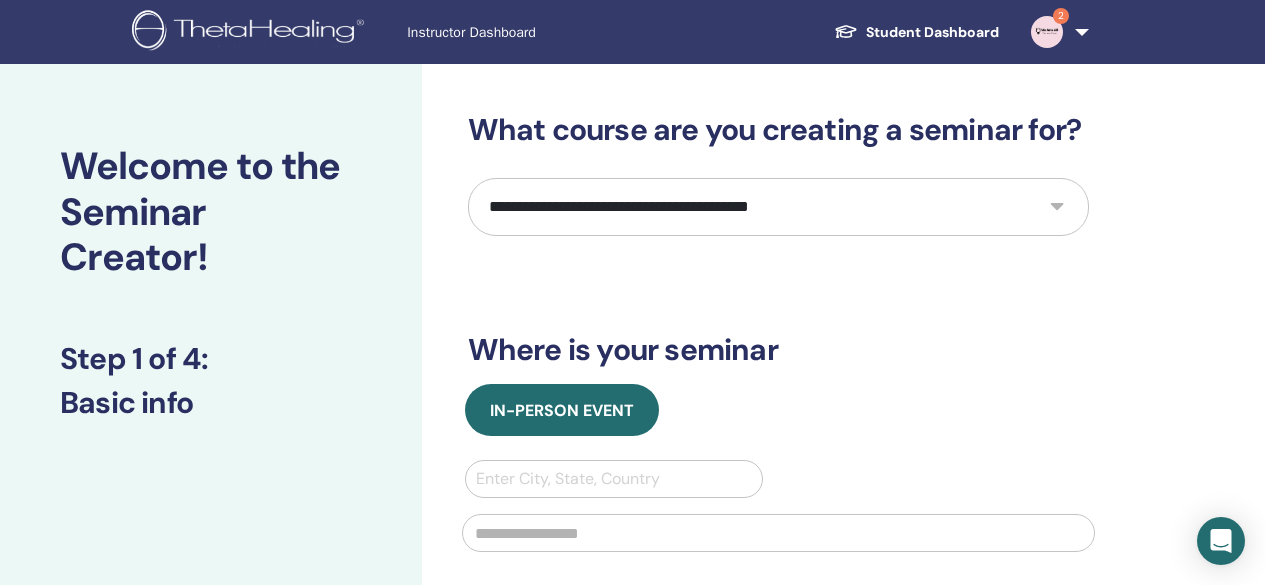 click on "**********" at bounding box center [778, 207] 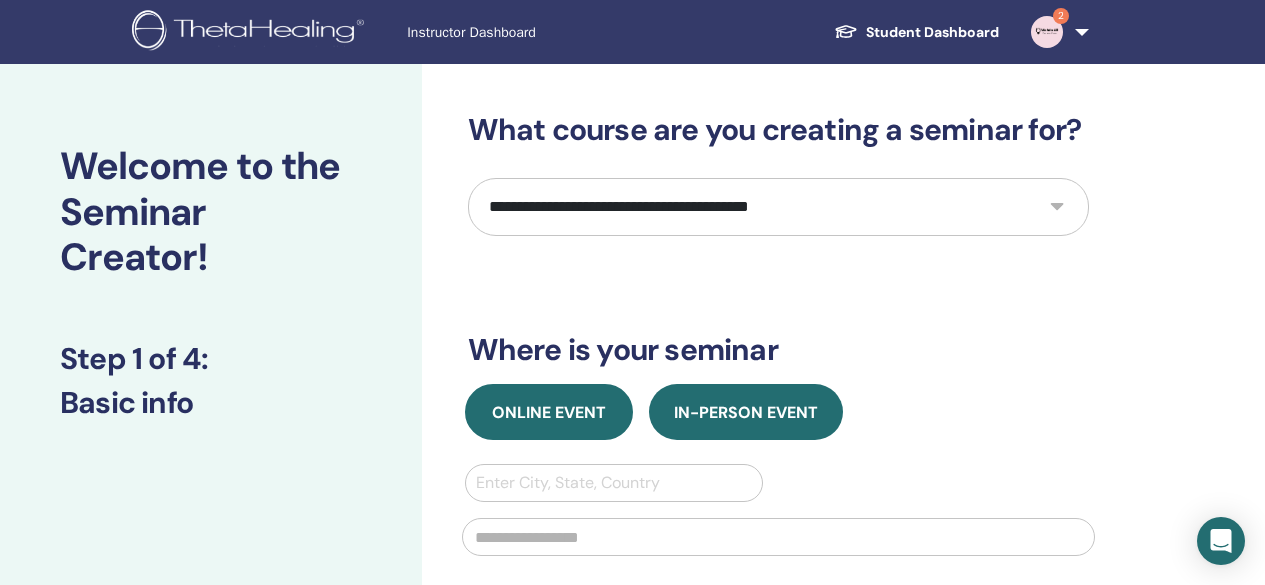 click on "Online Event" at bounding box center [549, 412] 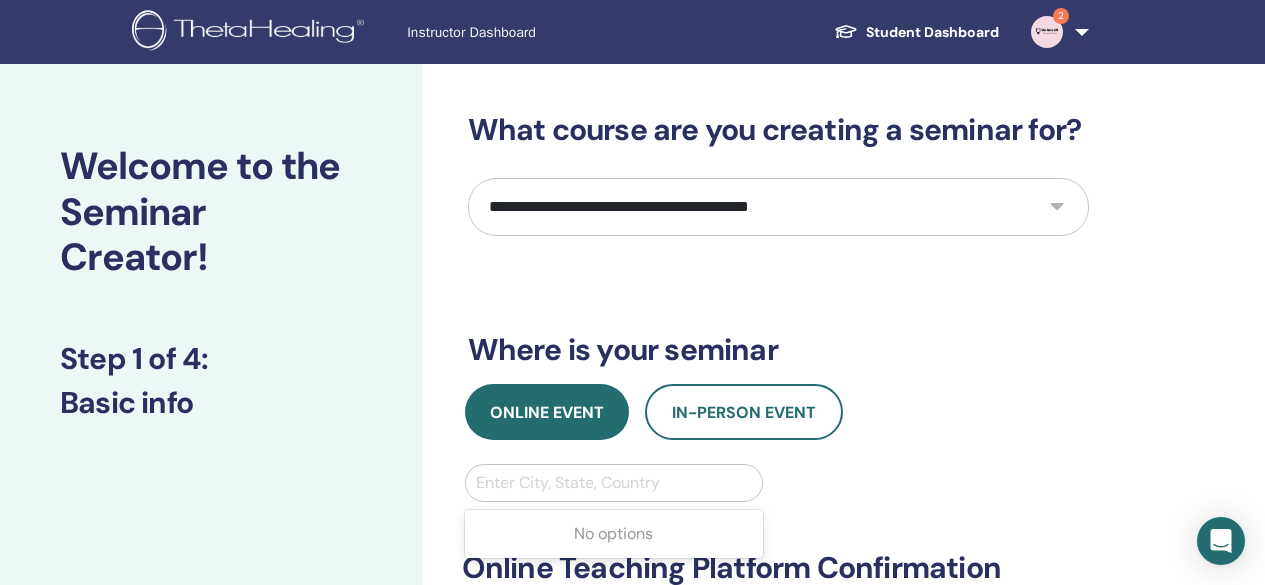 click at bounding box center [614, 483] 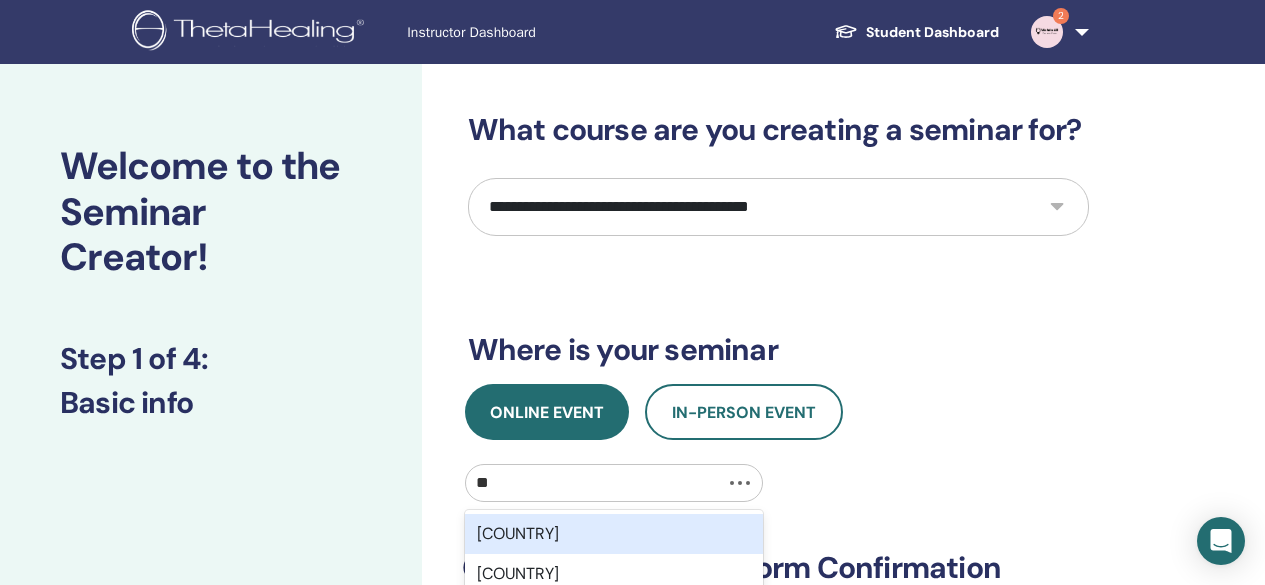 type on "***" 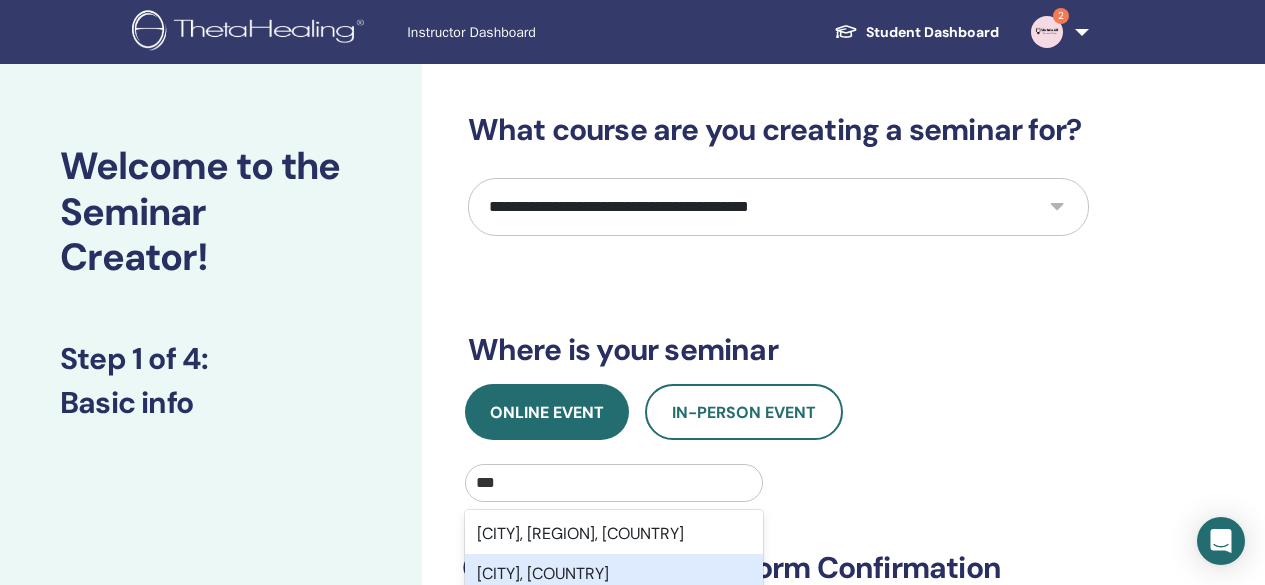 click on "Abu Dhabi, ARE" at bounding box center [614, 574] 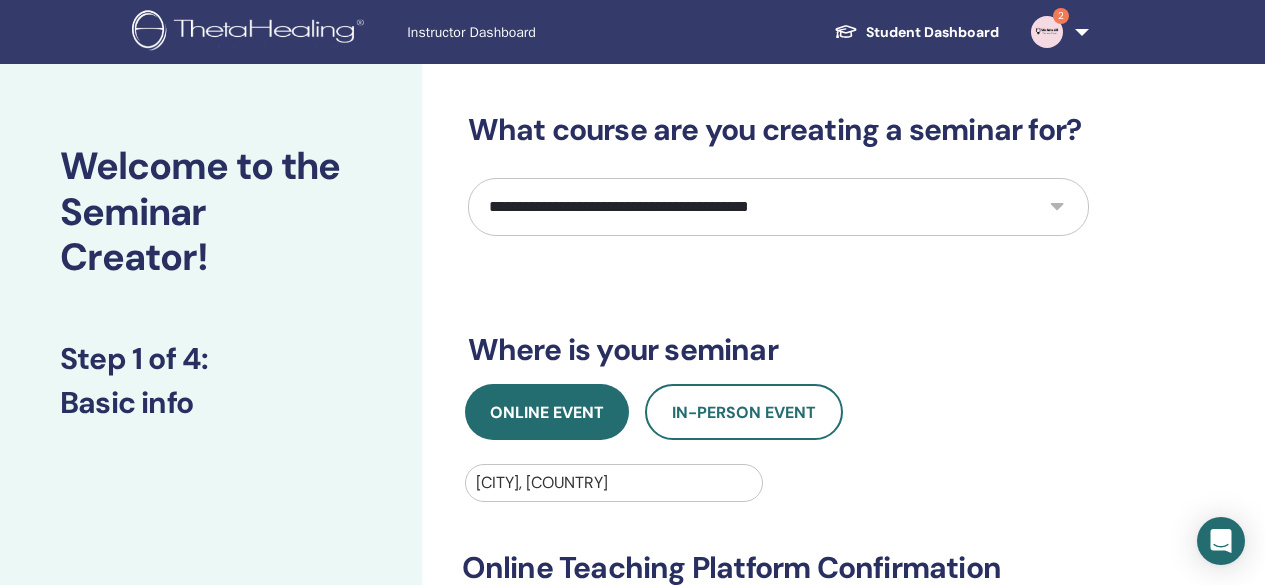 click on "**********" at bounding box center (843, 713) 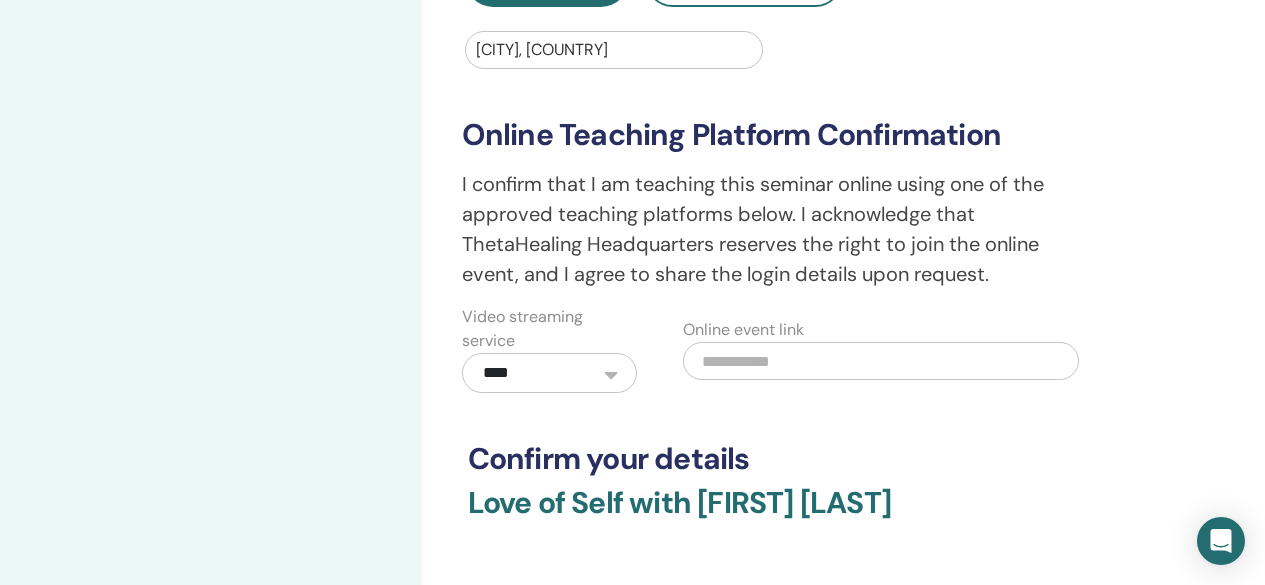 scroll, scrollTop: 440, scrollLeft: 0, axis: vertical 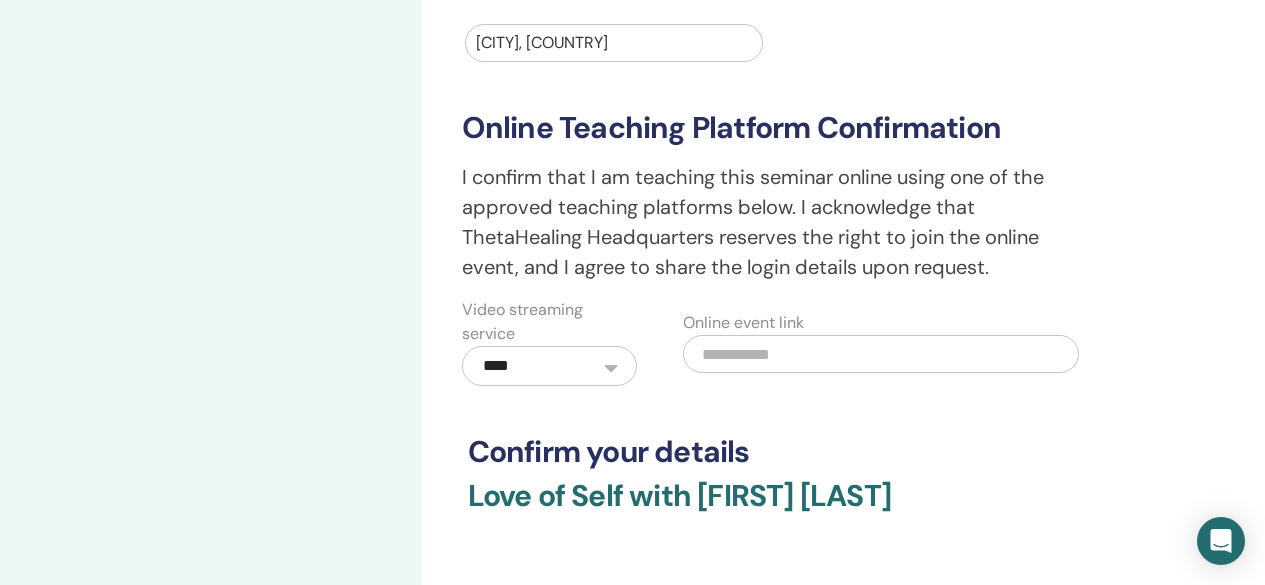 click at bounding box center (881, 354) 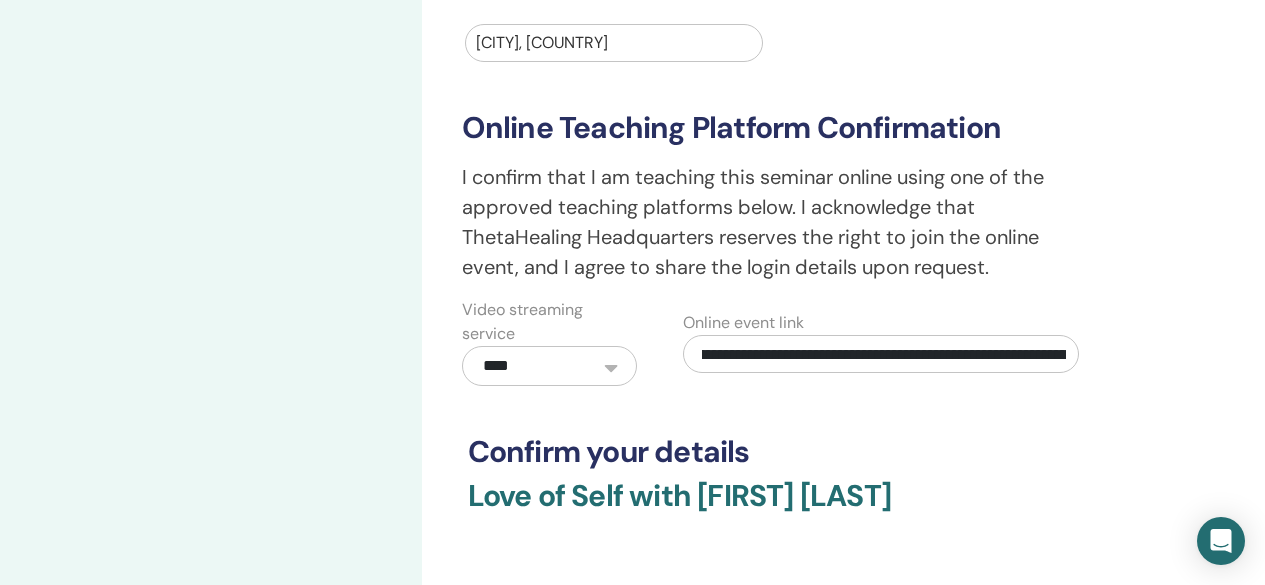 scroll, scrollTop: 0, scrollLeft: 0, axis: both 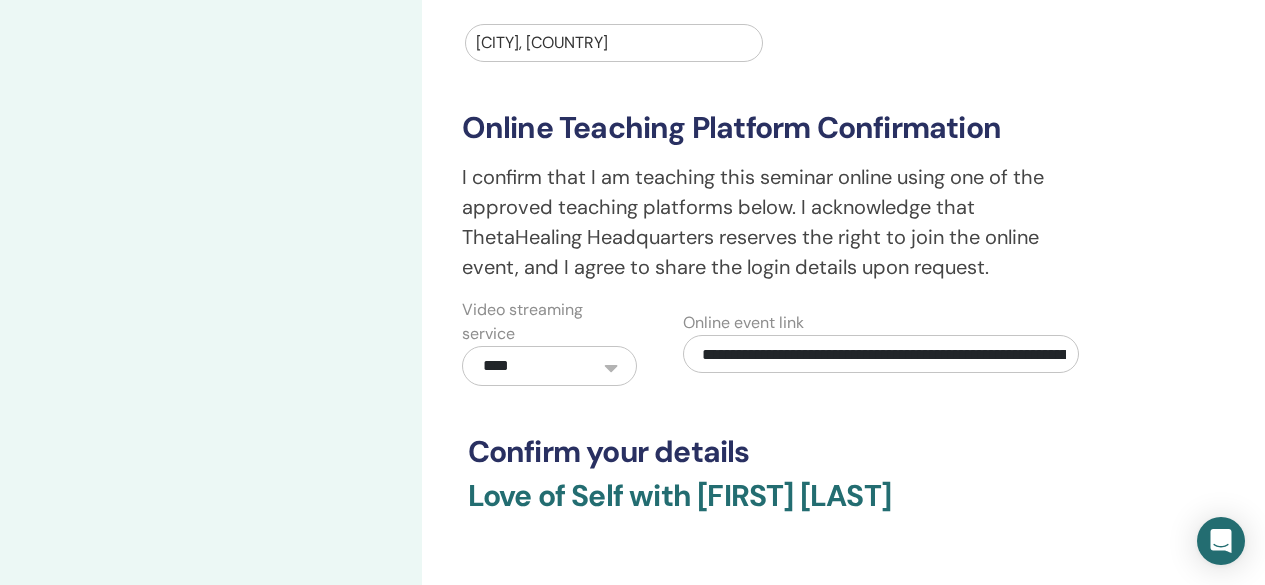 type on "**********" 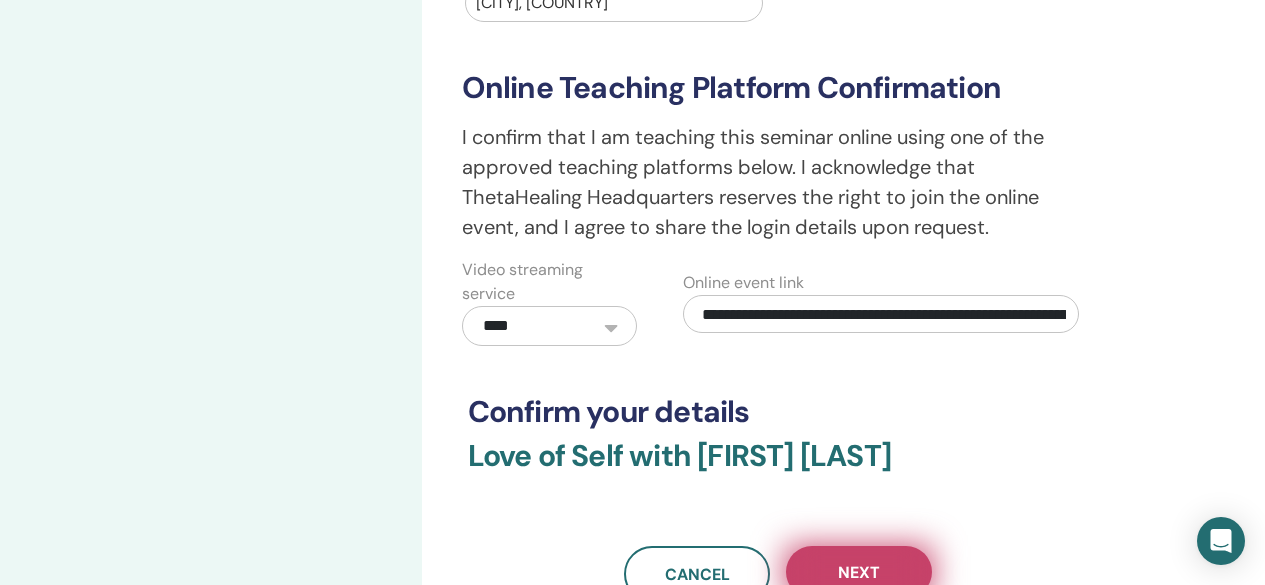 click on "Next" at bounding box center (859, 572) 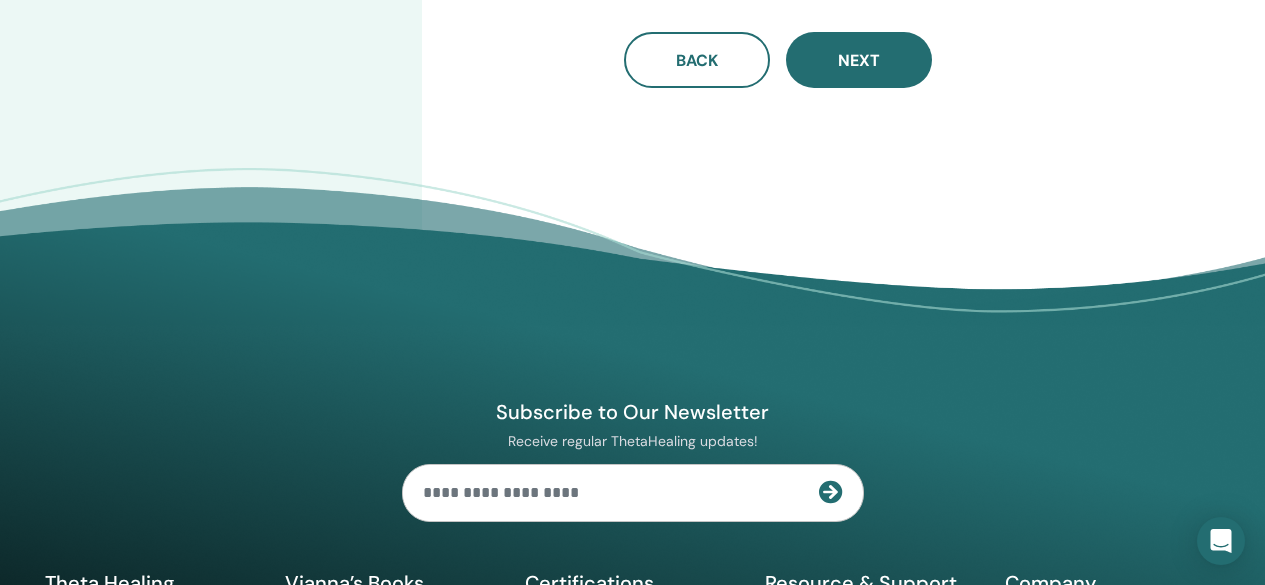 click on "Subscribe to Our Newsletter
Receive regular ThetaHealing updates!
Theta Healing
What is ThetaHealing
Company" at bounding box center (633, 526) 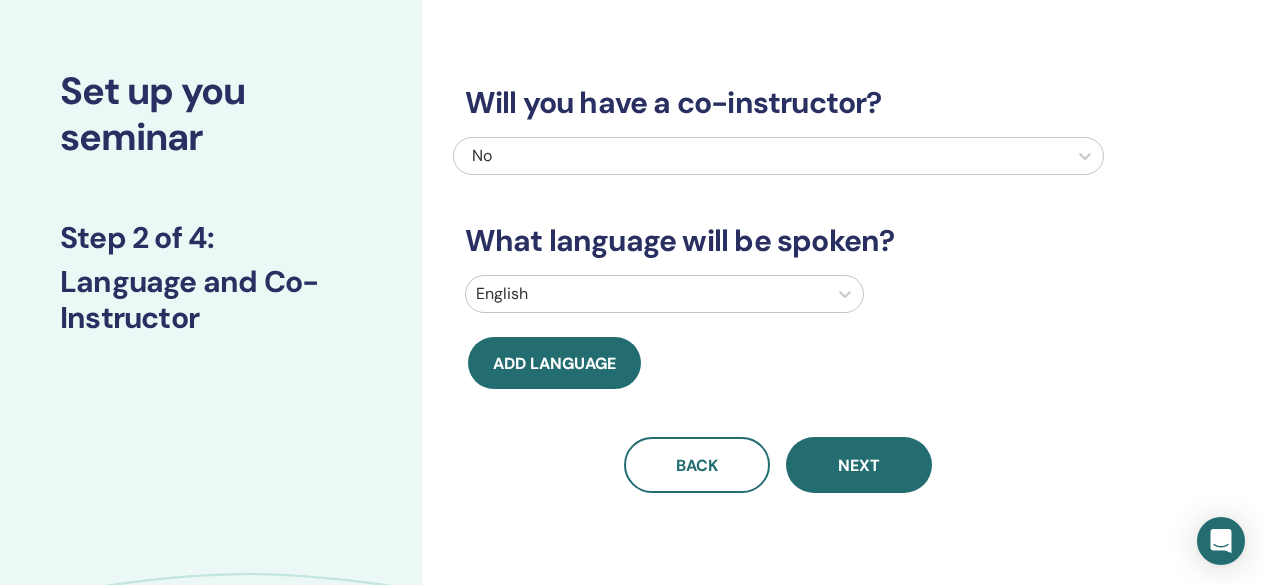 scroll, scrollTop: 0, scrollLeft: 0, axis: both 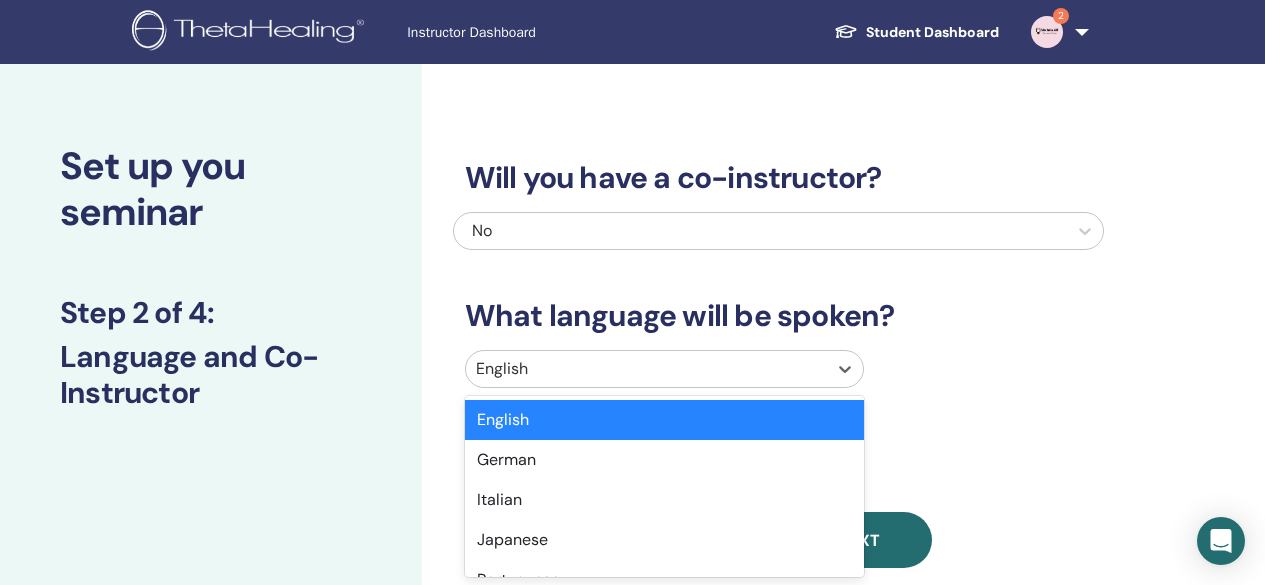 click at bounding box center [646, 369] 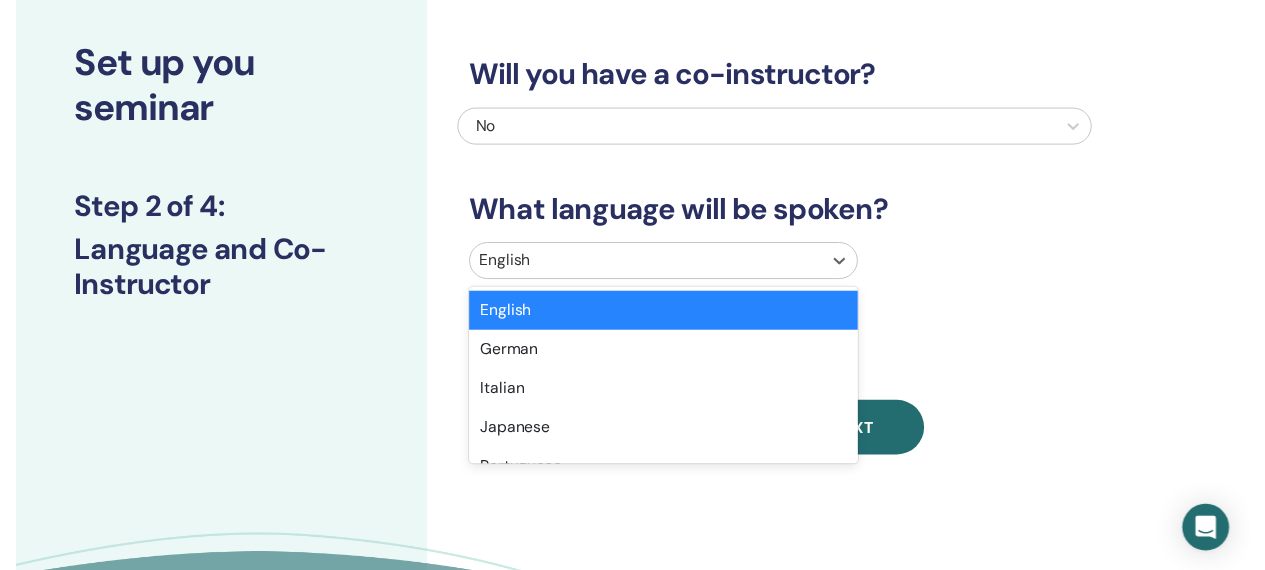 scroll, scrollTop: 119, scrollLeft: 0, axis: vertical 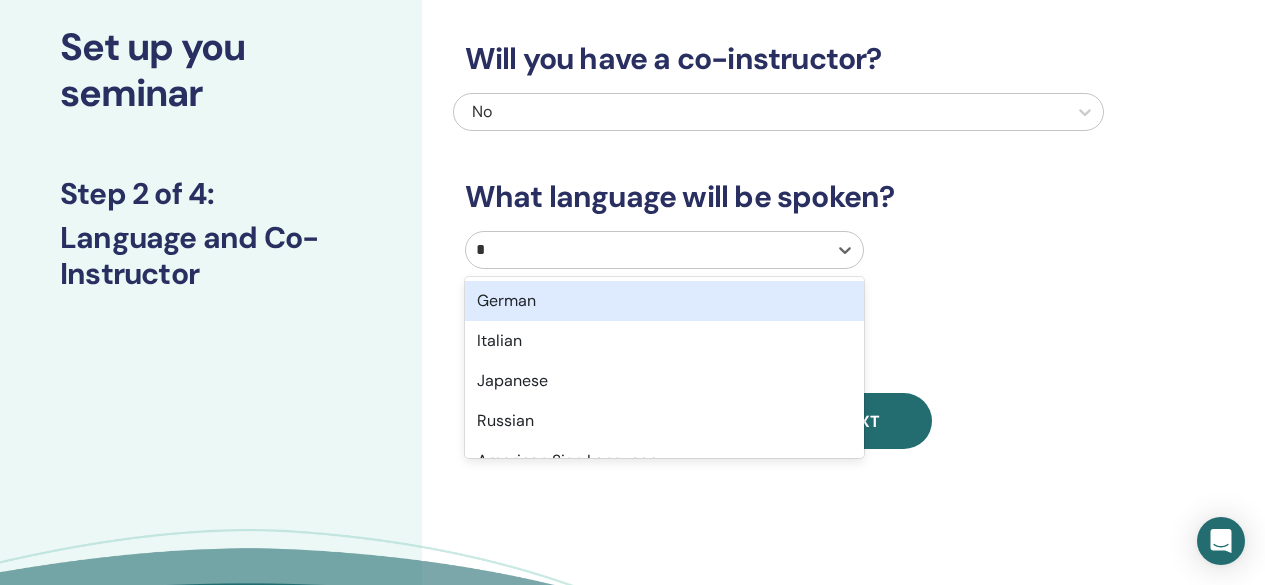 type on "**" 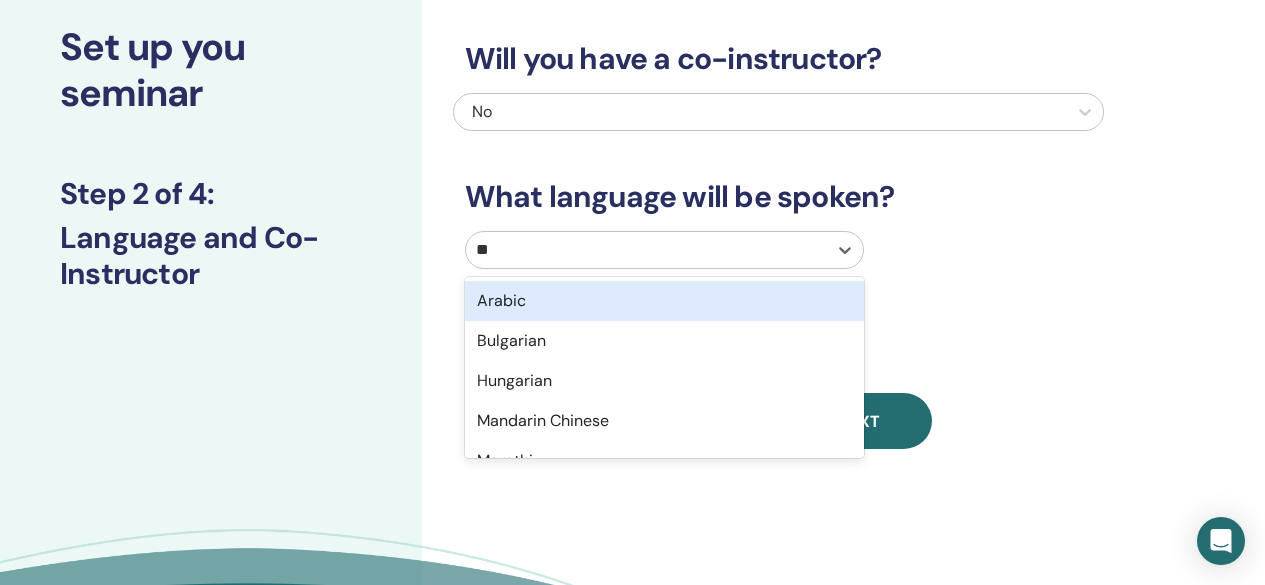 click on "Arabic" at bounding box center (664, 301) 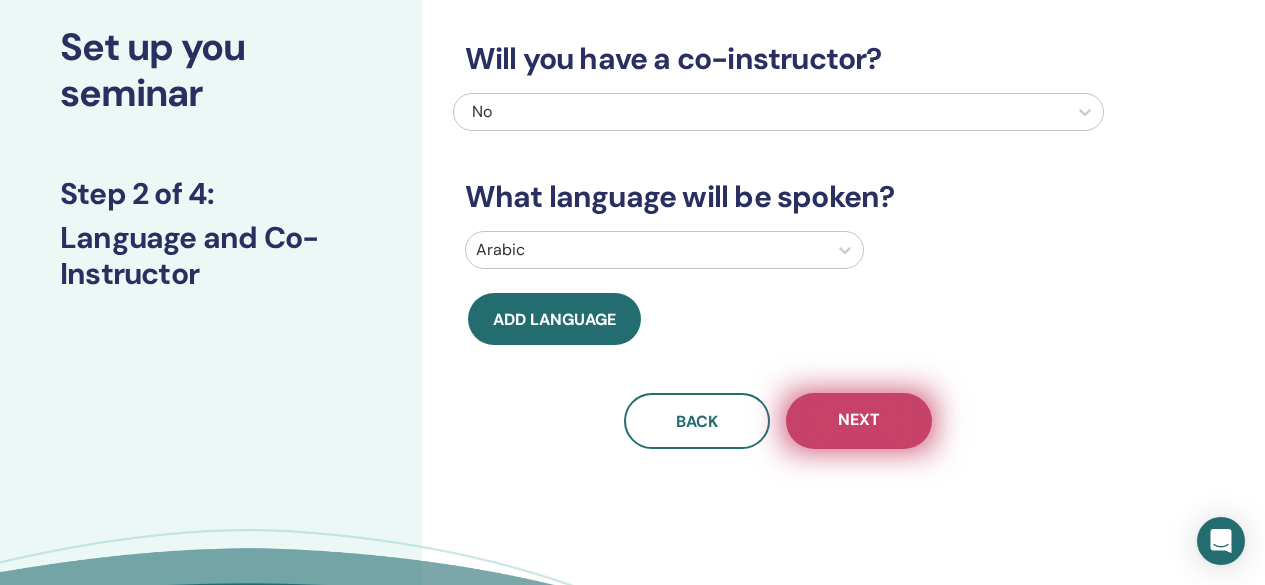click on "Next" at bounding box center [859, 421] 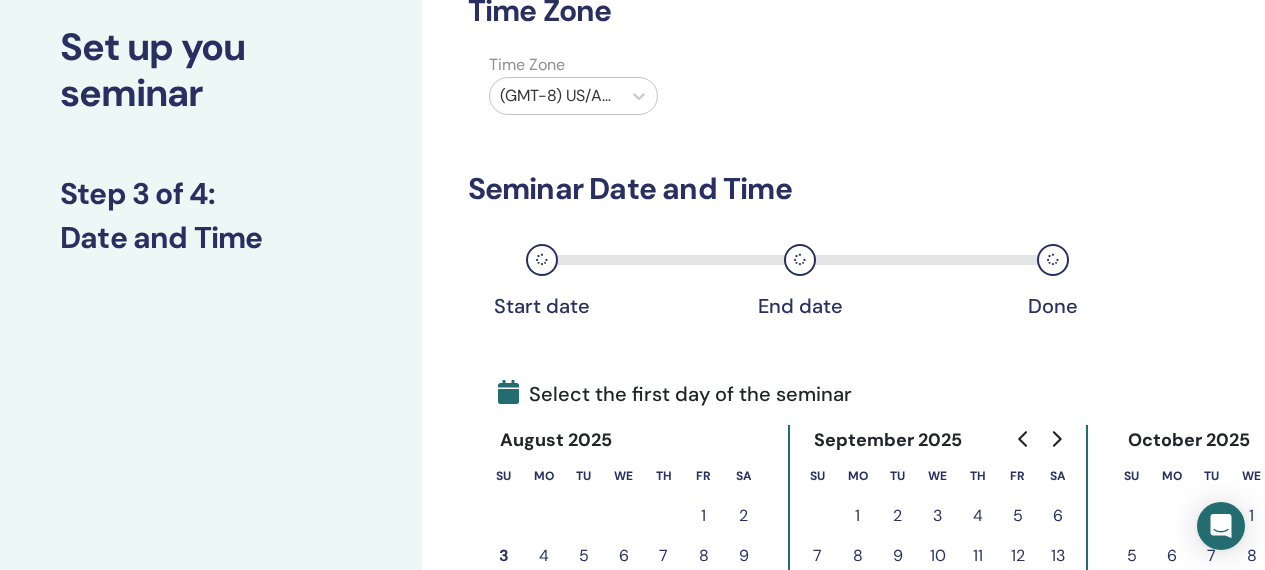 click on "Time Zone Time Zone (GMT-8) US/Alaska Seminar Date and Time Start date End date Done Select the first day of the seminar August 2025 Su Mo Tu We Th Fr Sa 1 2 3 4 5 6 7 8 9 10 11 12 13 14 15 16 17 18 19 20 21 22 23 24 25 26 27 28 29 30 31 September 2025 Su Mo Tu We Th Fr Sa 1 2 3 4 5 6 7 8 9 10 11 12 13 14 15 16 17 18 19 20 21 22 23 24 25 26 27 28 29 30 October 2025 Su Mo Tu We Th Fr Sa 1 2 3 4 5 6 7 8 9 10 11 12 13 14 15 16 17 18 19 20 21 22 23 24 25 26 27 28 29 30 31 Back Next" at bounding box center (778, 424) 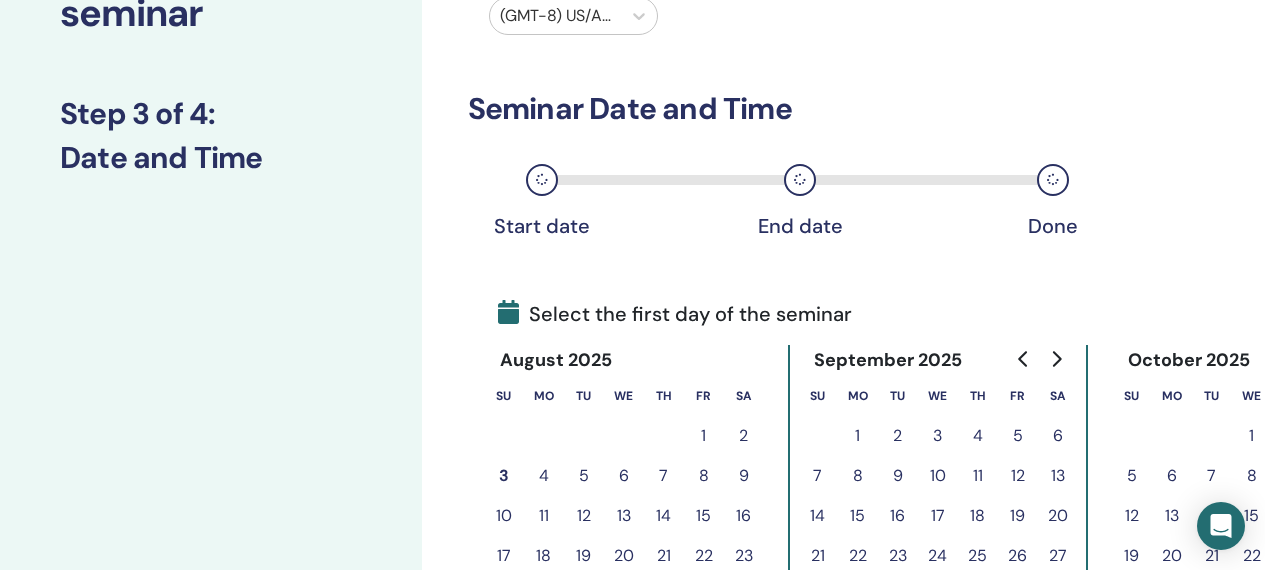 scroll, scrollTop: 239, scrollLeft: 0, axis: vertical 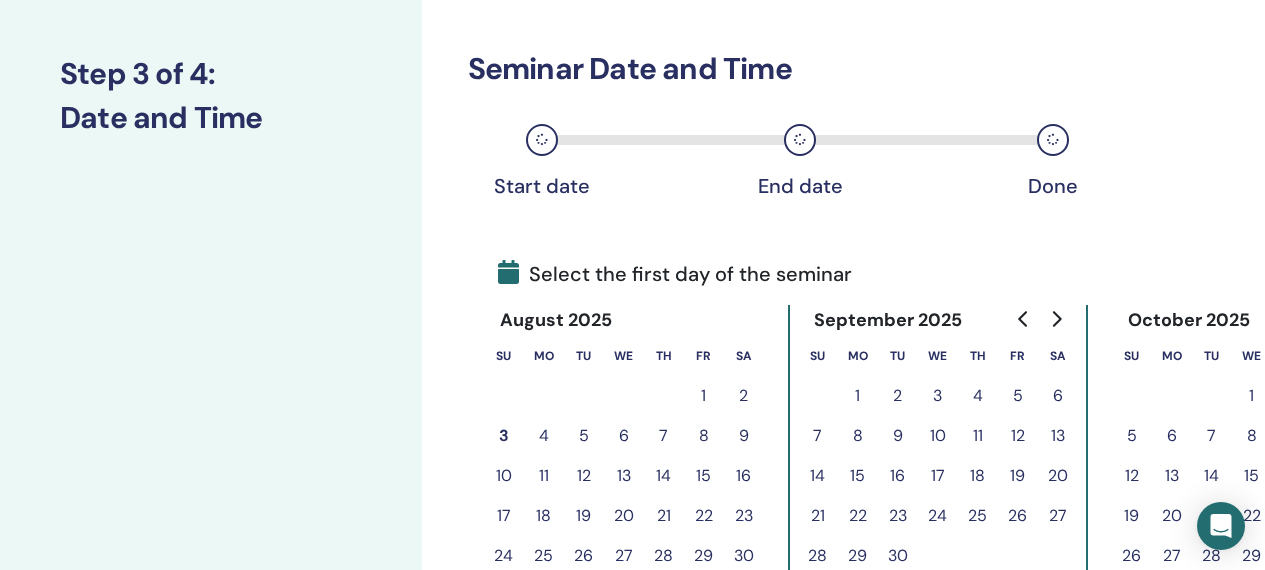 click on "24" at bounding box center [938, 516] 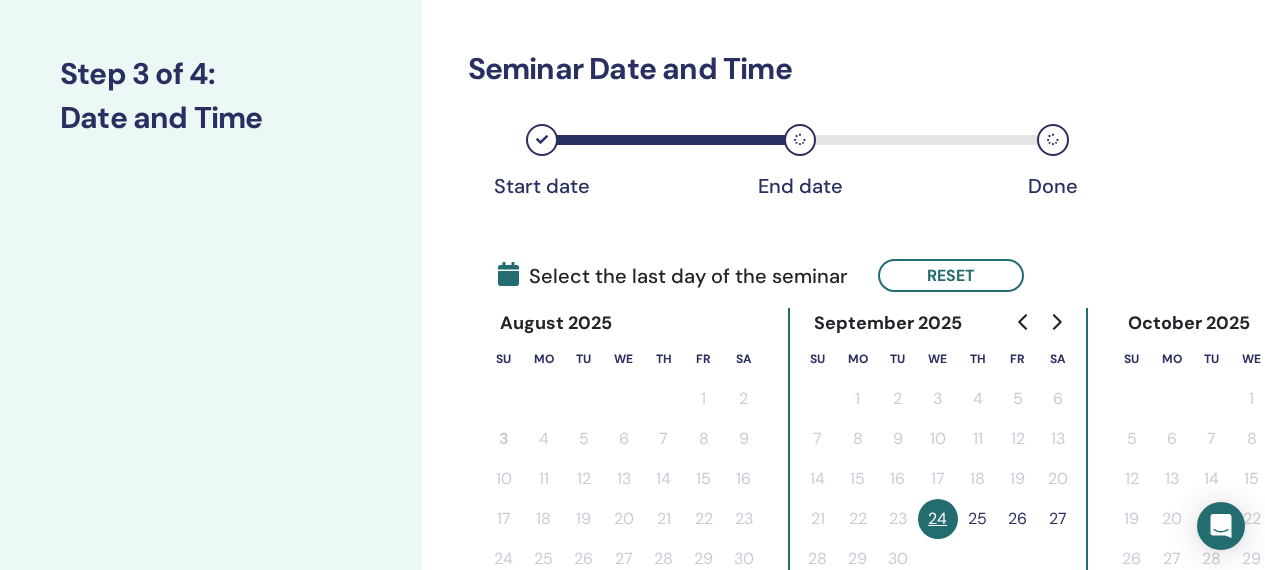 click on "27" at bounding box center (1058, 519) 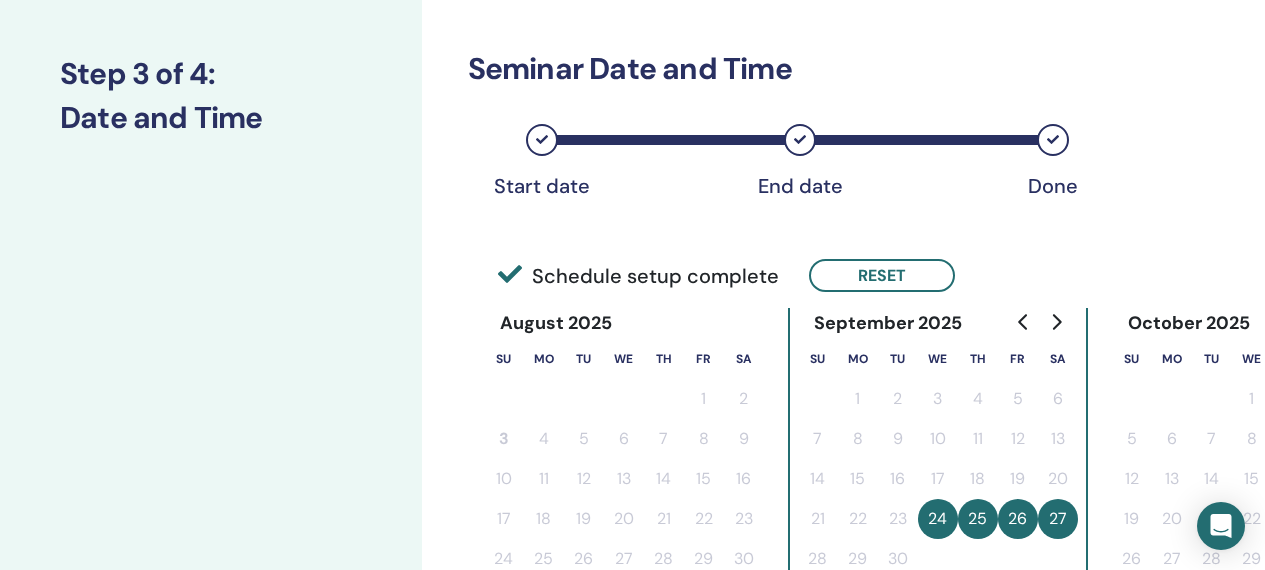 click on "Set up you seminar Step 3 of 4 : Date and Time" at bounding box center (211, 569) 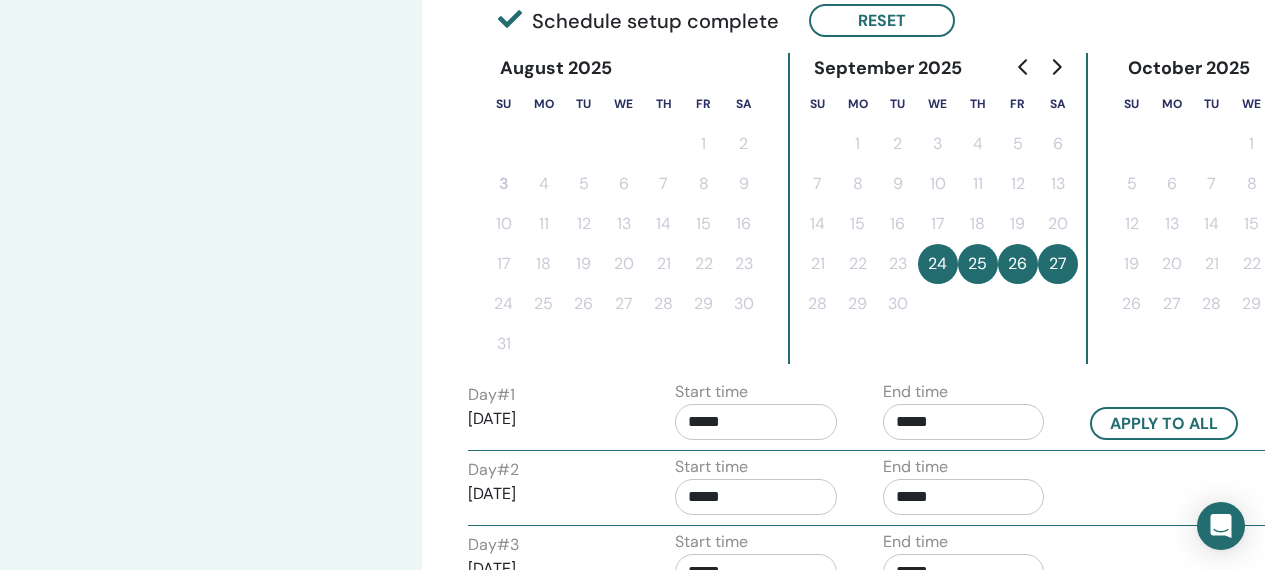 scroll, scrollTop: 559, scrollLeft: 0, axis: vertical 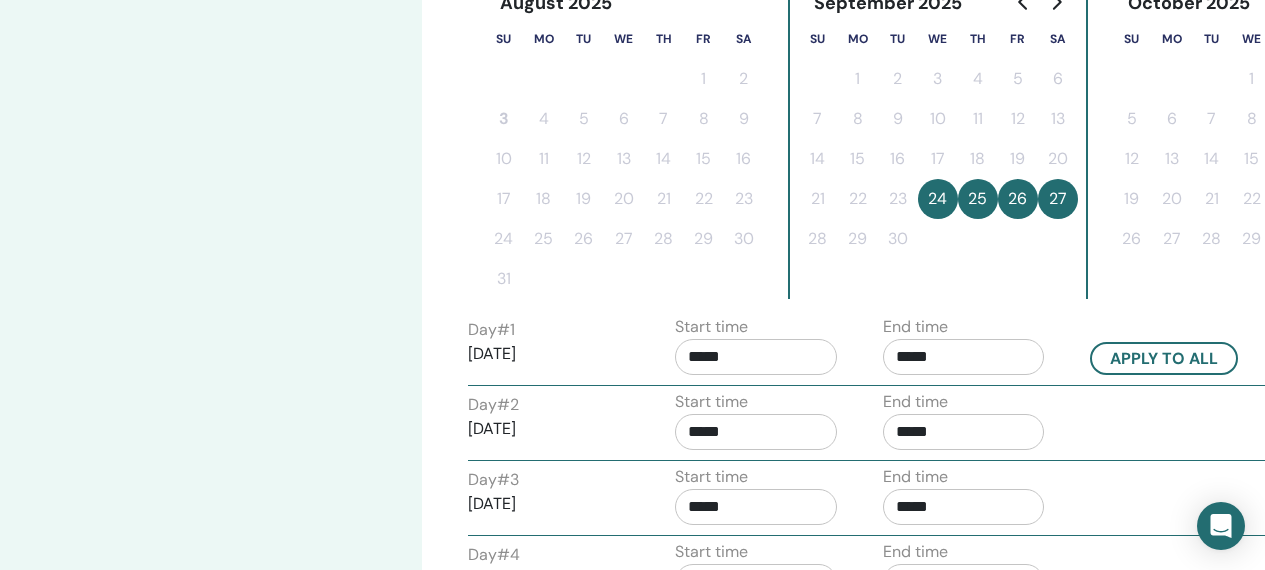 click on "*****" at bounding box center (964, 357) 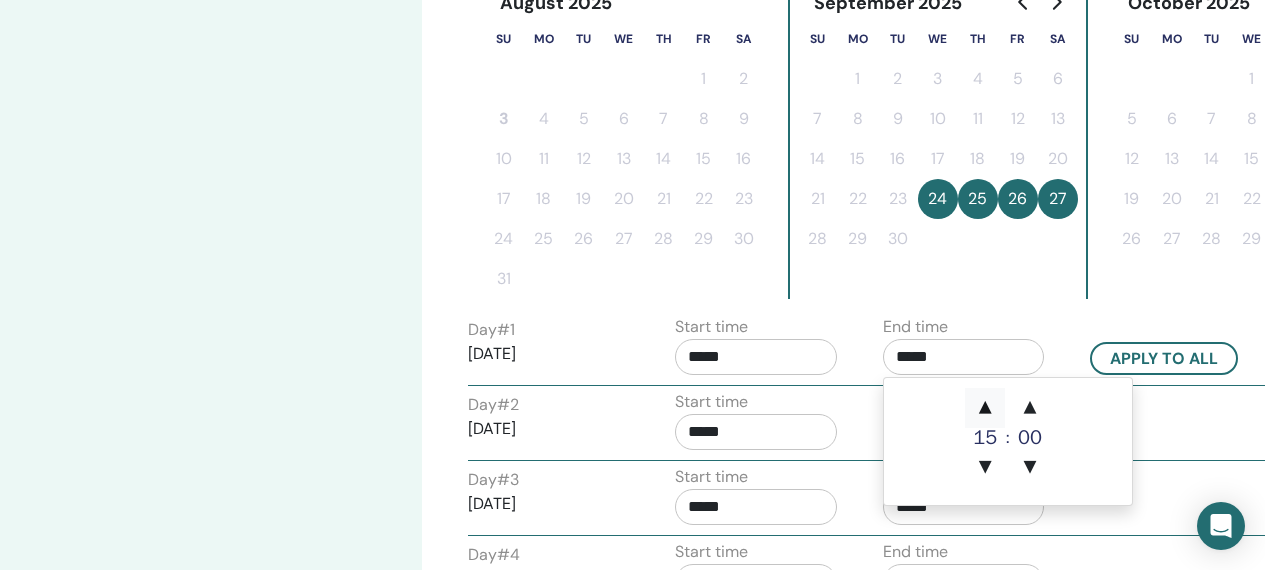 click on "▲" at bounding box center (985, 408) 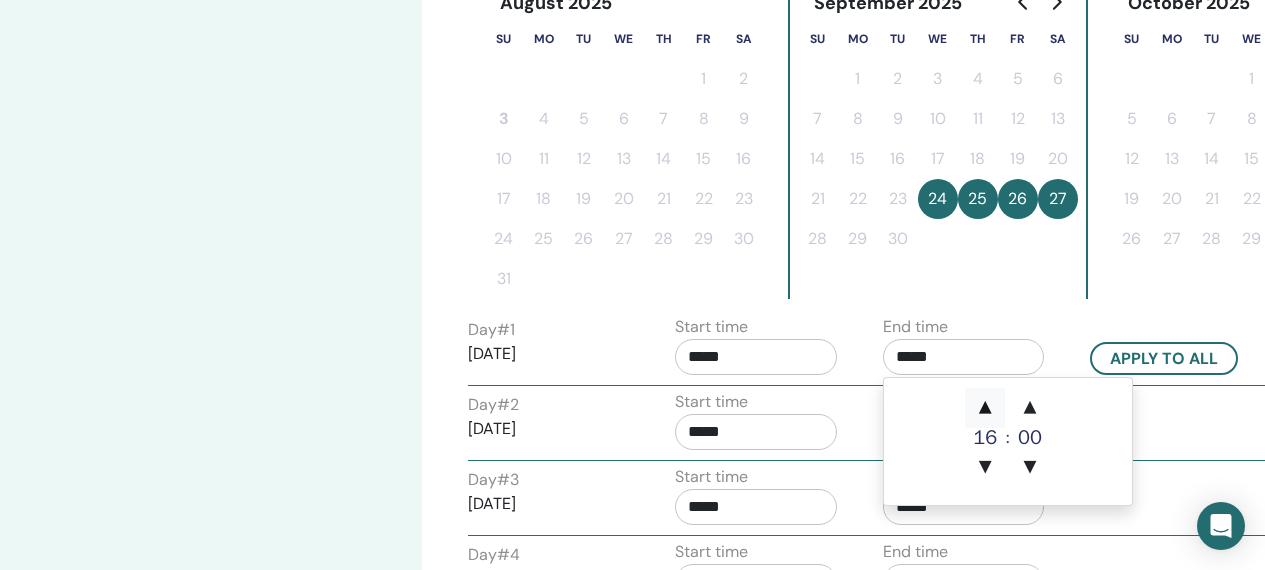 click on "▲" at bounding box center (985, 408) 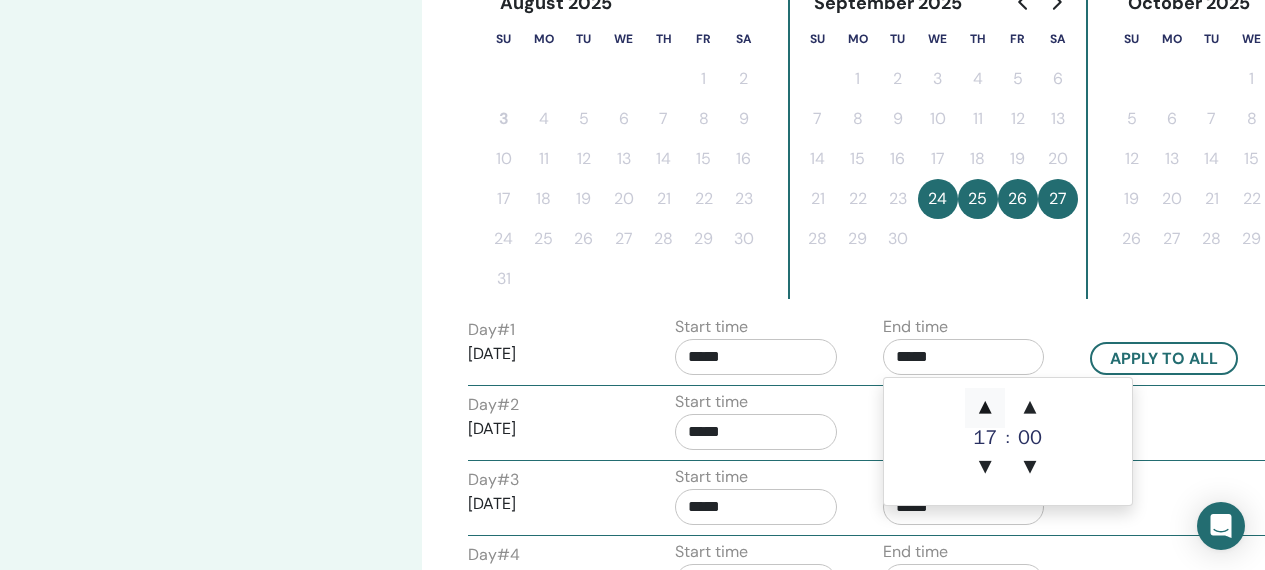 click on "▲" at bounding box center (985, 408) 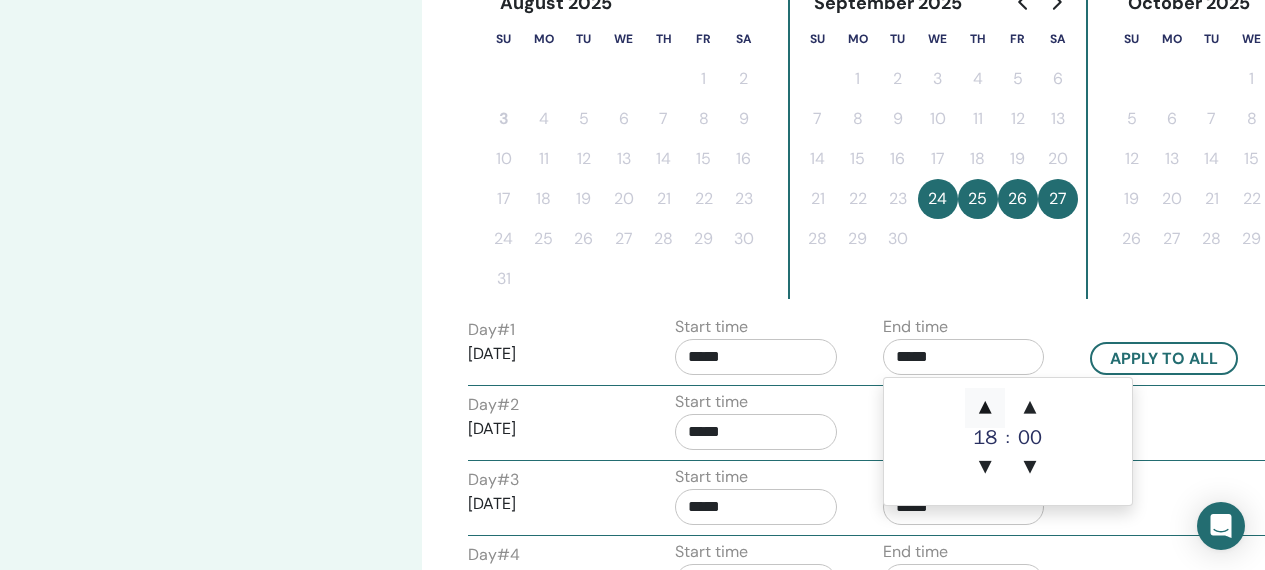 click on "▲" at bounding box center (985, 408) 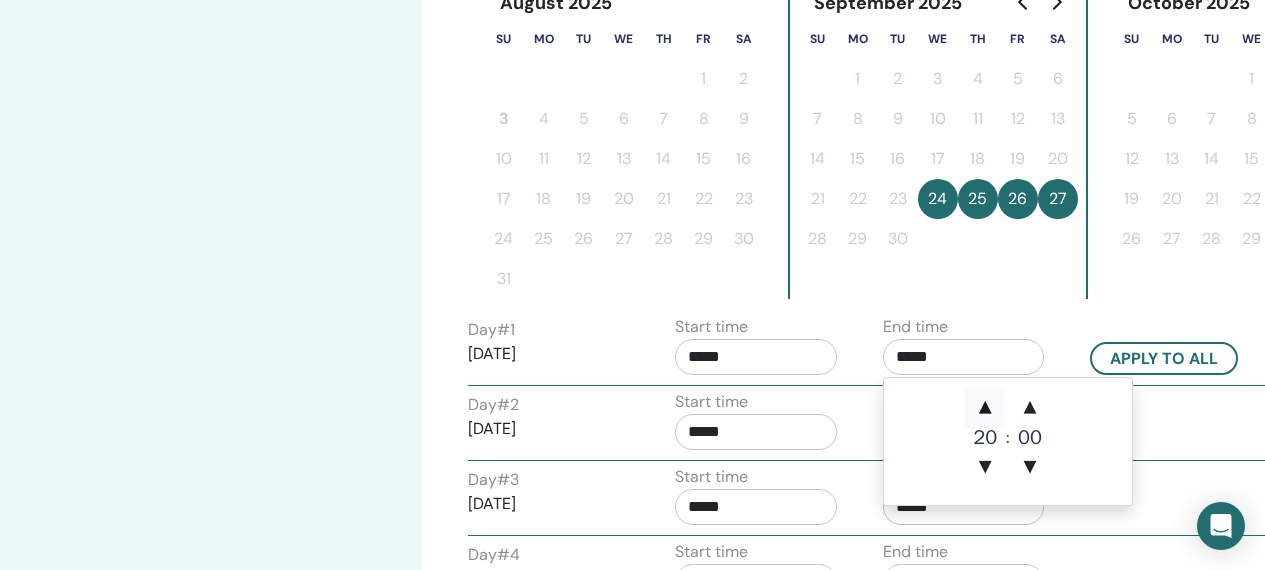 click on "▲" at bounding box center (985, 408) 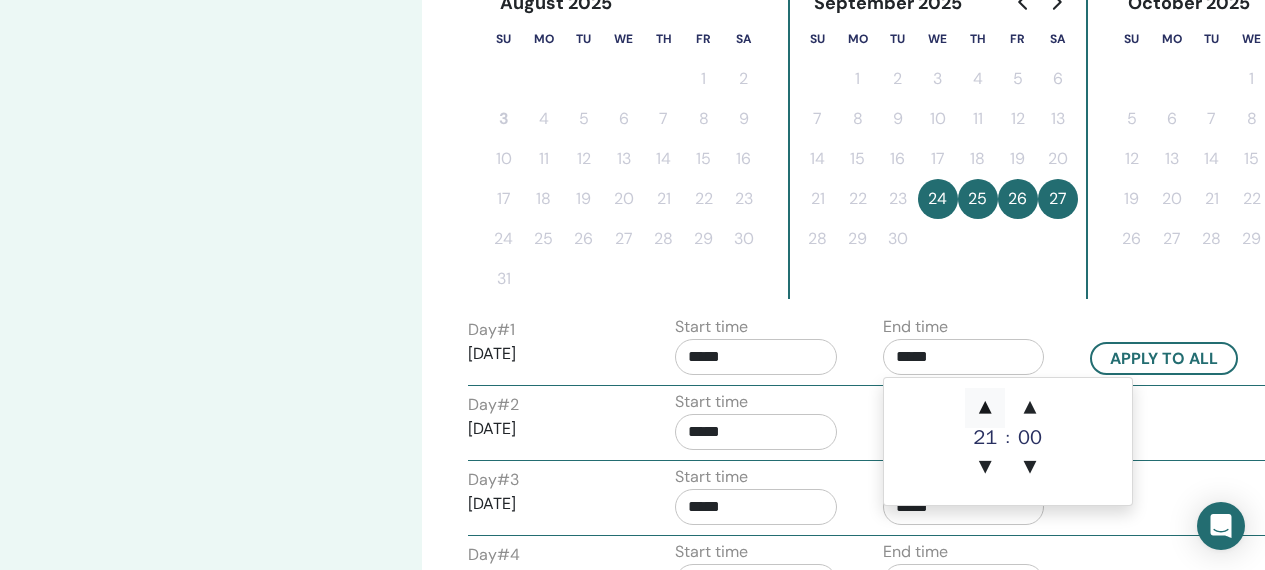 click on "▲" at bounding box center (985, 408) 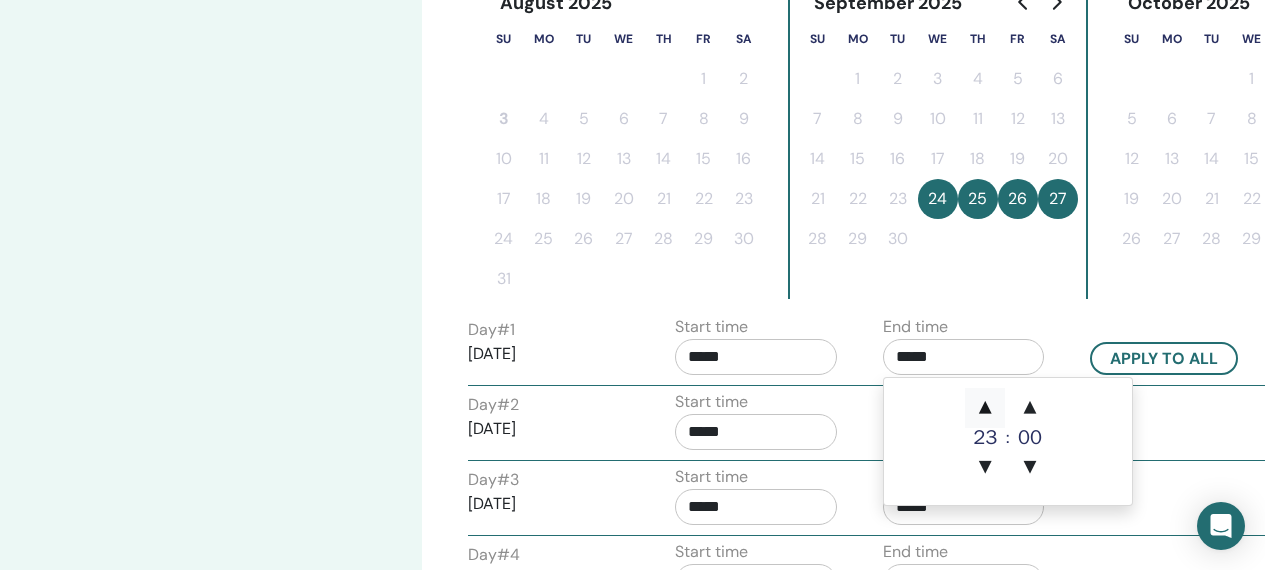 click on "▲" at bounding box center [985, 408] 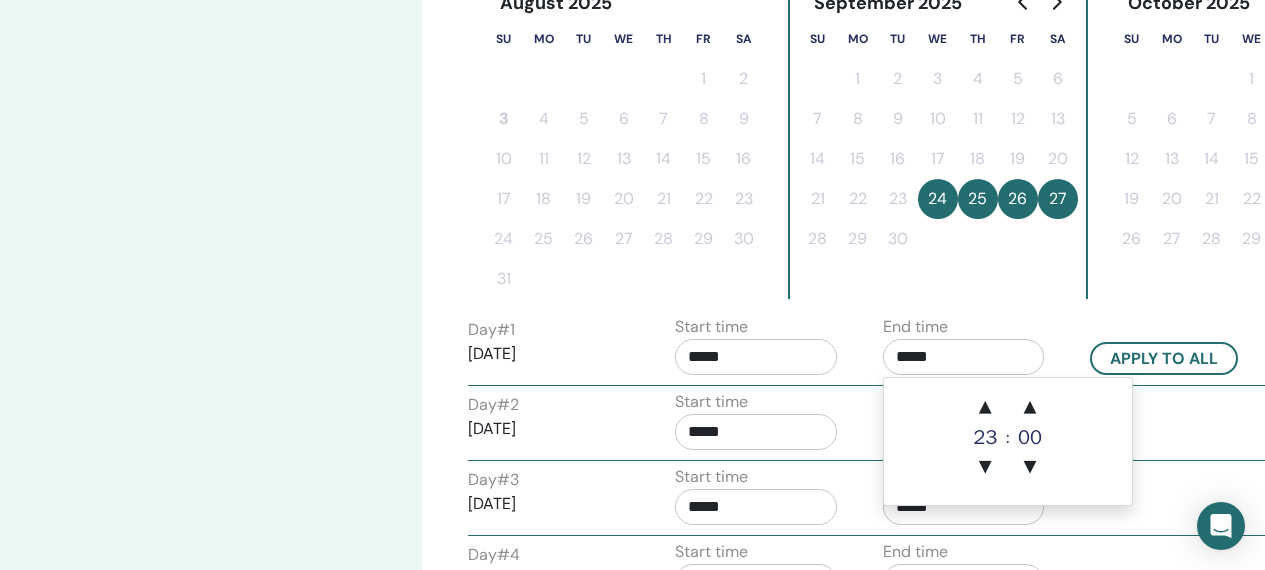 click on "*****" at bounding box center (756, 357) 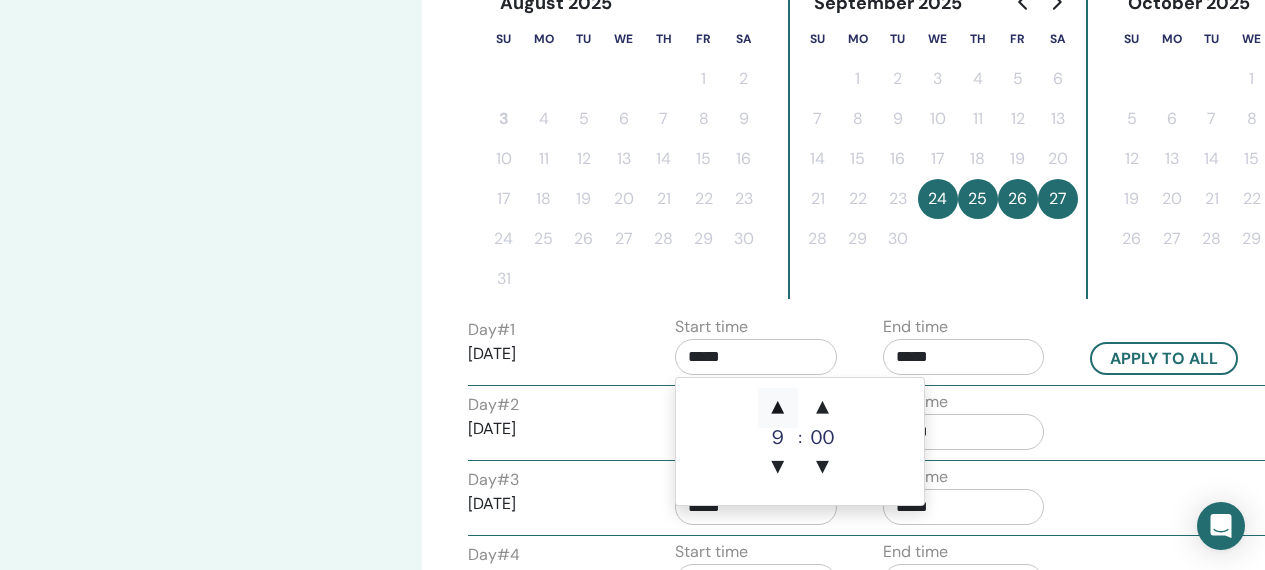 click on "▲" at bounding box center [778, 408] 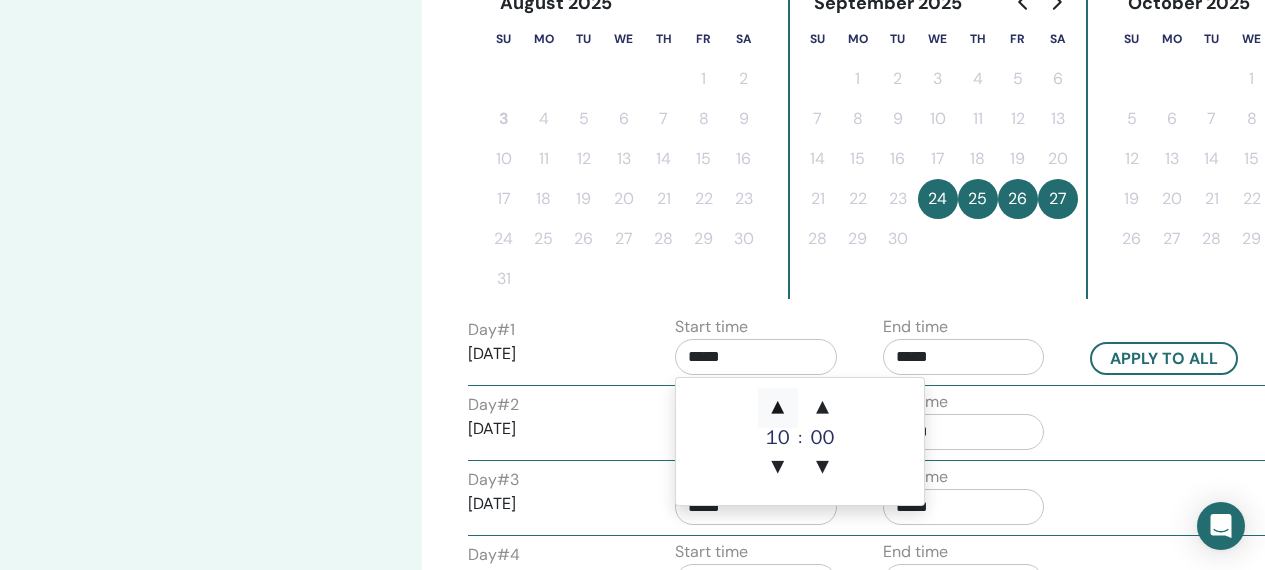click on "▲" at bounding box center [778, 408] 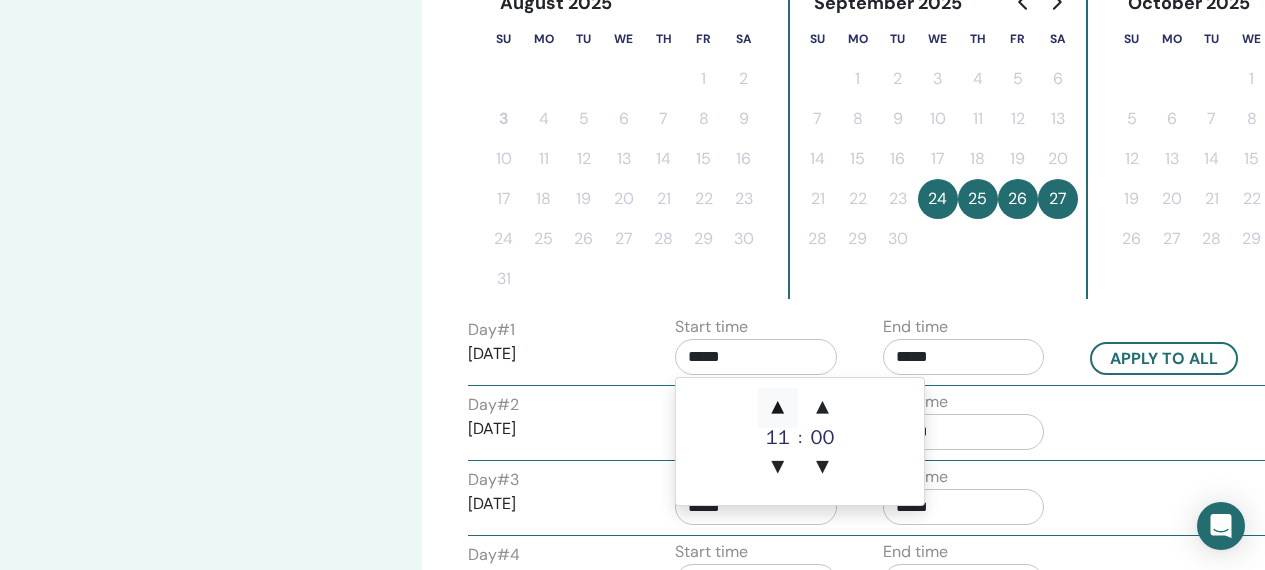 click on "▲" at bounding box center (778, 408) 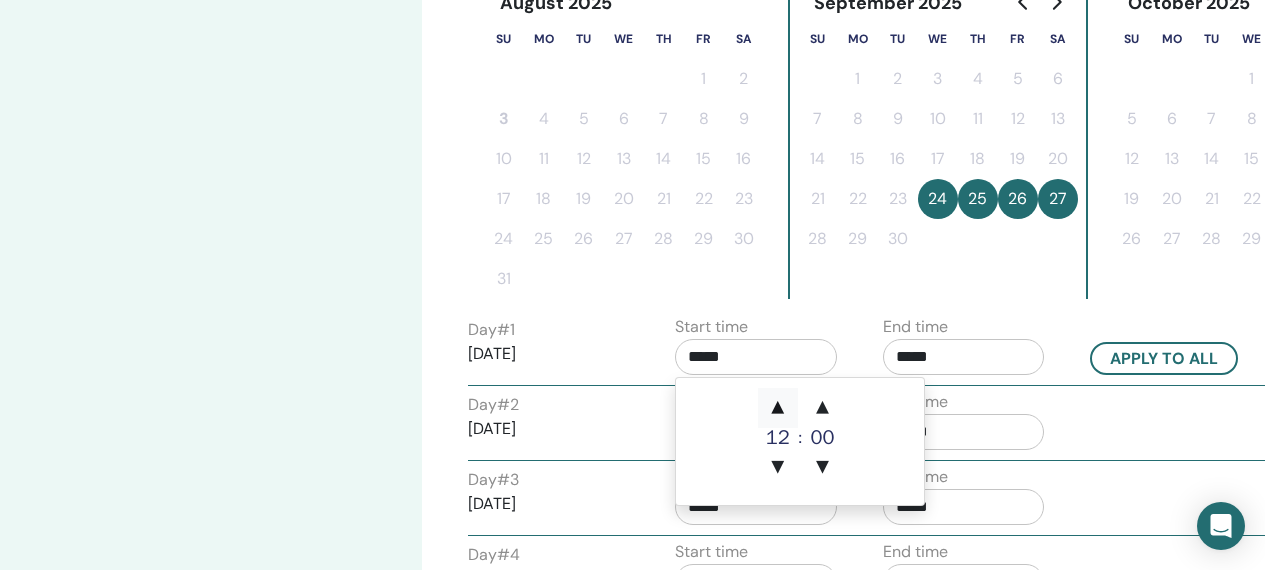click on "▲" at bounding box center (778, 408) 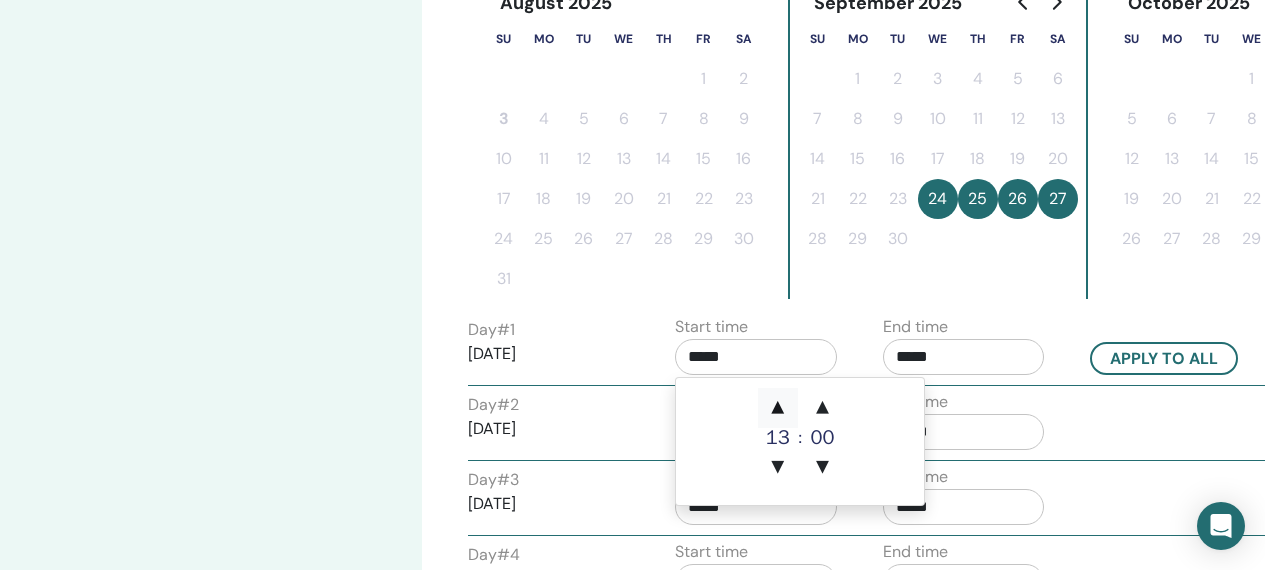 click on "▲" at bounding box center (778, 408) 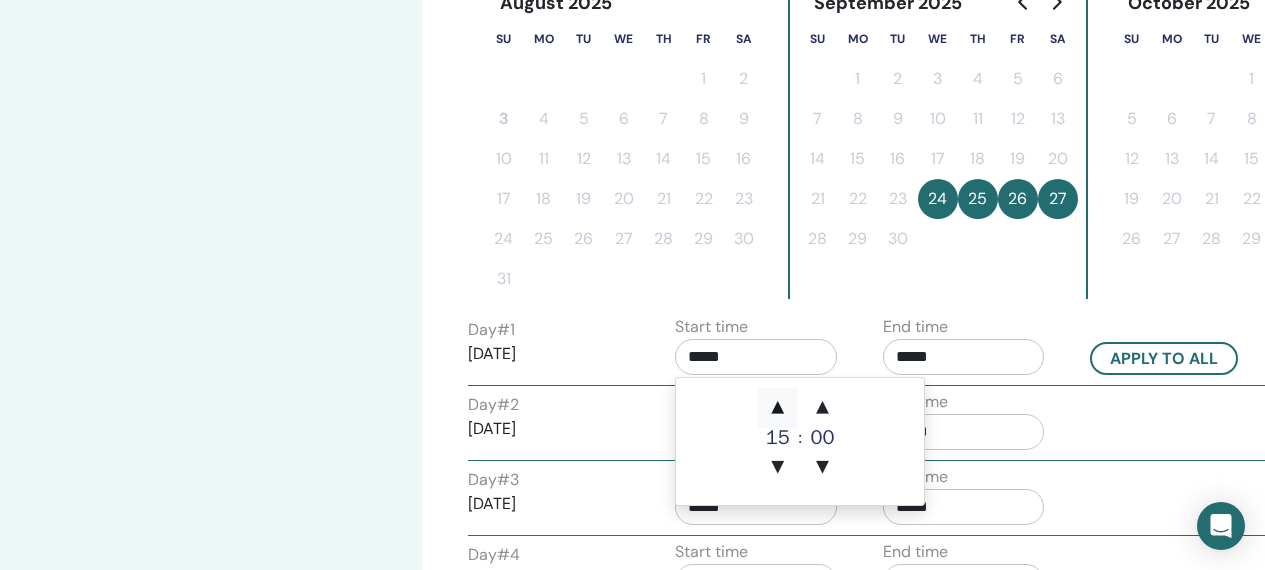 click on "▲" at bounding box center (778, 408) 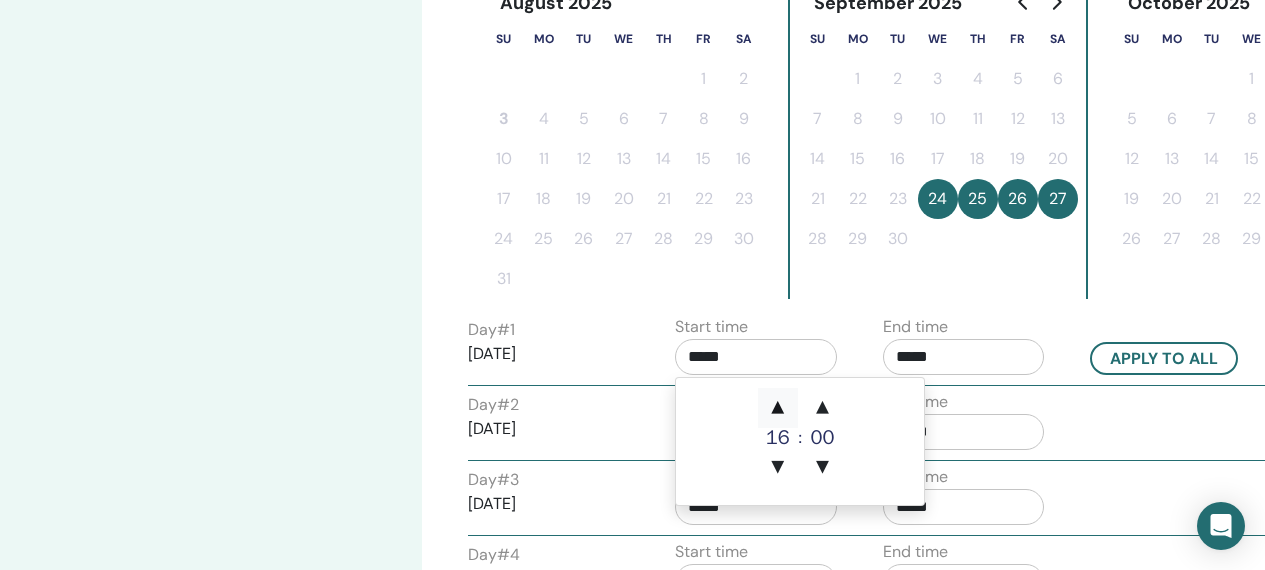 click on "▲" at bounding box center (778, 408) 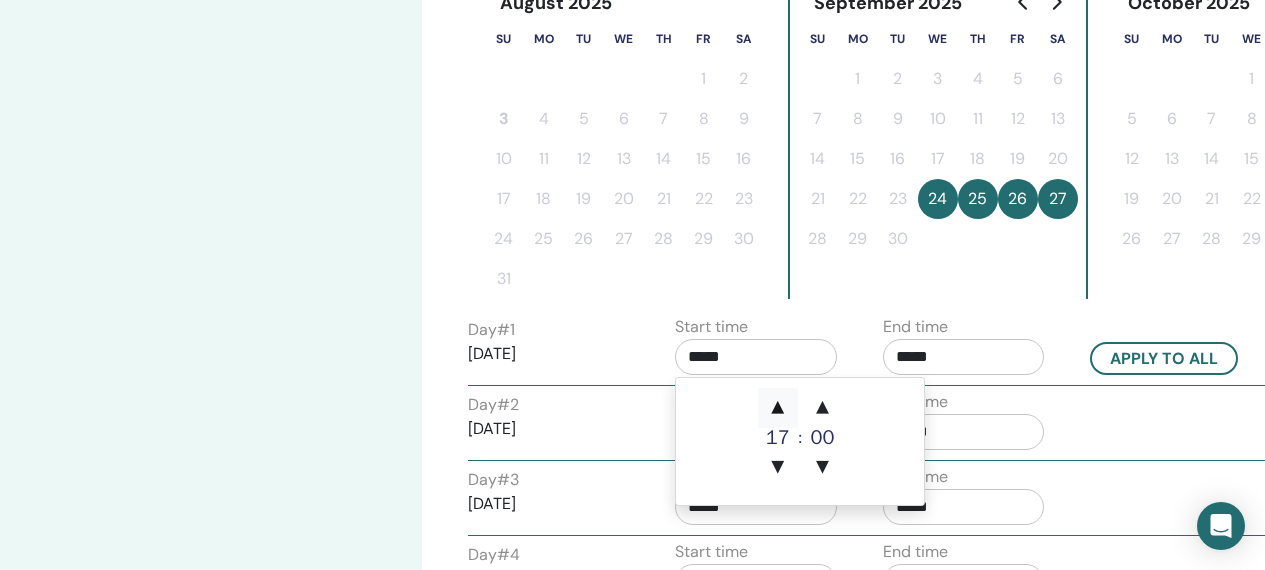 click on "▲" at bounding box center (778, 408) 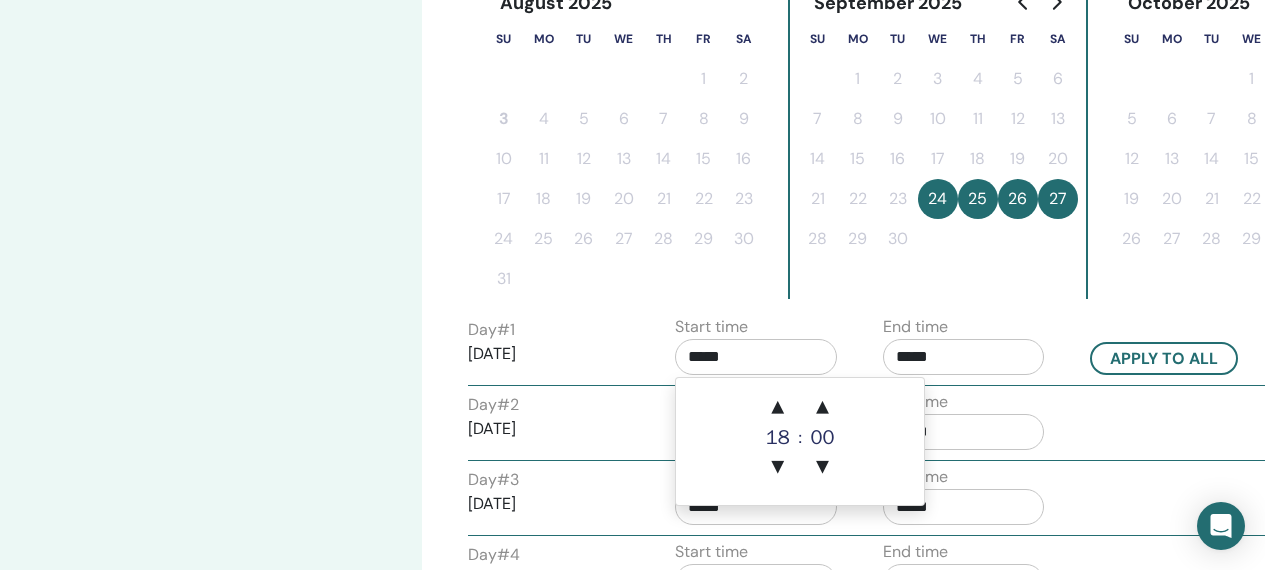 click on "Day  # 2 2025/09/25 Start time ***** End time *****" at bounding box center [868, 425] 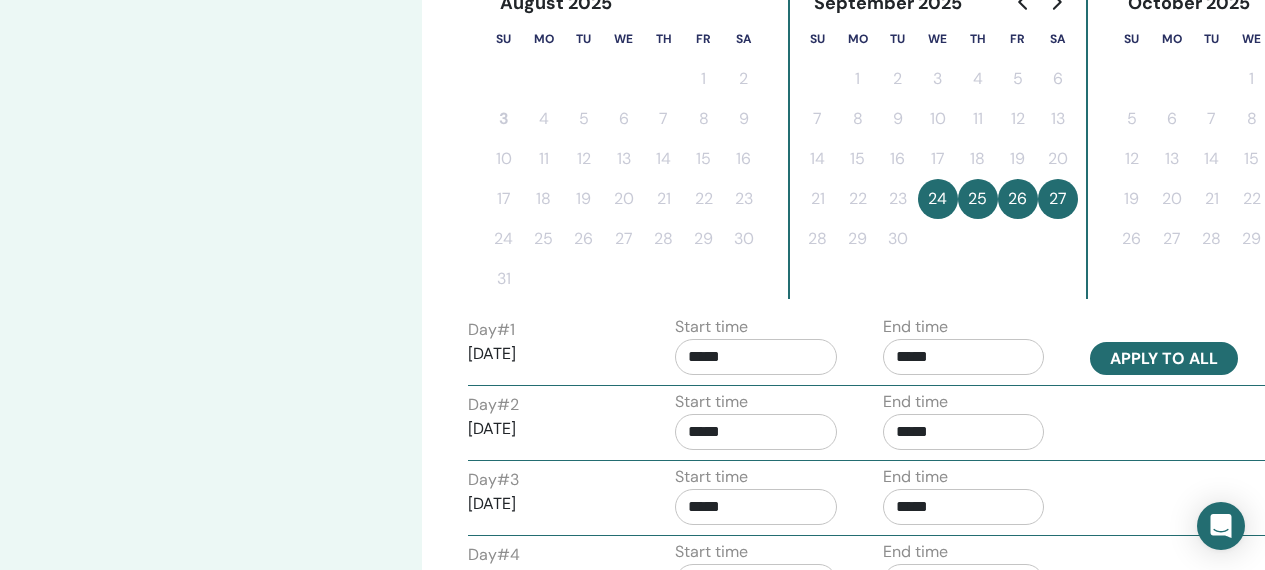 click on "Apply to all" at bounding box center [1164, 358] 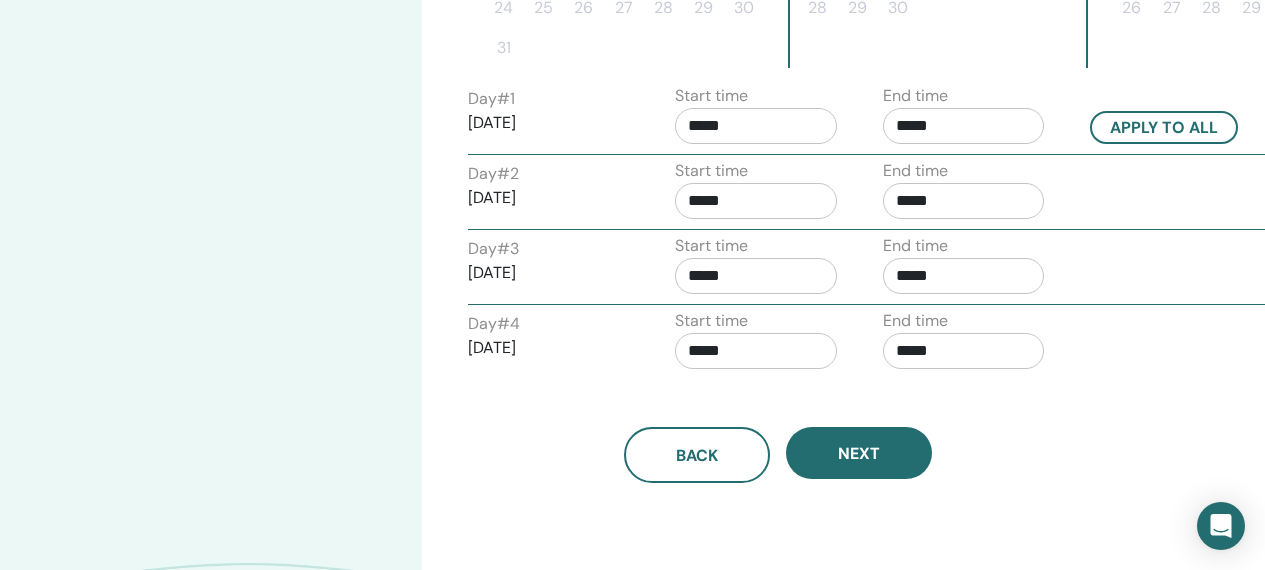 scroll, scrollTop: 791, scrollLeft: 0, axis: vertical 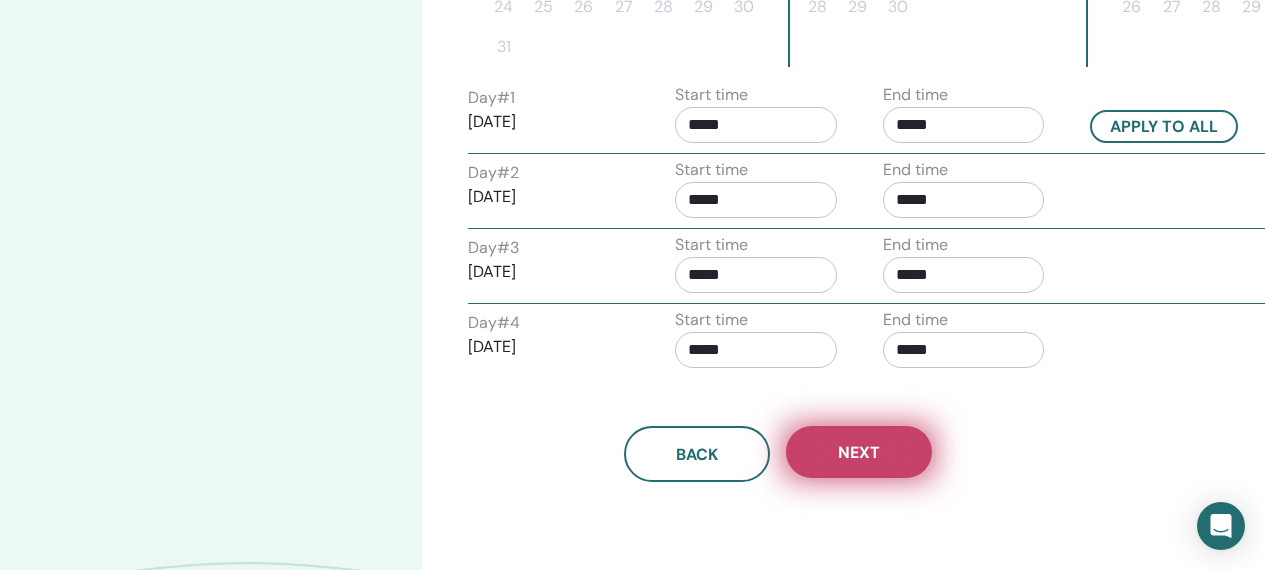 click on "Next" at bounding box center [859, 452] 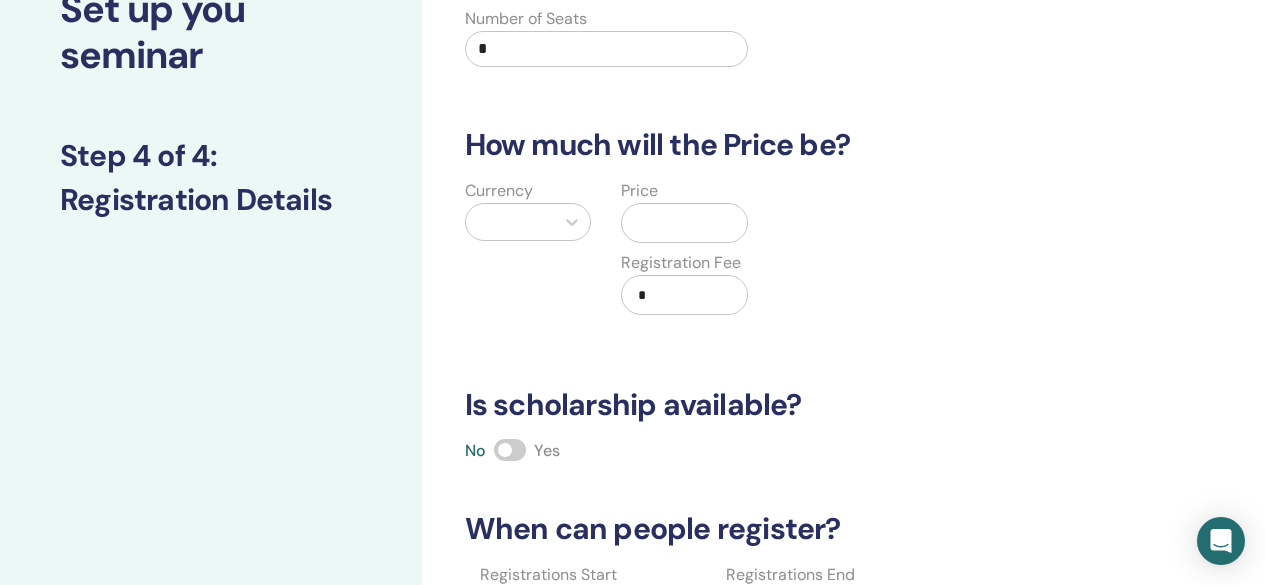 scroll, scrollTop: 107, scrollLeft: 0, axis: vertical 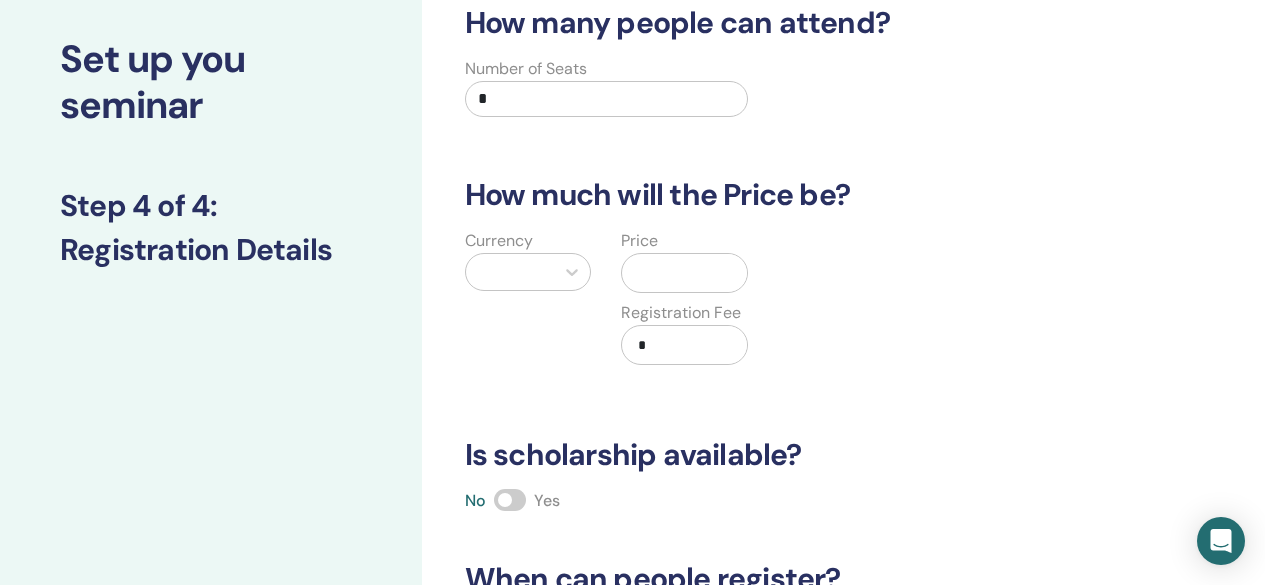 drag, startPoint x: 597, startPoint y: 92, endPoint x: 413, endPoint y: 62, distance: 186.42961 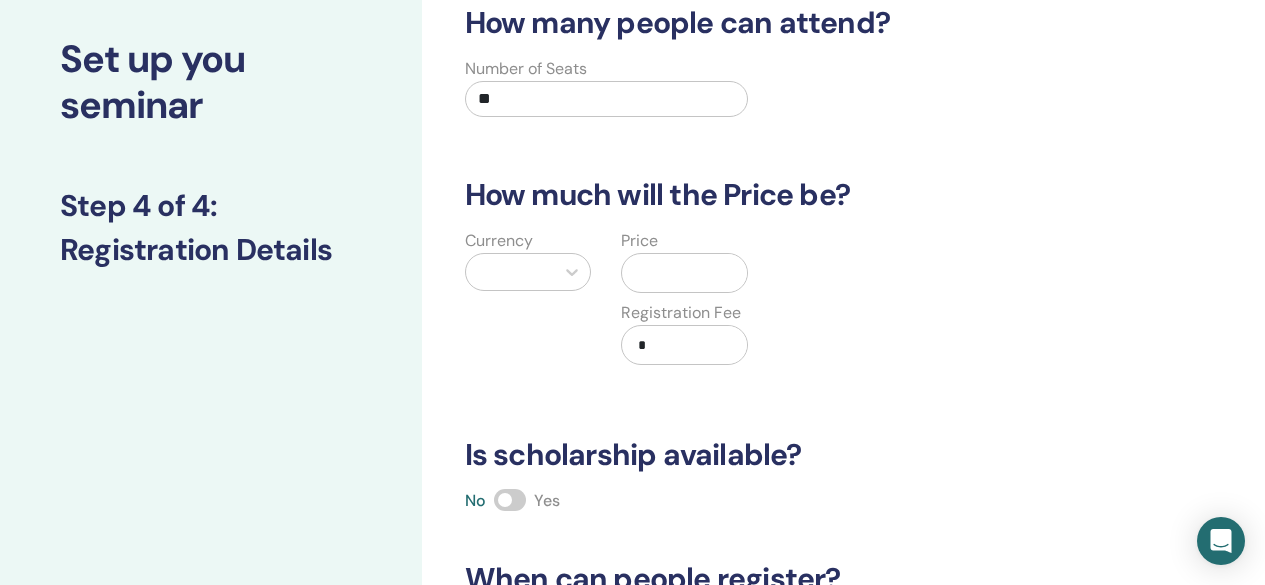 type on "**" 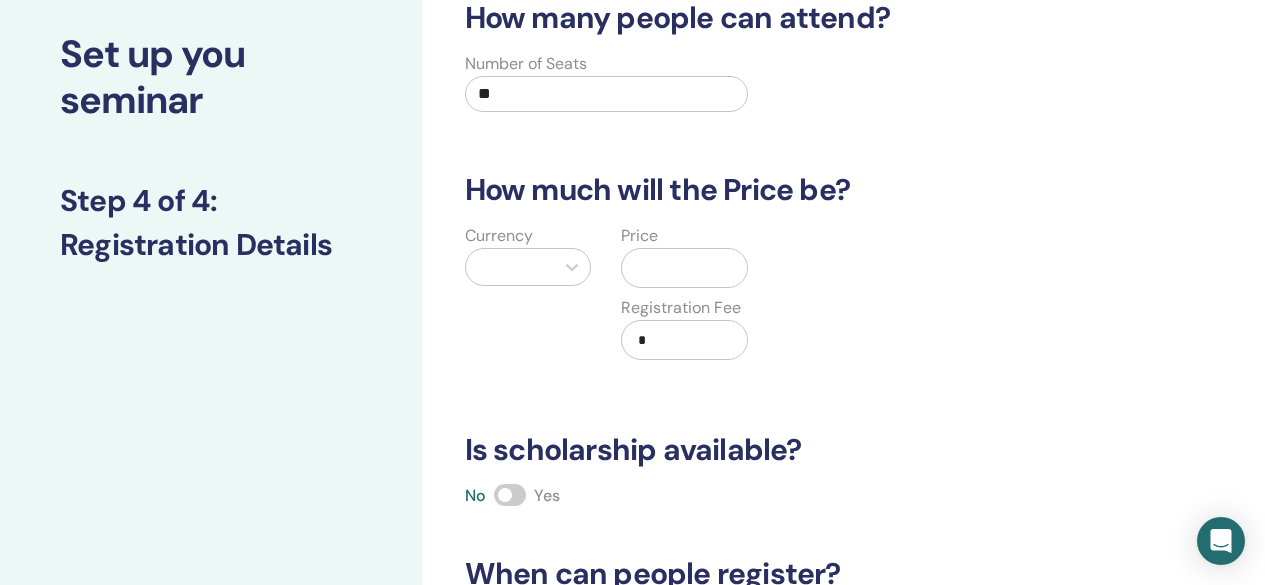 click at bounding box center (510, 267) 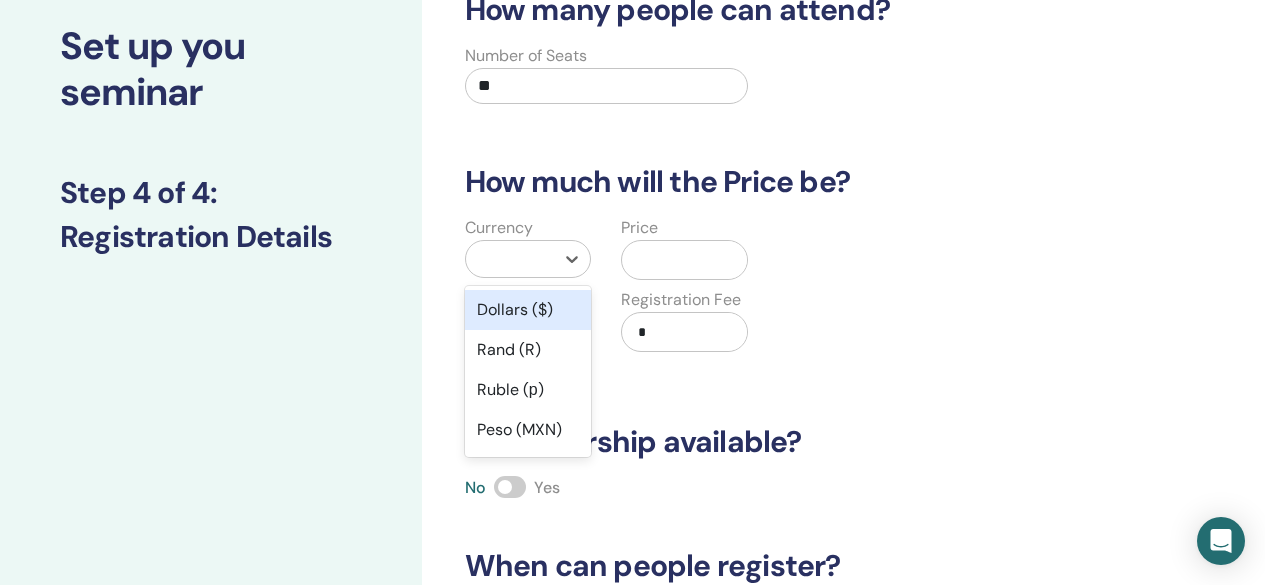 scroll, scrollTop: 129, scrollLeft: 0, axis: vertical 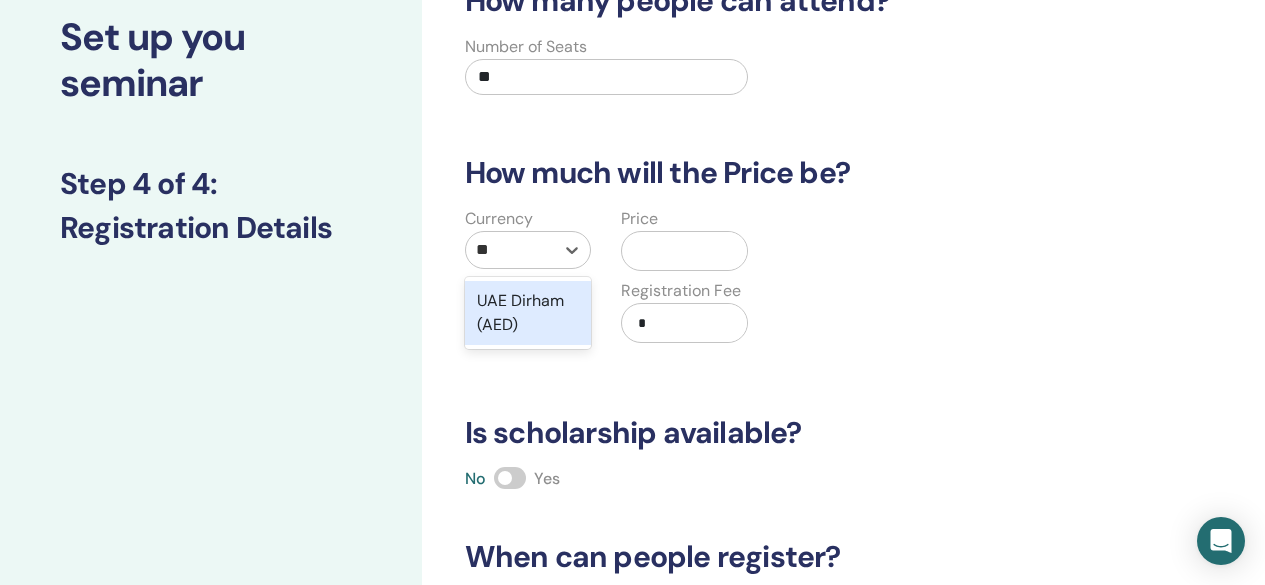 type on "***" 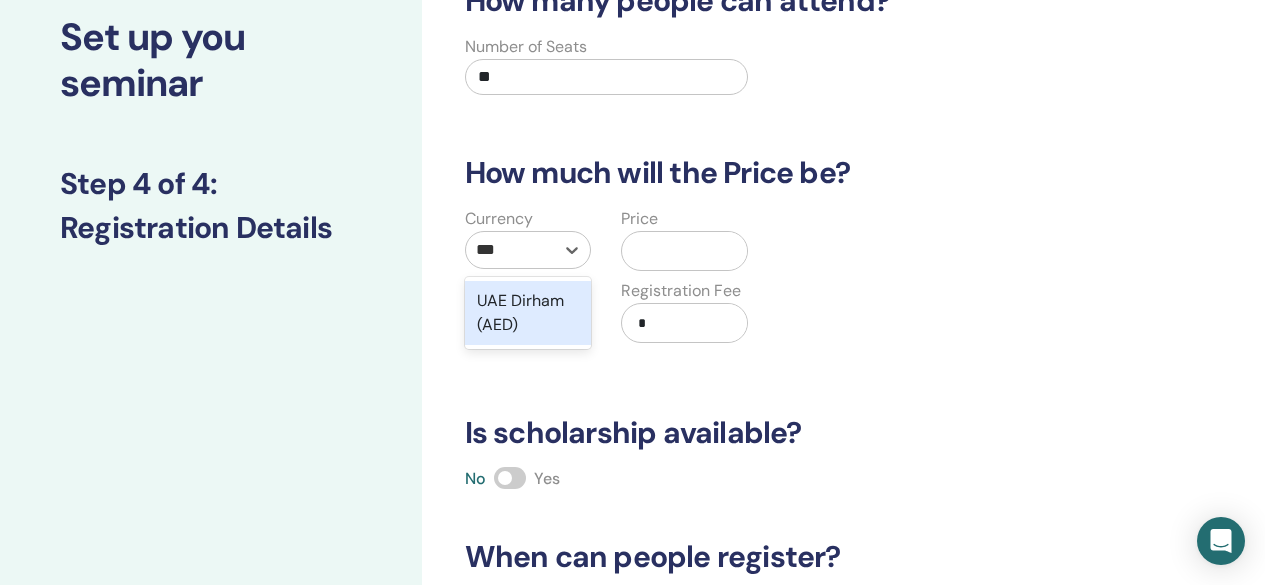 click on "UAE Dirham (AED)" at bounding box center (528, 313) 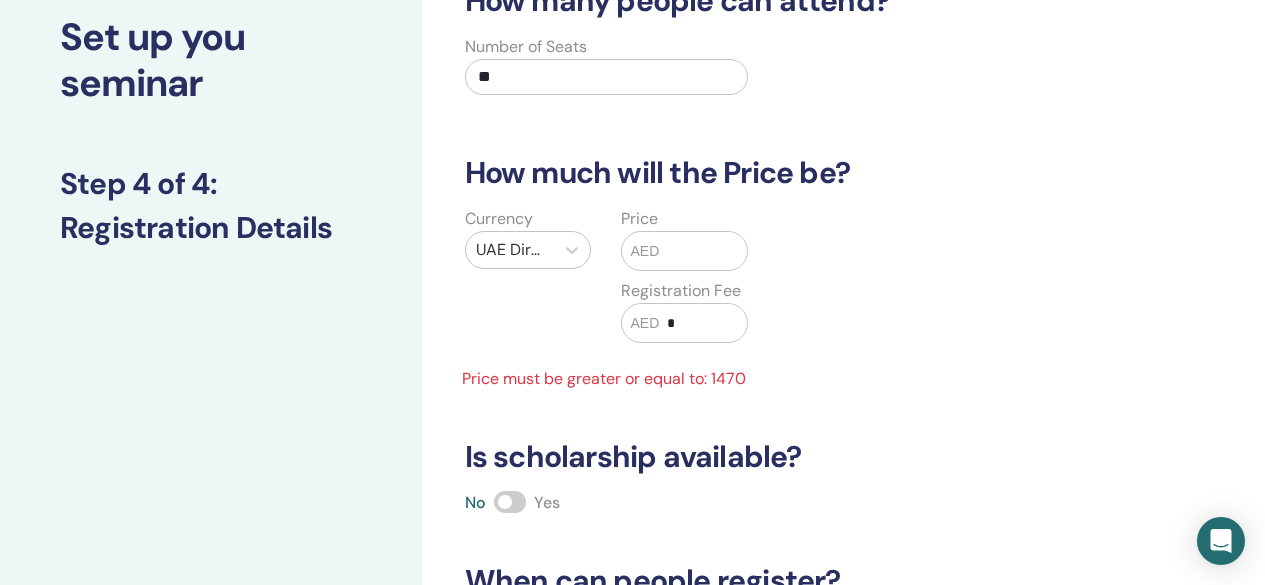 click at bounding box center [703, 251] 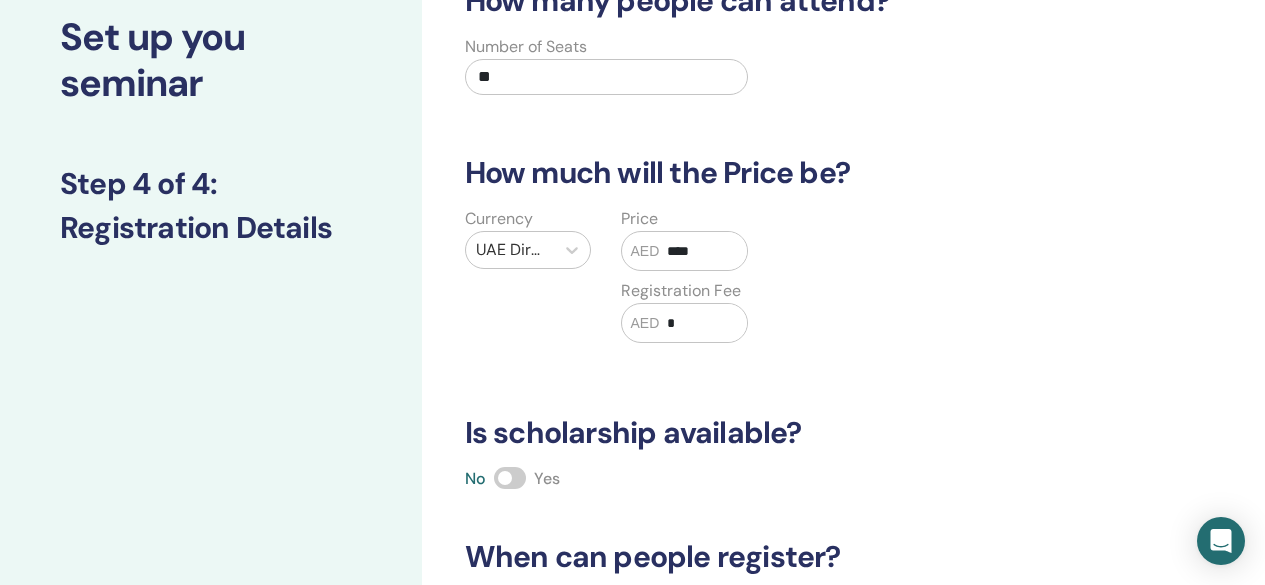 type on "****" 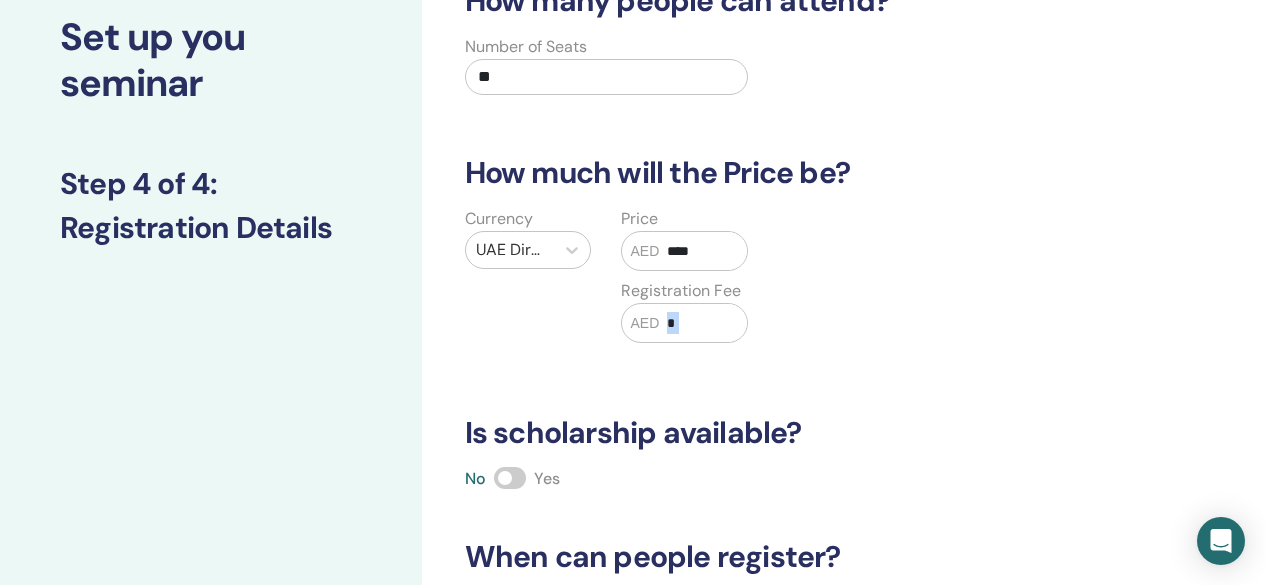 click on "Currency UAE Dirham (AED) Price AED **** Registration Fee AED *" at bounding box center [763, 287] 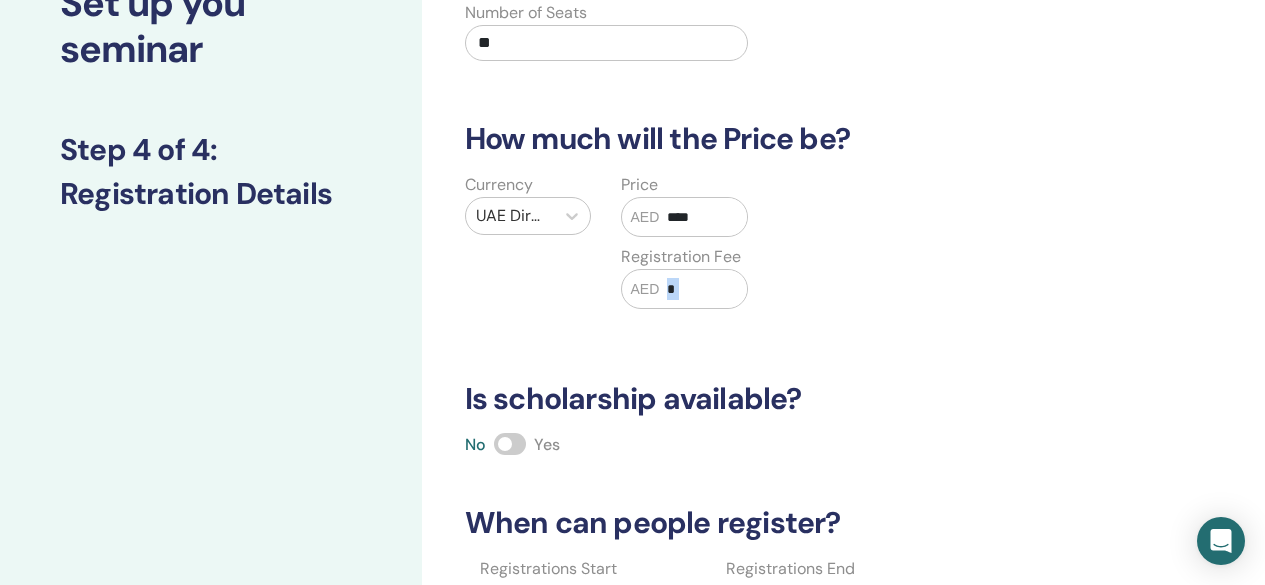 scroll, scrollTop: 169, scrollLeft: 0, axis: vertical 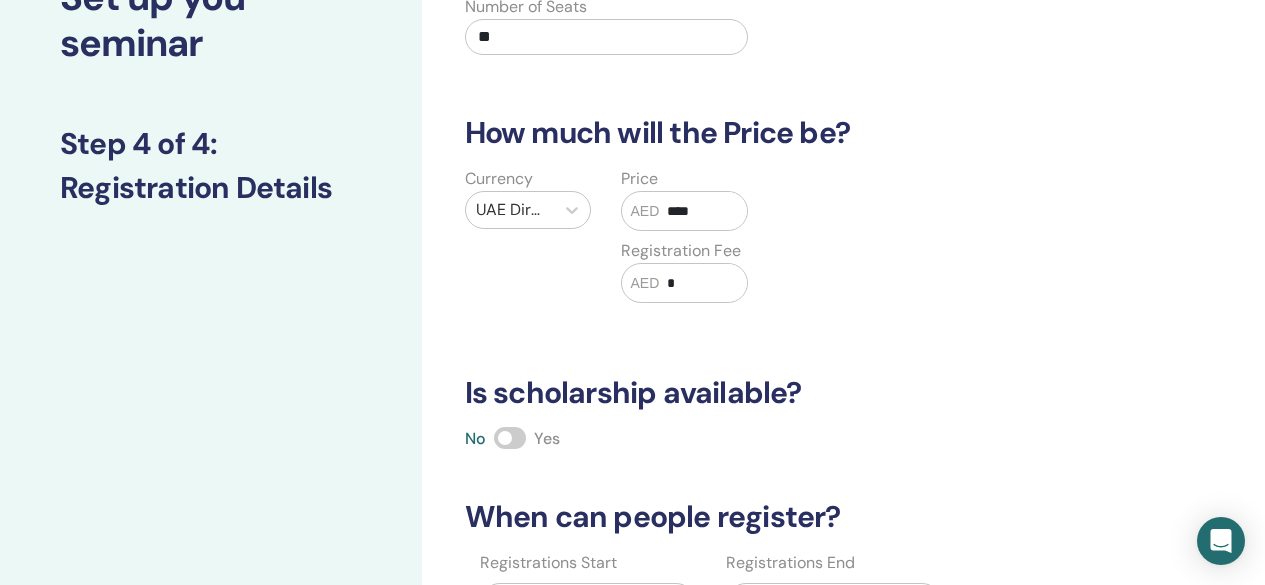 click on "Currency UAE Dirham (AED)" at bounding box center (528, 247) 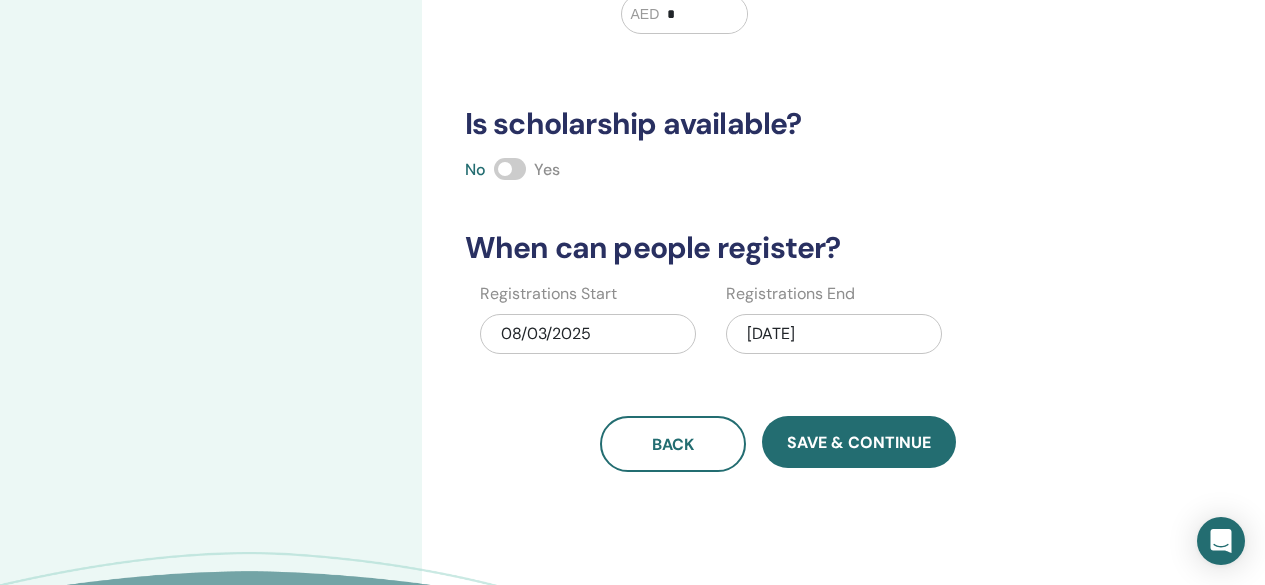 scroll, scrollTop: 489, scrollLeft: 0, axis: vertical 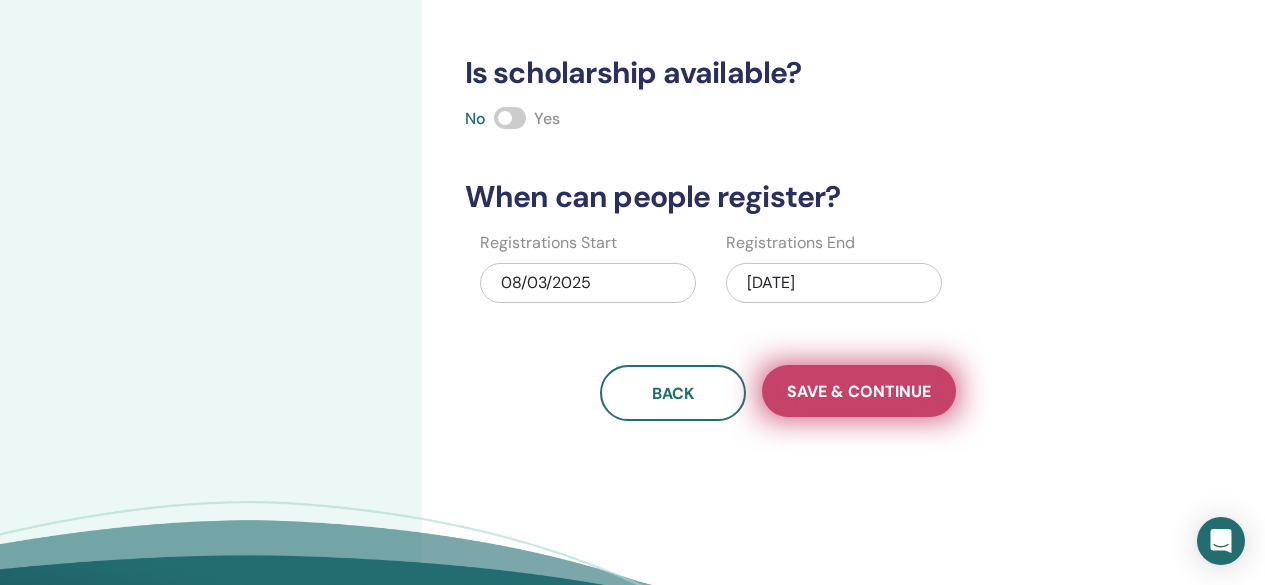 click on "Save & Continue" at bounding box center [859, 391] 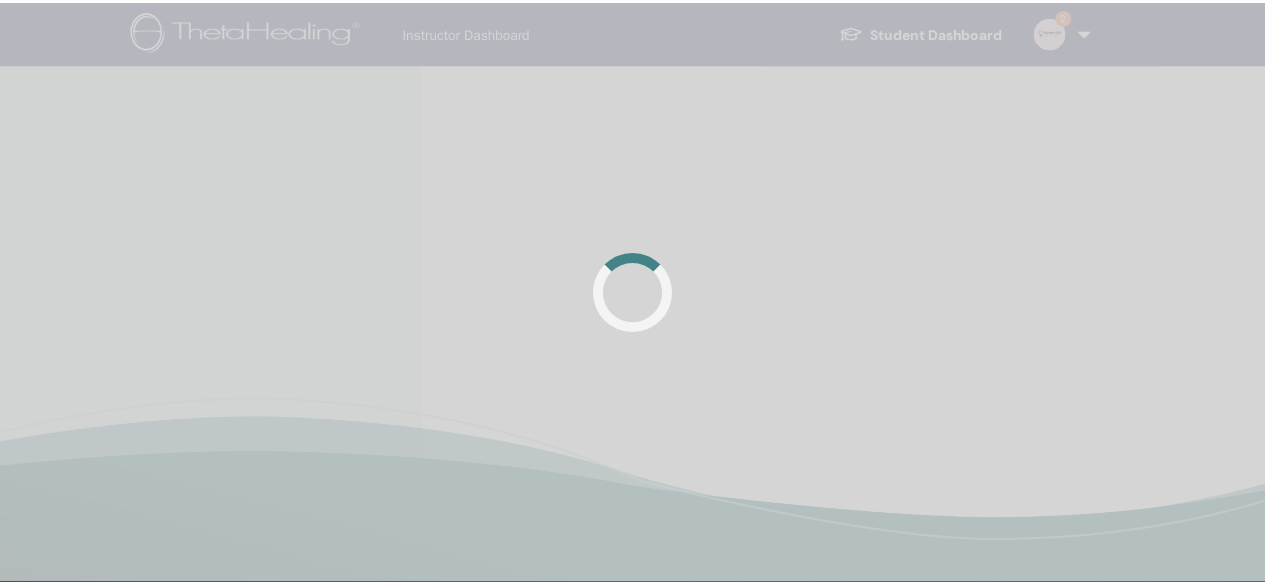 scroll, scrollTop: 0, scrollLeft: 0, axis: both 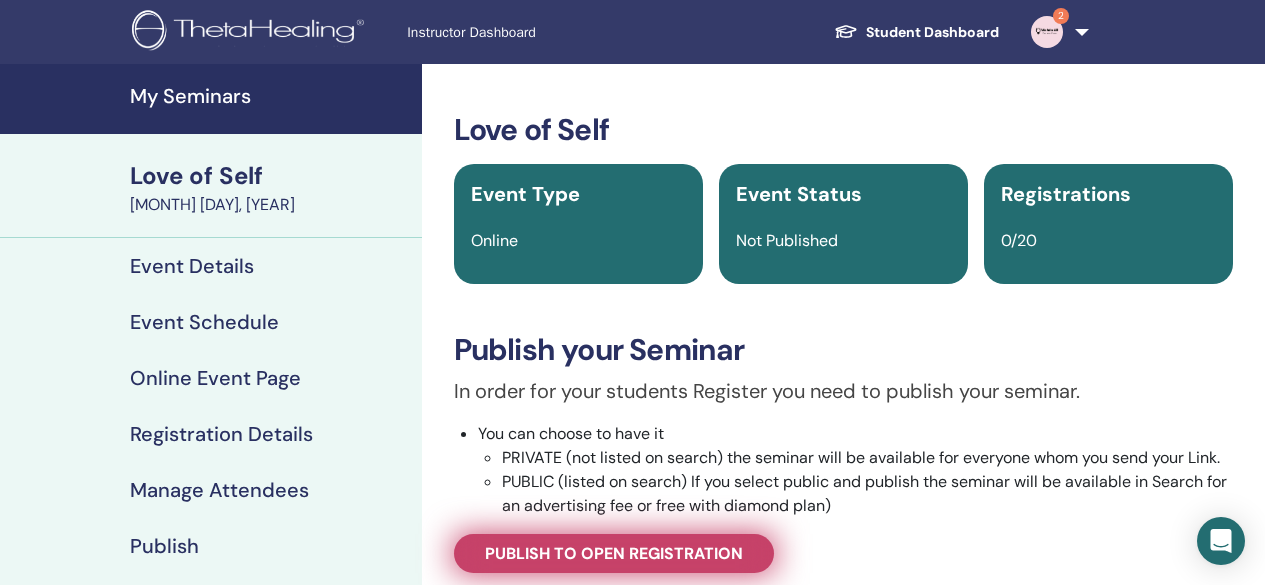 click on "Publish to open registration" at bounding box center [614, 553] 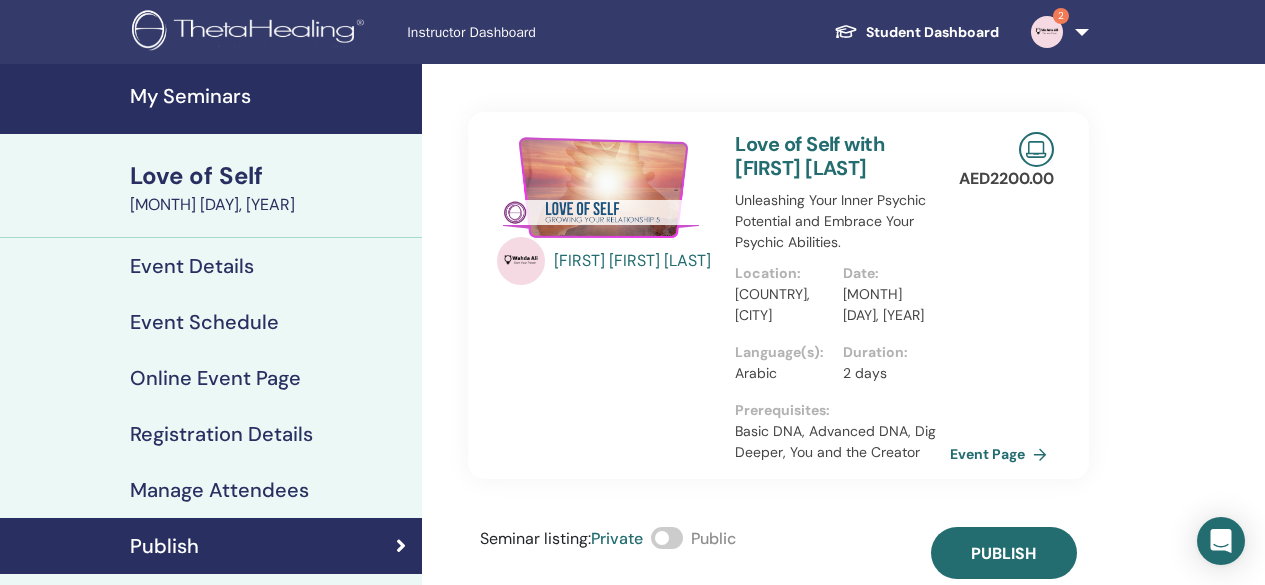 click at bounding box center [667, 538] 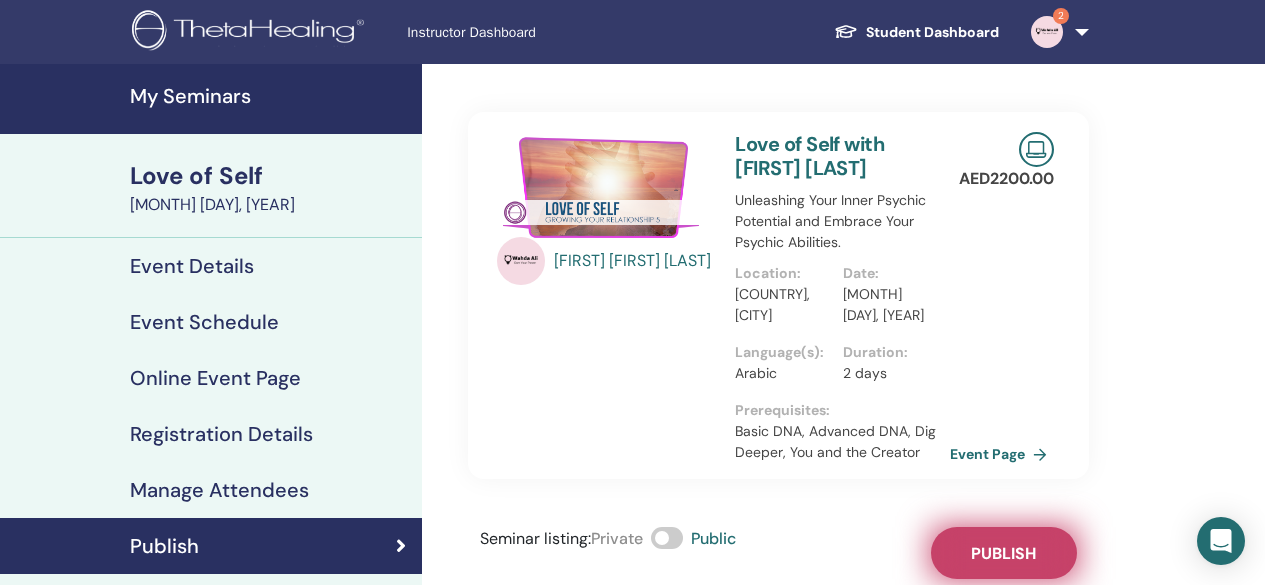 click on "Publish" at bounding box center (1003, 553) 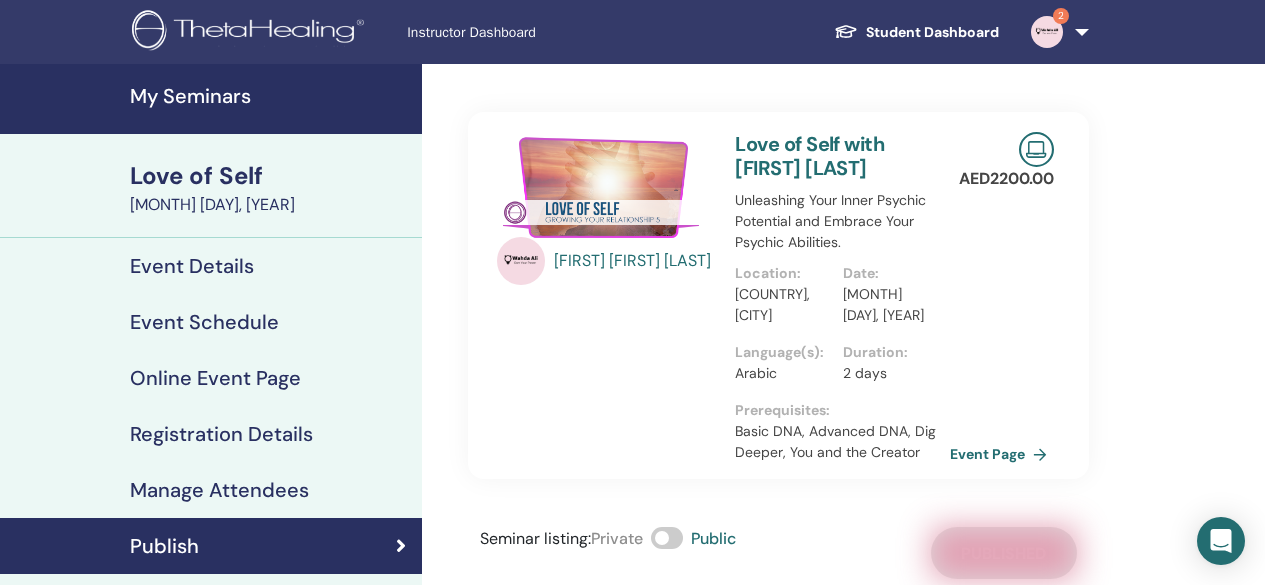 click on "Seminar listing :  Private Public Published" at bounding box center (778, 553) 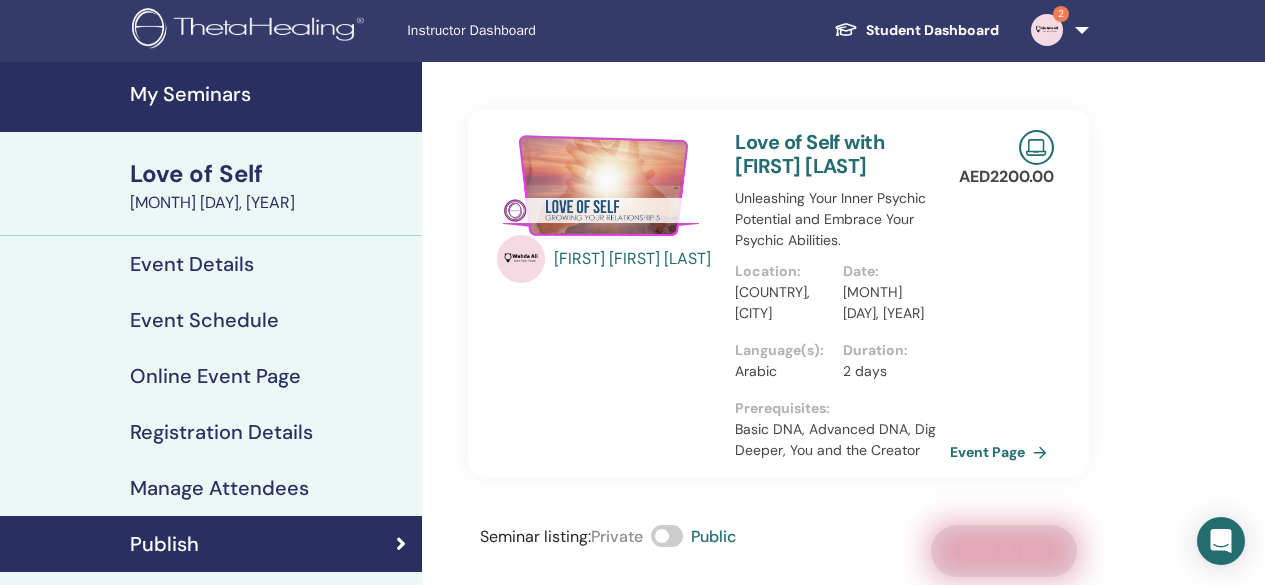 scroll, scrollTop: 0, scrollLeft: 0, axis: both 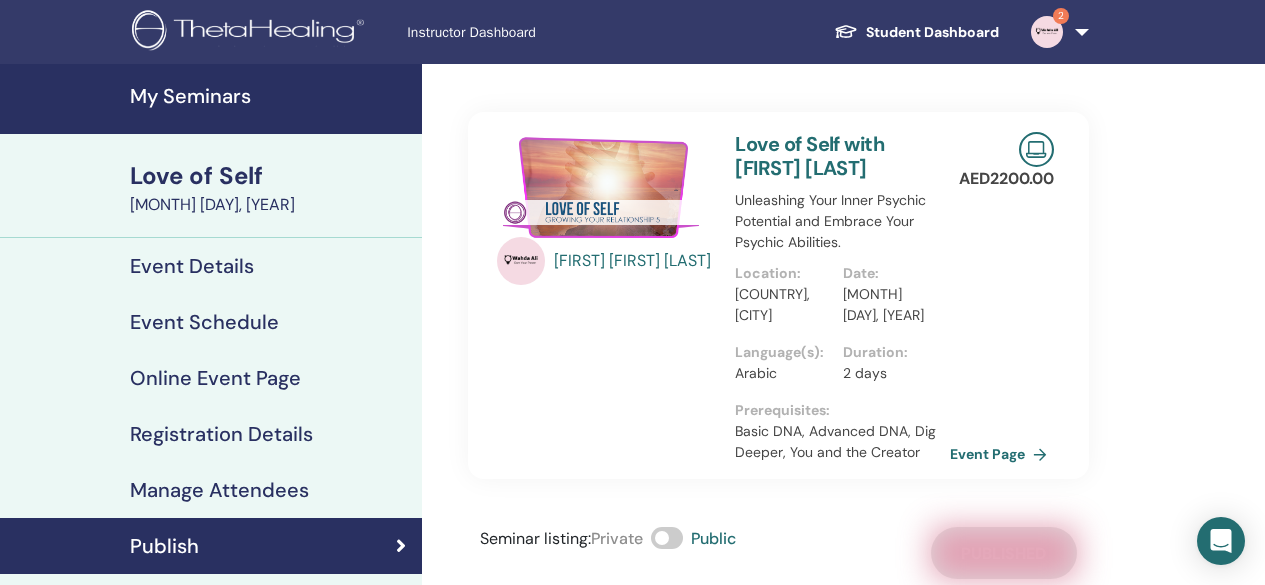 click on "My Seminars" at bounding box center [211, 99] 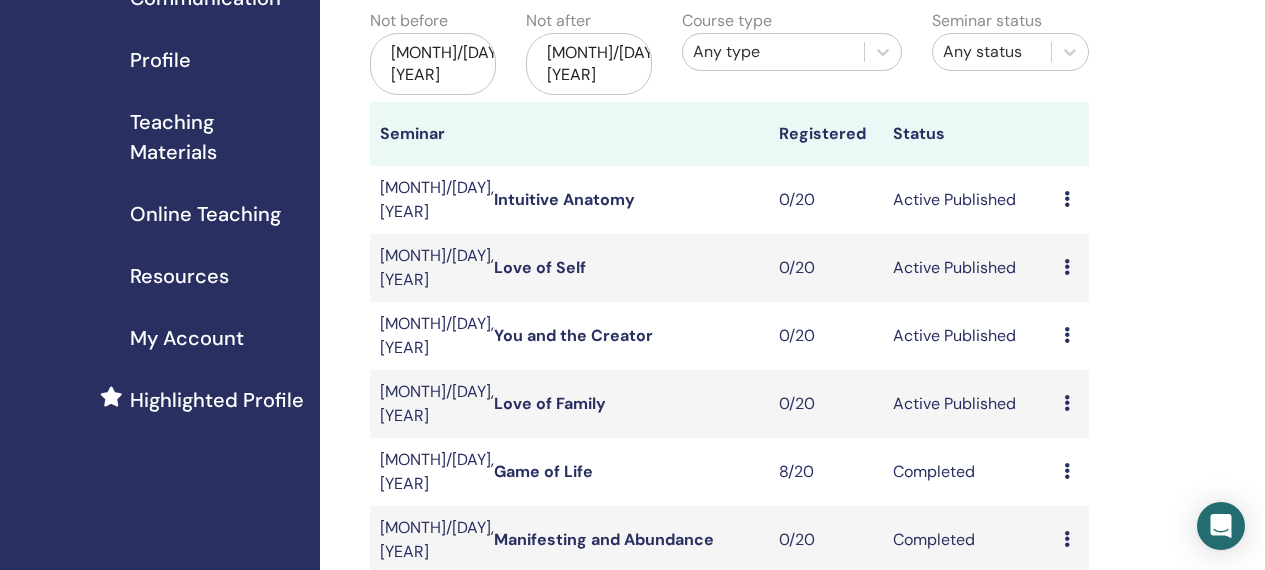 scroll, scrollTop: 0, scrollLeft: 0, axis: both 